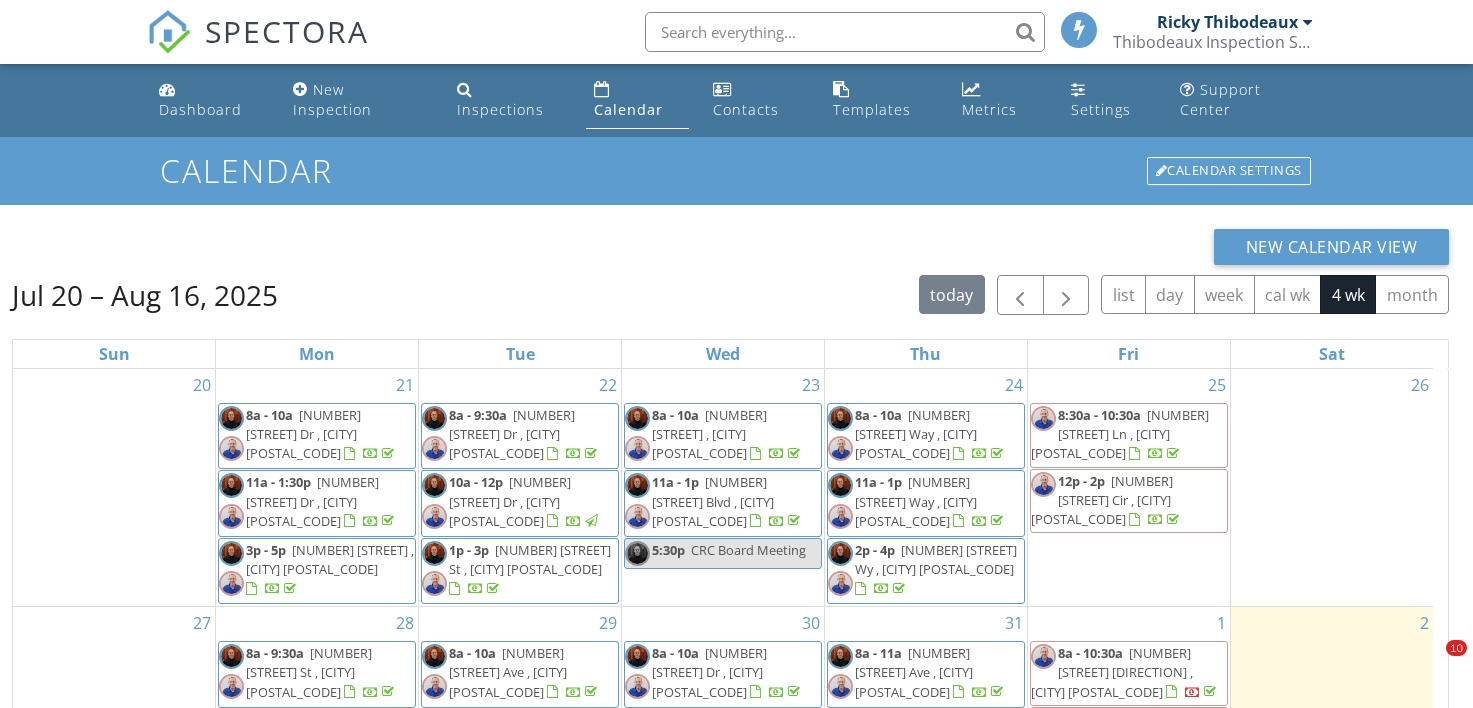 scroll, scrollTop: 0, scrollLeft: 0, axis: both 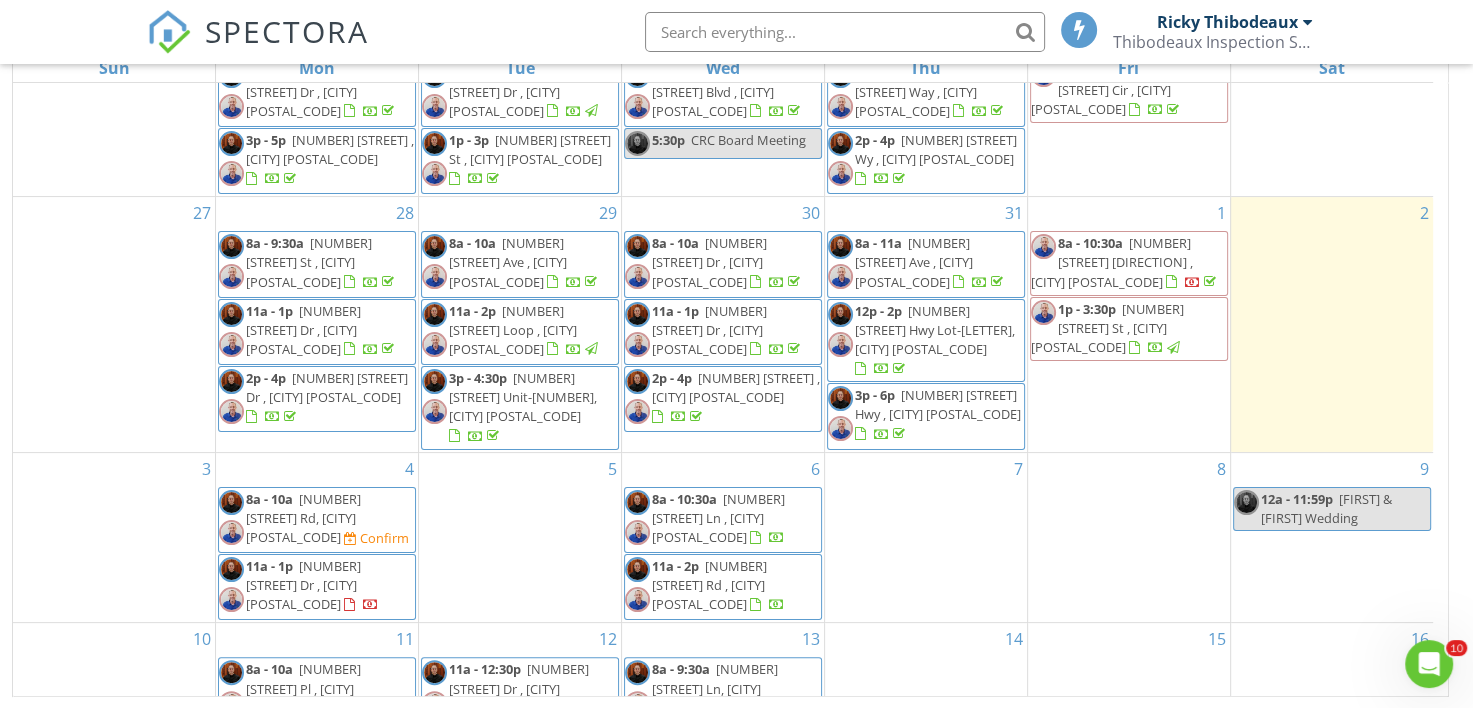 click on "SPECTORA
[FIRST] [LAST]
[LAST] Inspection Services, LLC
Role:
Inspector
Dashboard
New Inspection
Inspections
Calendar
Template Editor
Contacts
Automations
Team
Metrics
Payments
Data Exports
Billing
Reporting
Advanced
Settings
What's New
Sign Out" at bounding box center [736, 32] 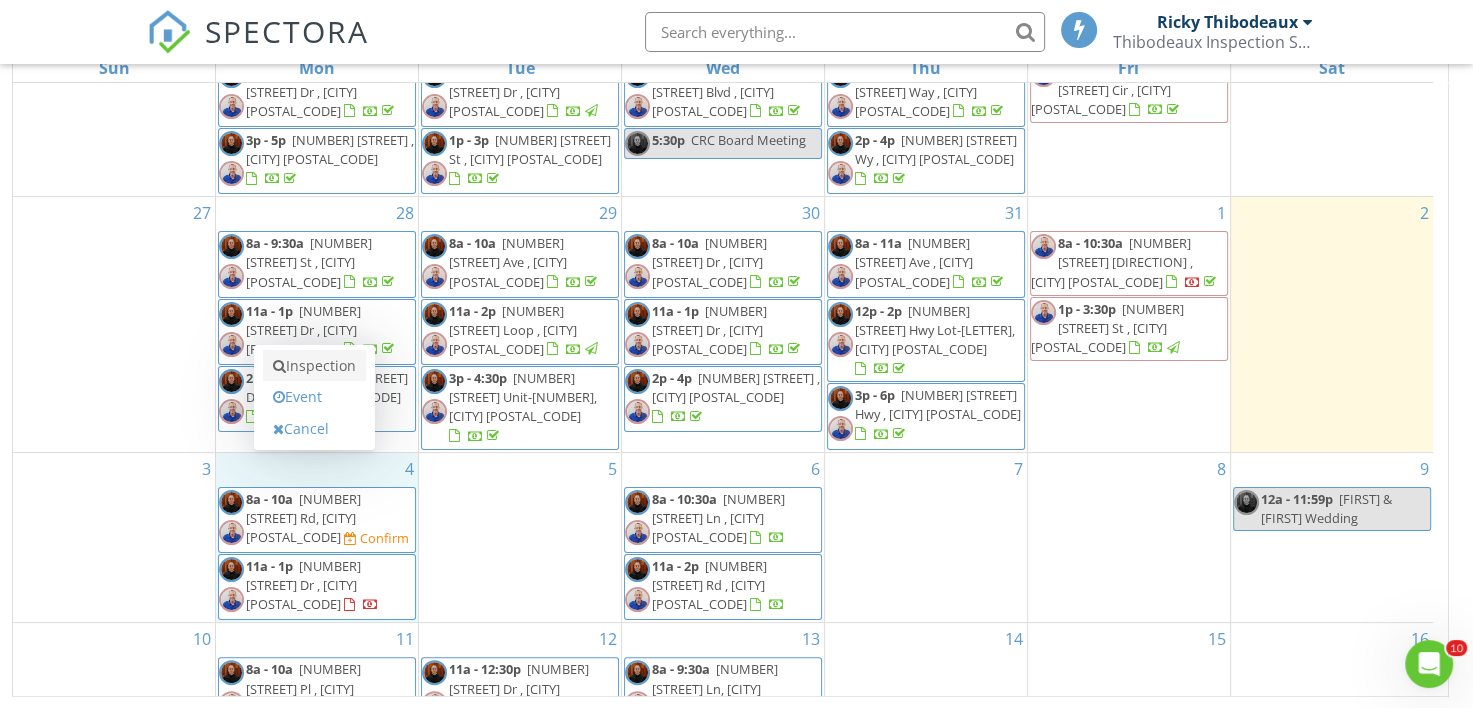 click on "Inspection" at bounding box center (314, 366) 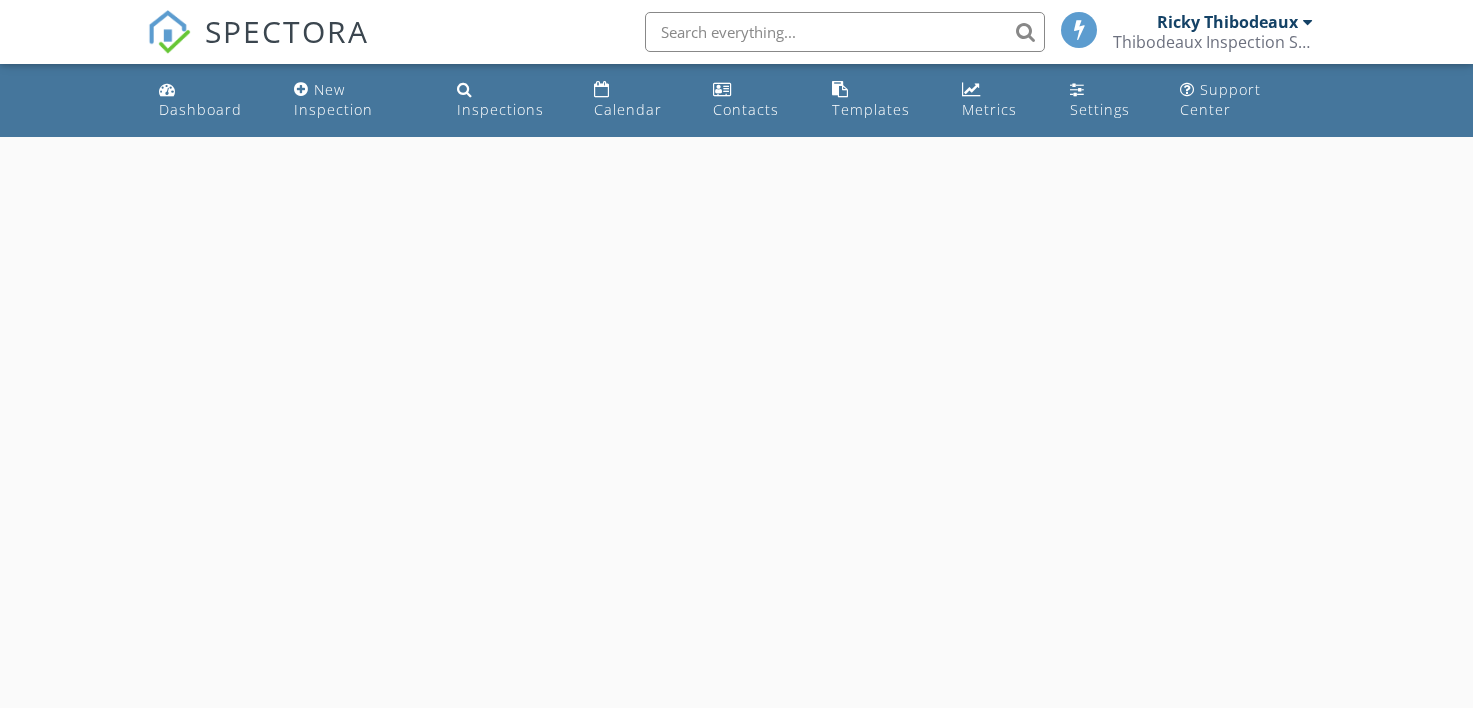 scroll, scrollTop: 0, scrollLeft: 0, axis: both 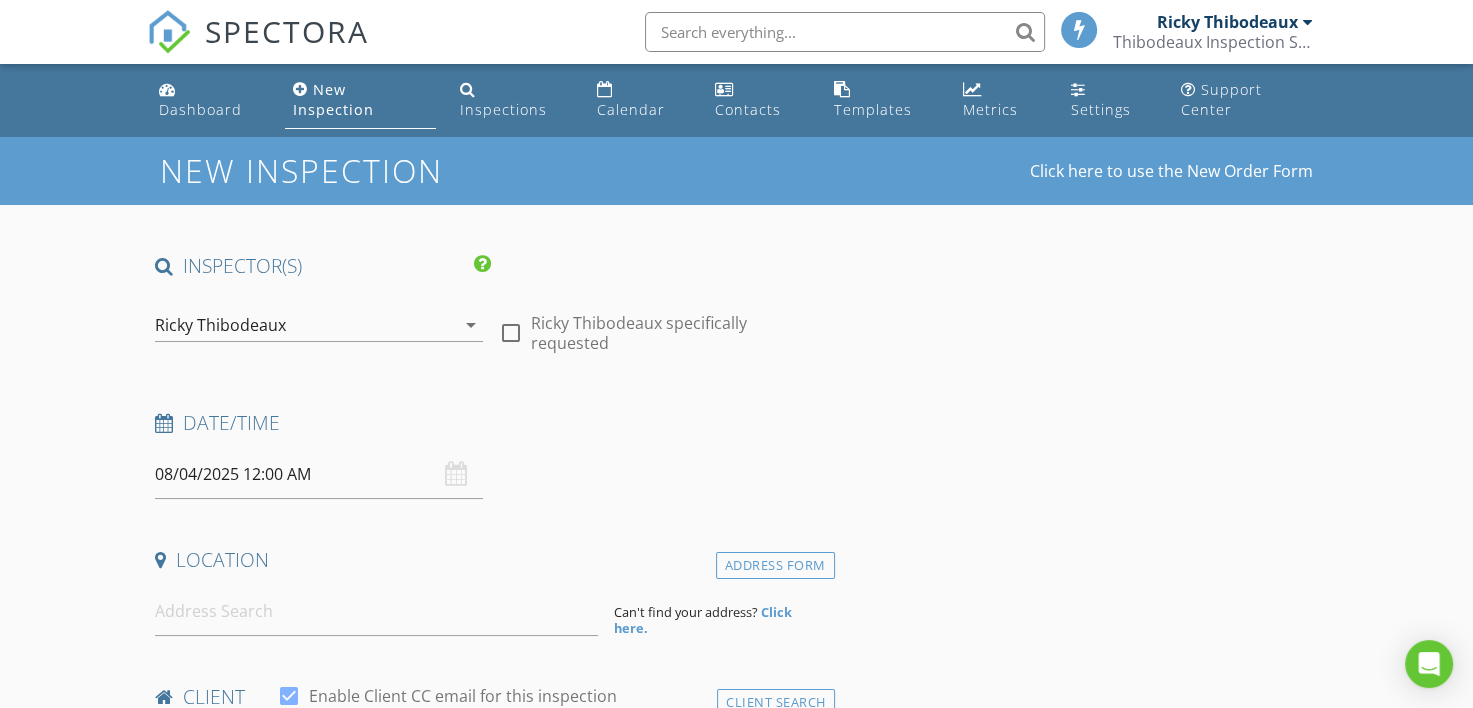 click on "Ricky Thibodeaux" at bounding box center (220, 325) 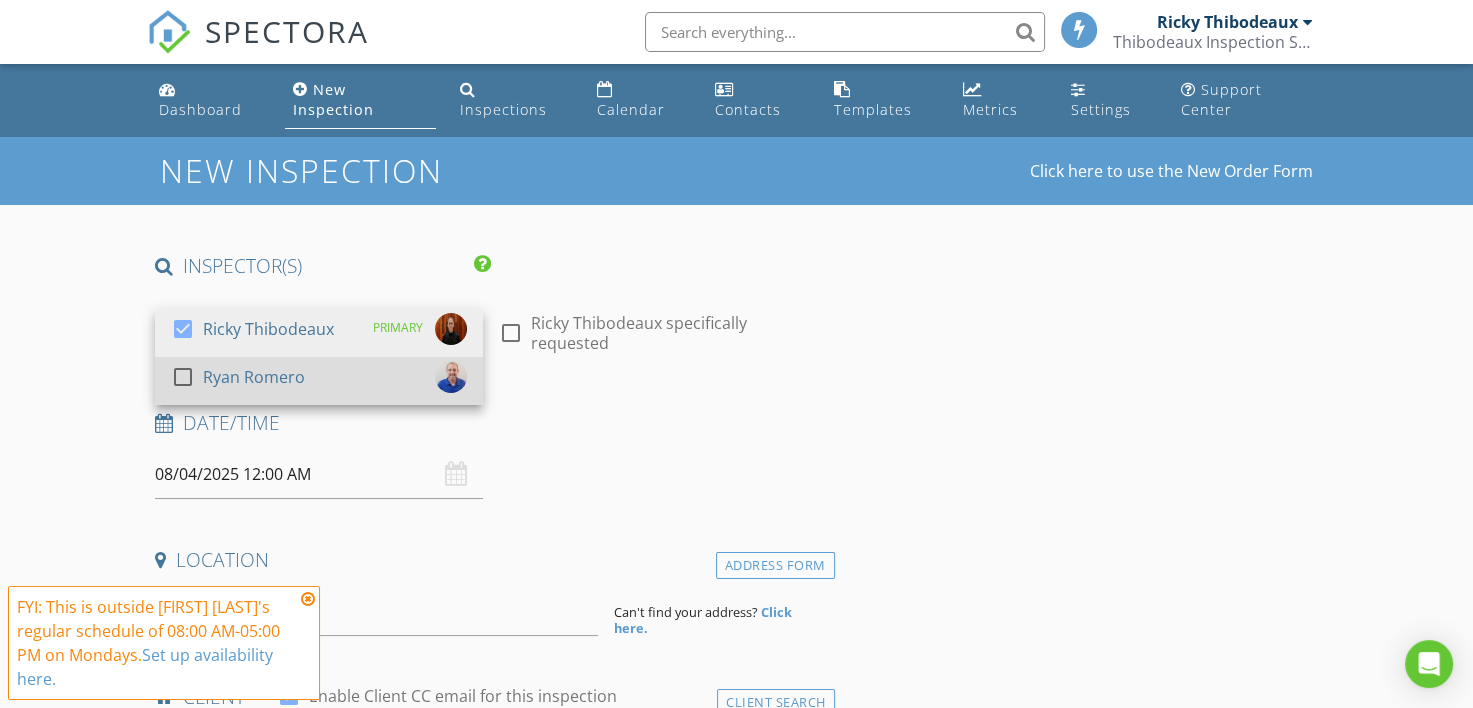 click on "Ryan Romero" at bounding box center [254, 377] 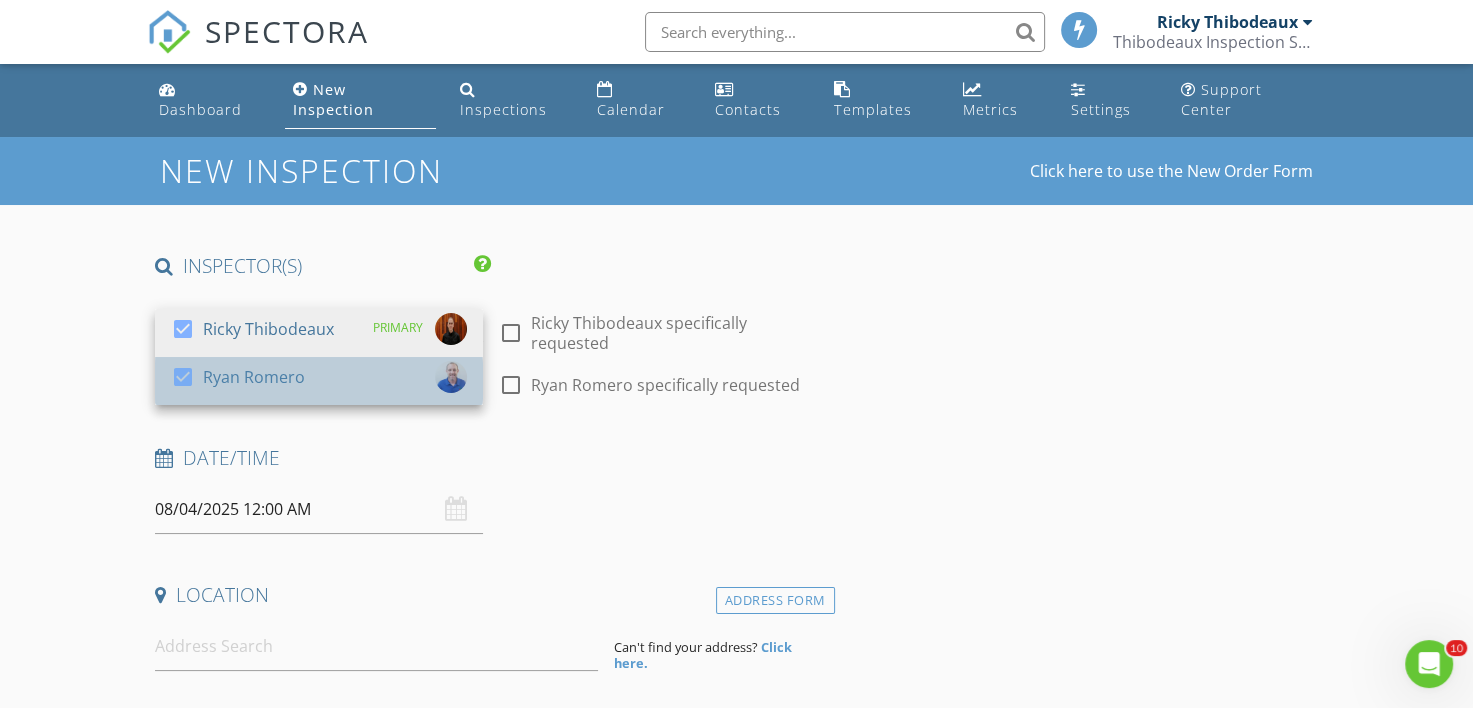scroll, scrollTop: 0, scrollLeft: 0, axis: both 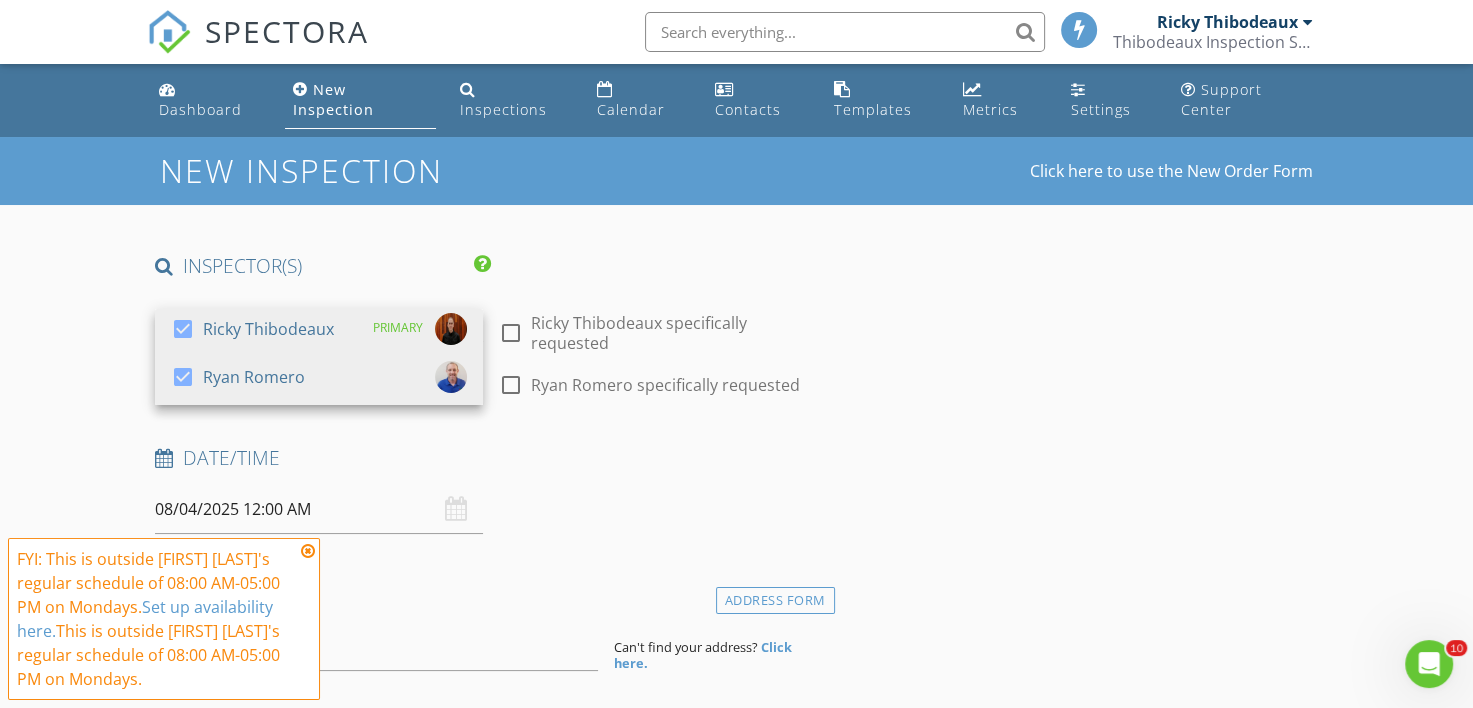 click on "Ricky Thibodeaux specifically requested" at bounding box center [679, 333] 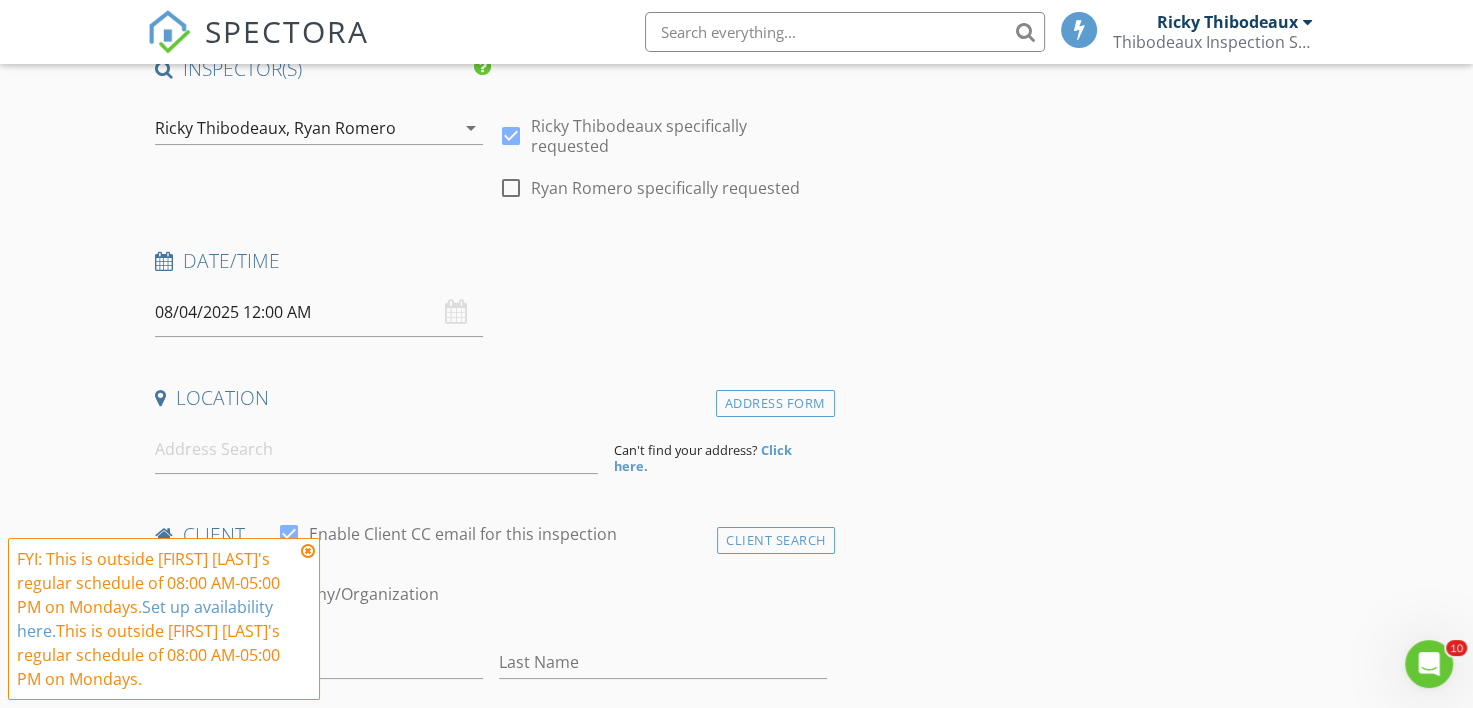 scroll, scrollTop: 200, scrollLeft: 0, axis: vertical 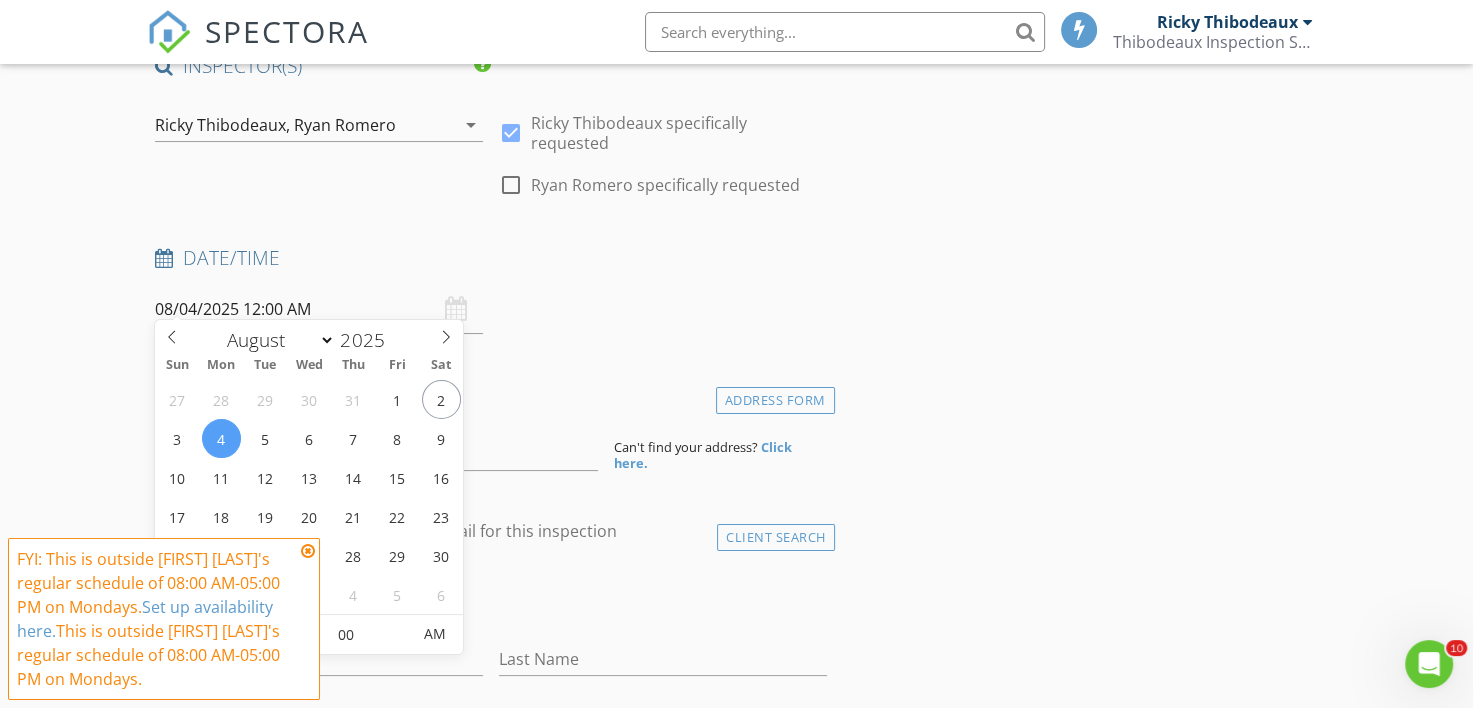 click on "08/04/2025 12:00 AM" at bounding box center (319, 309) 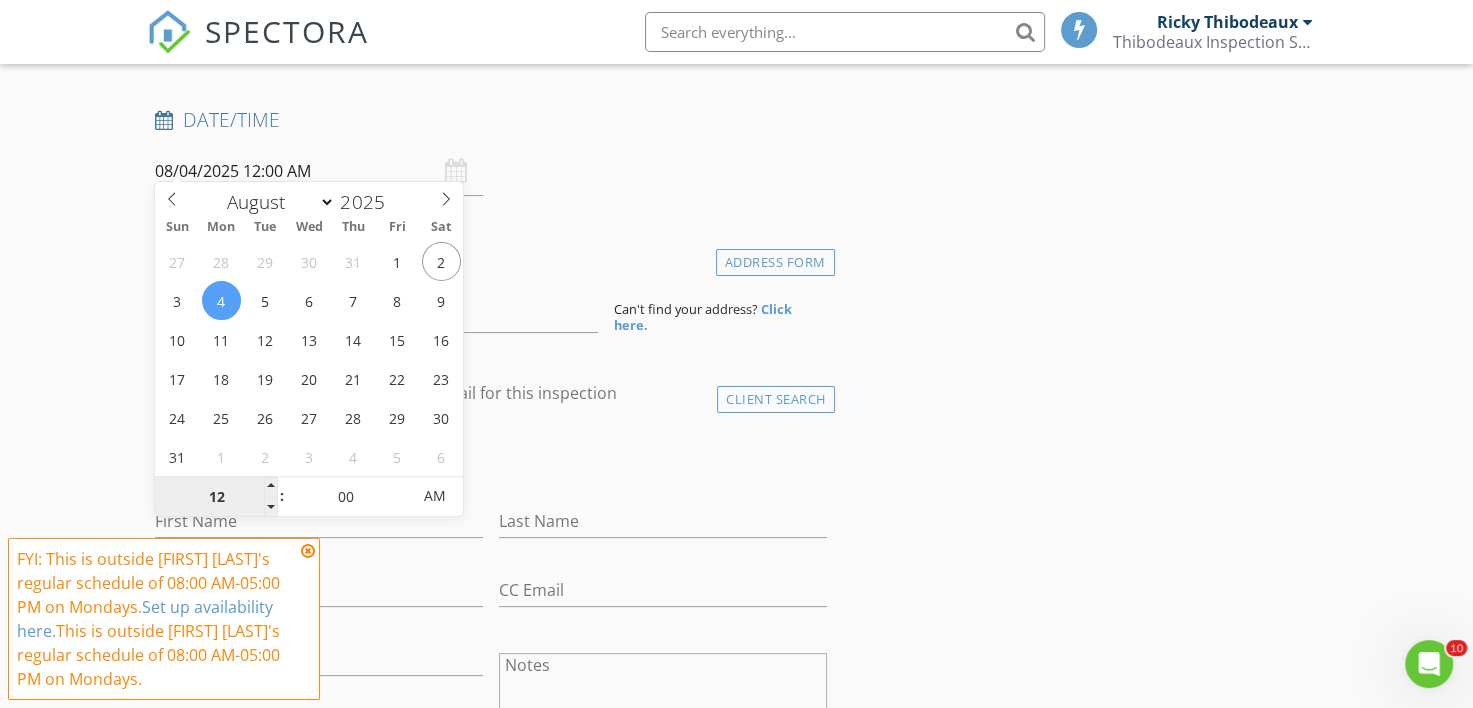 scroll, scrollTop: 400, scrollLeft: 0, axis: vertical 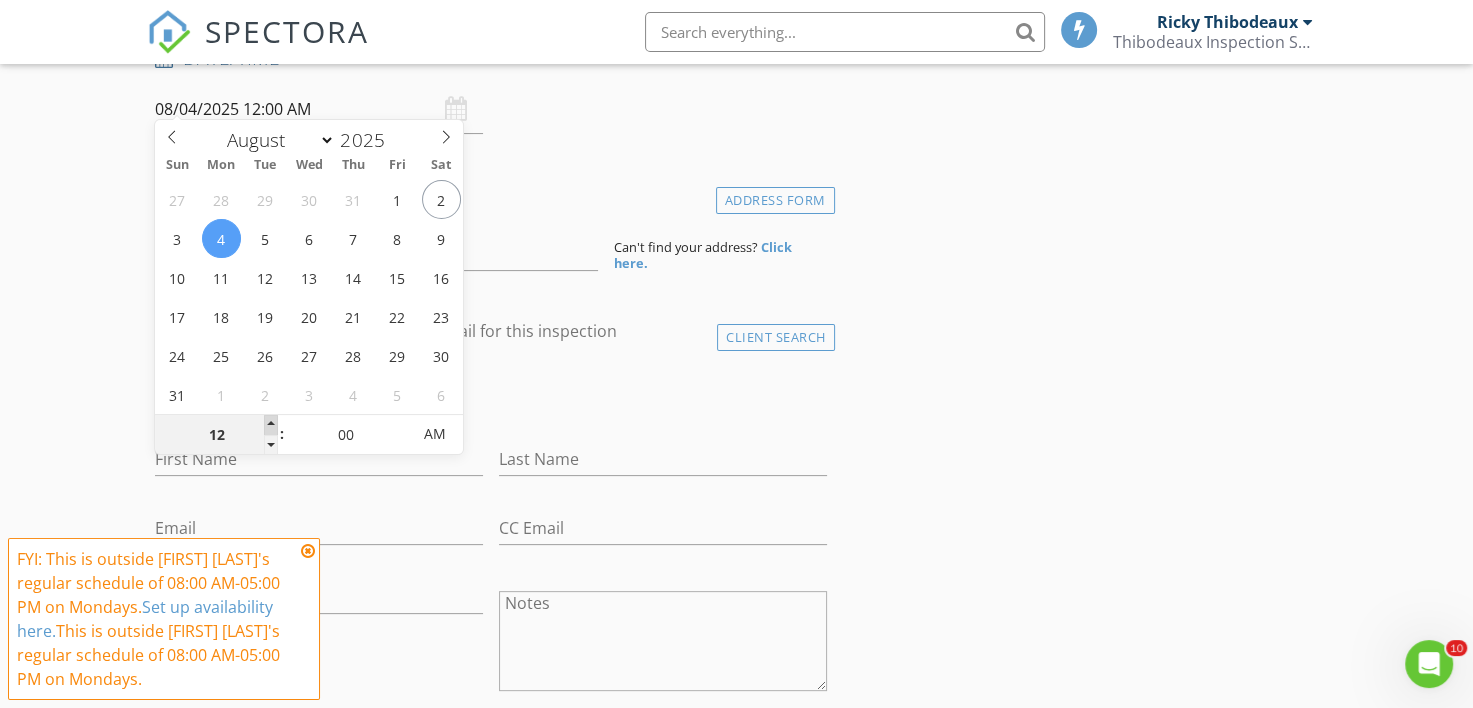 type on "01" 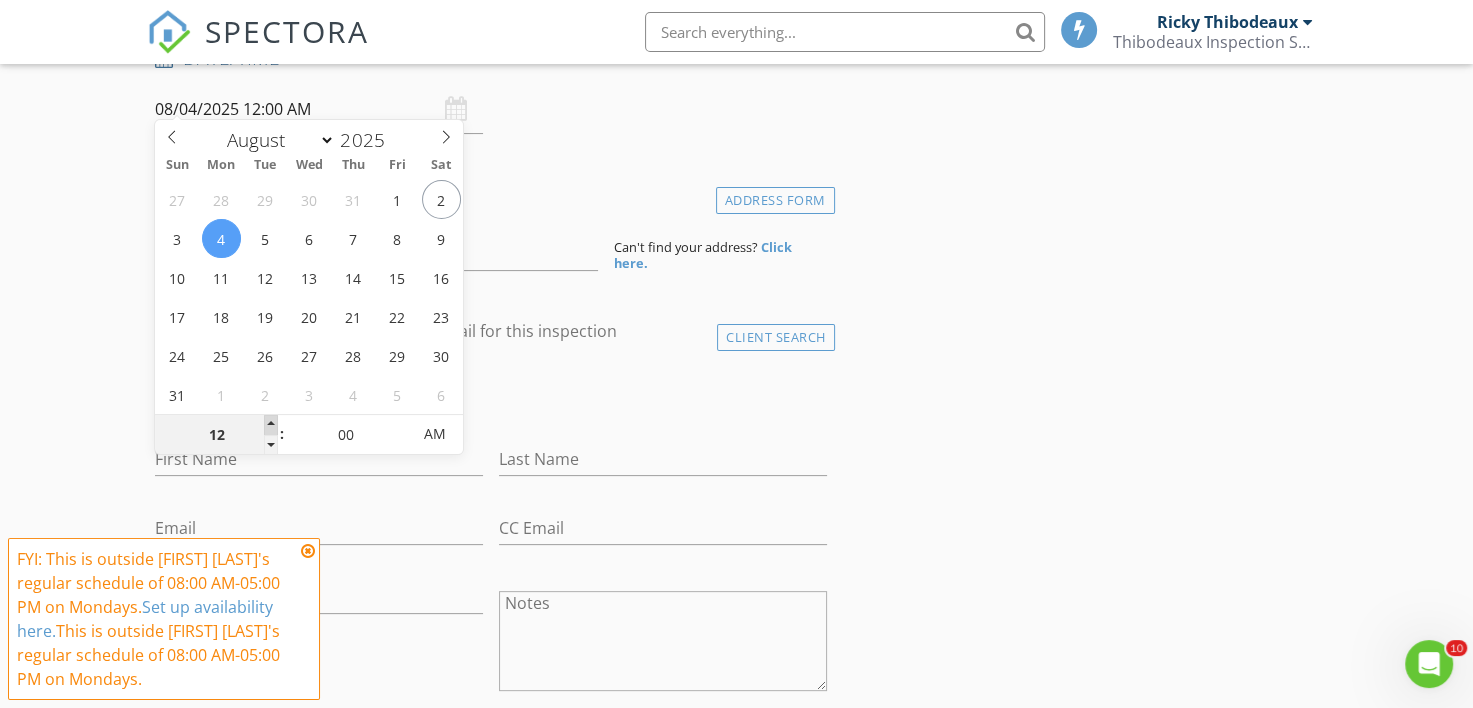 type on "08/04/2025 1:00 AM" 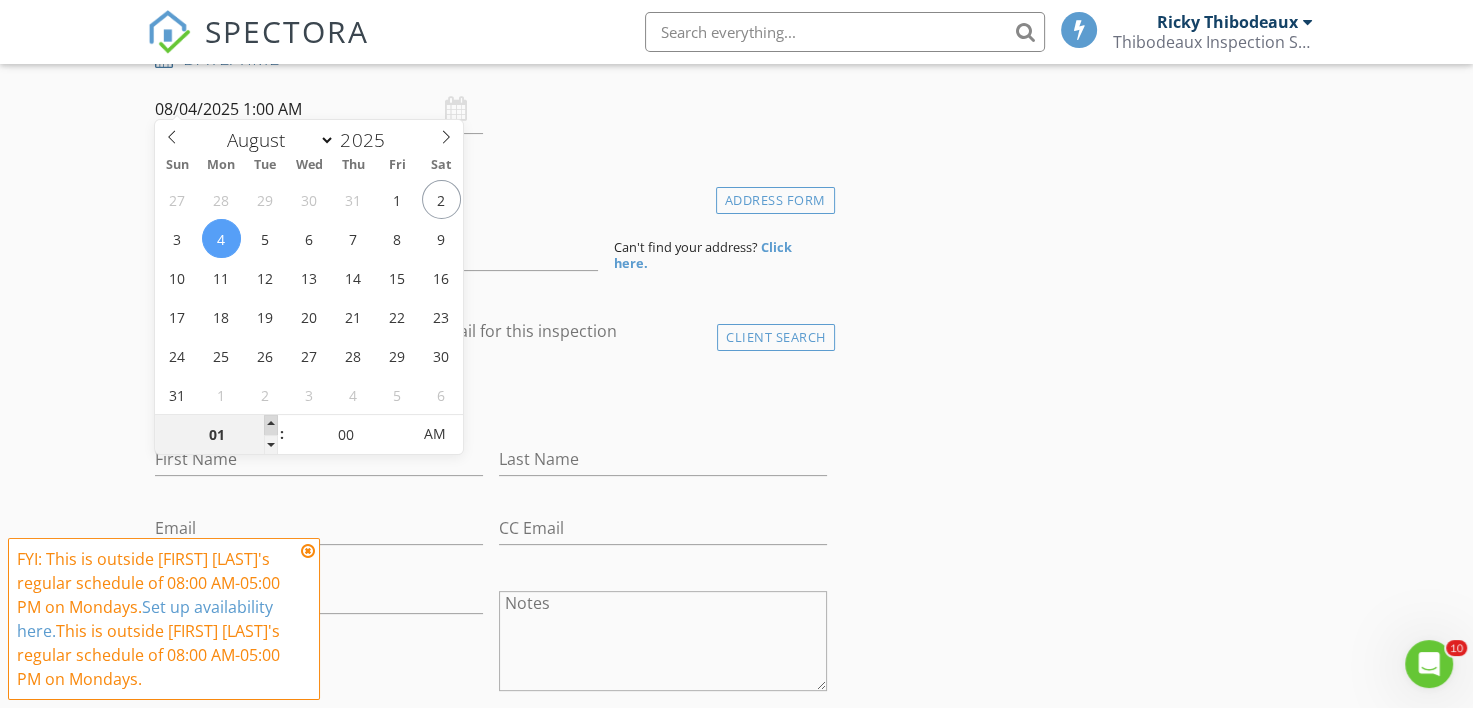 click at bounding box center (271, 425) 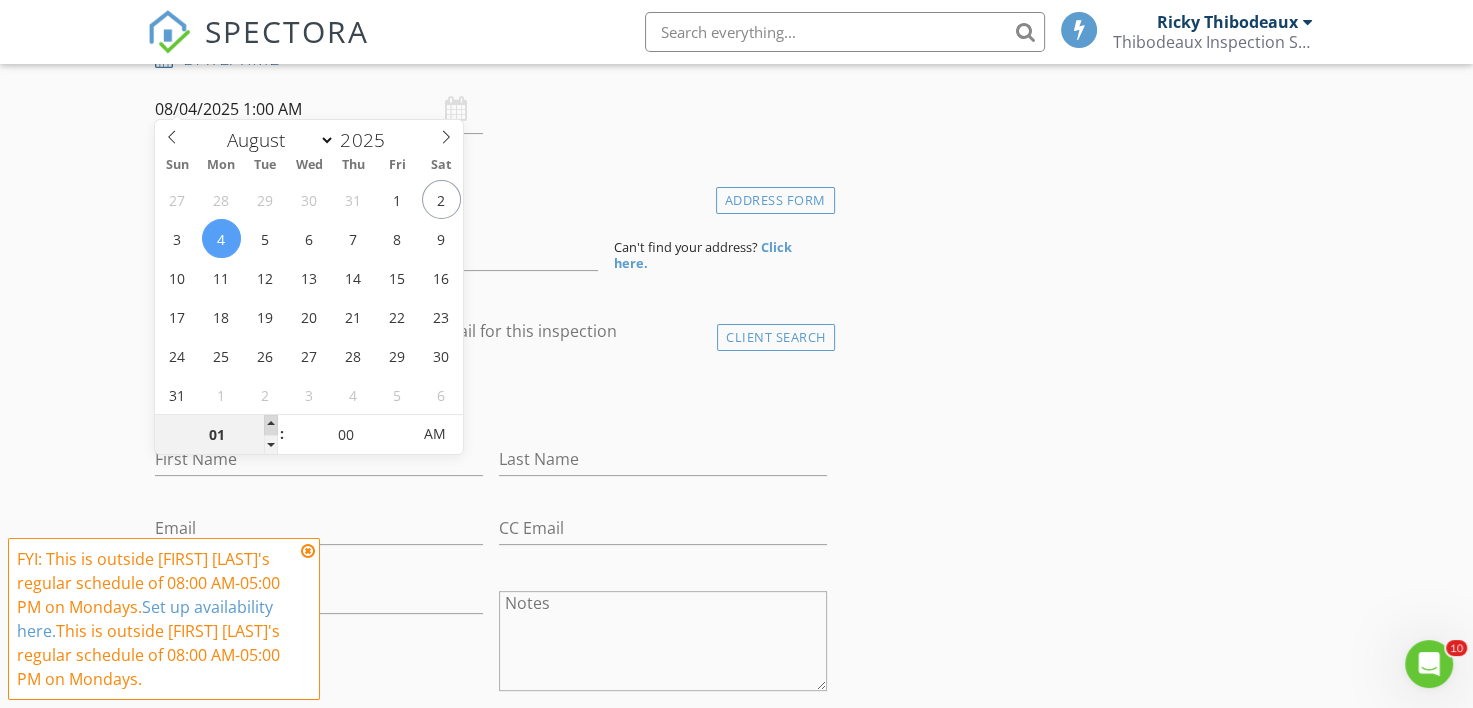 type on "02" 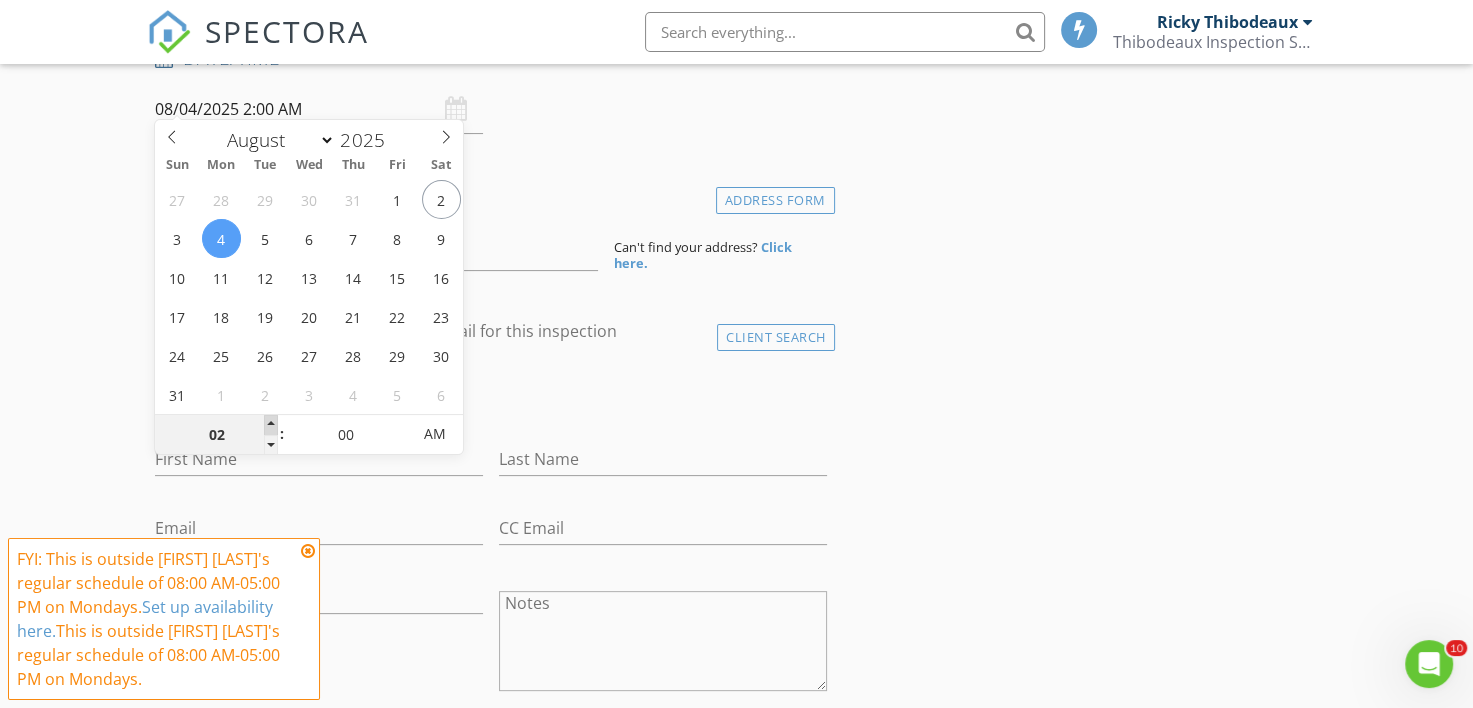 click at bounding box center [271, 425] 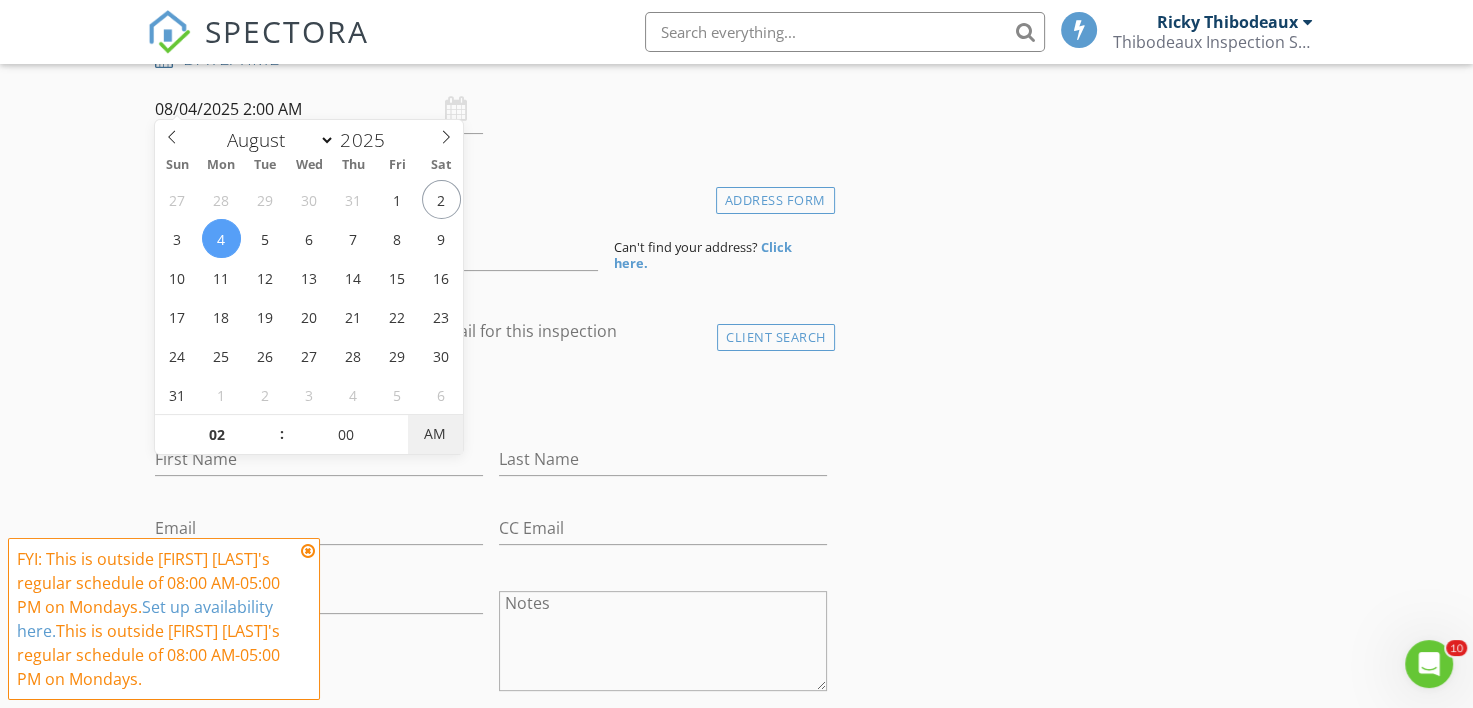 type on "08/04/2025 2:00 PM" 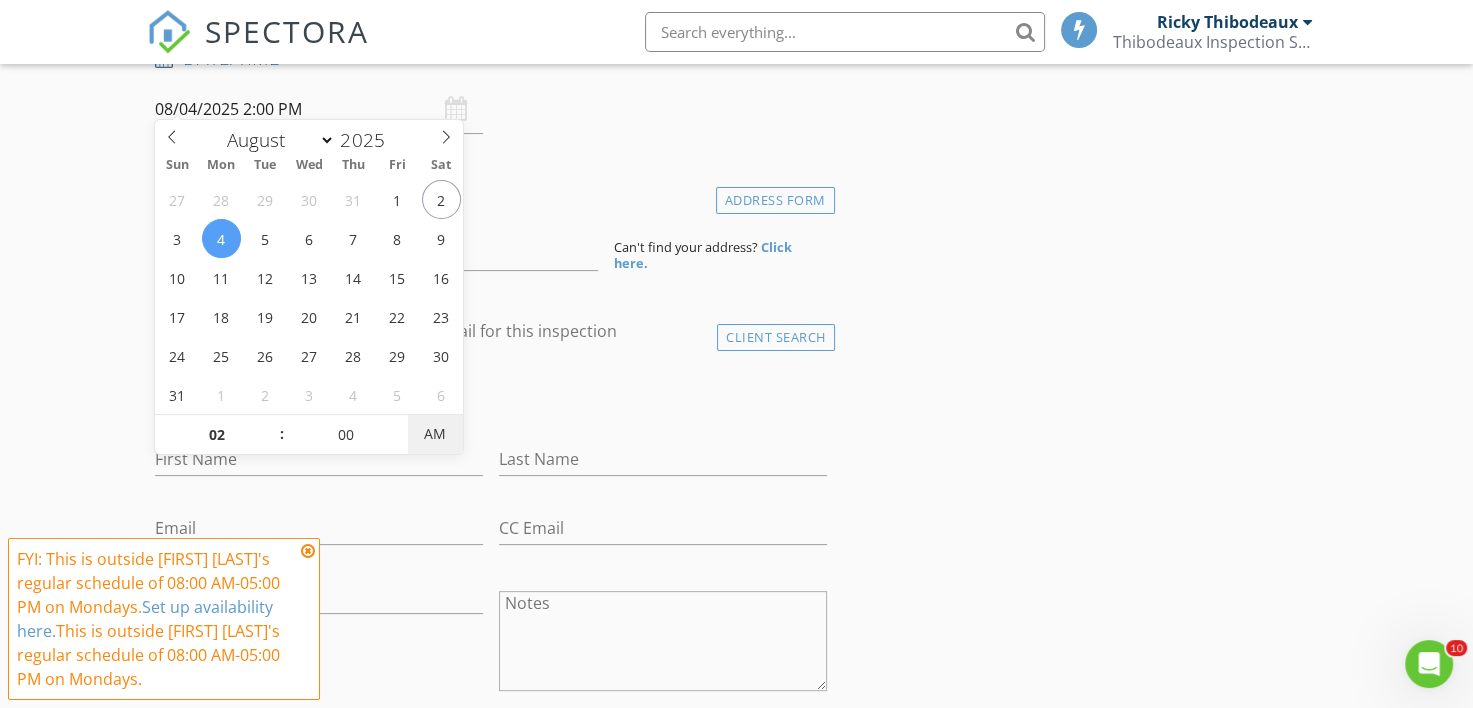 click on "AM" at bounding box center [435, 434] 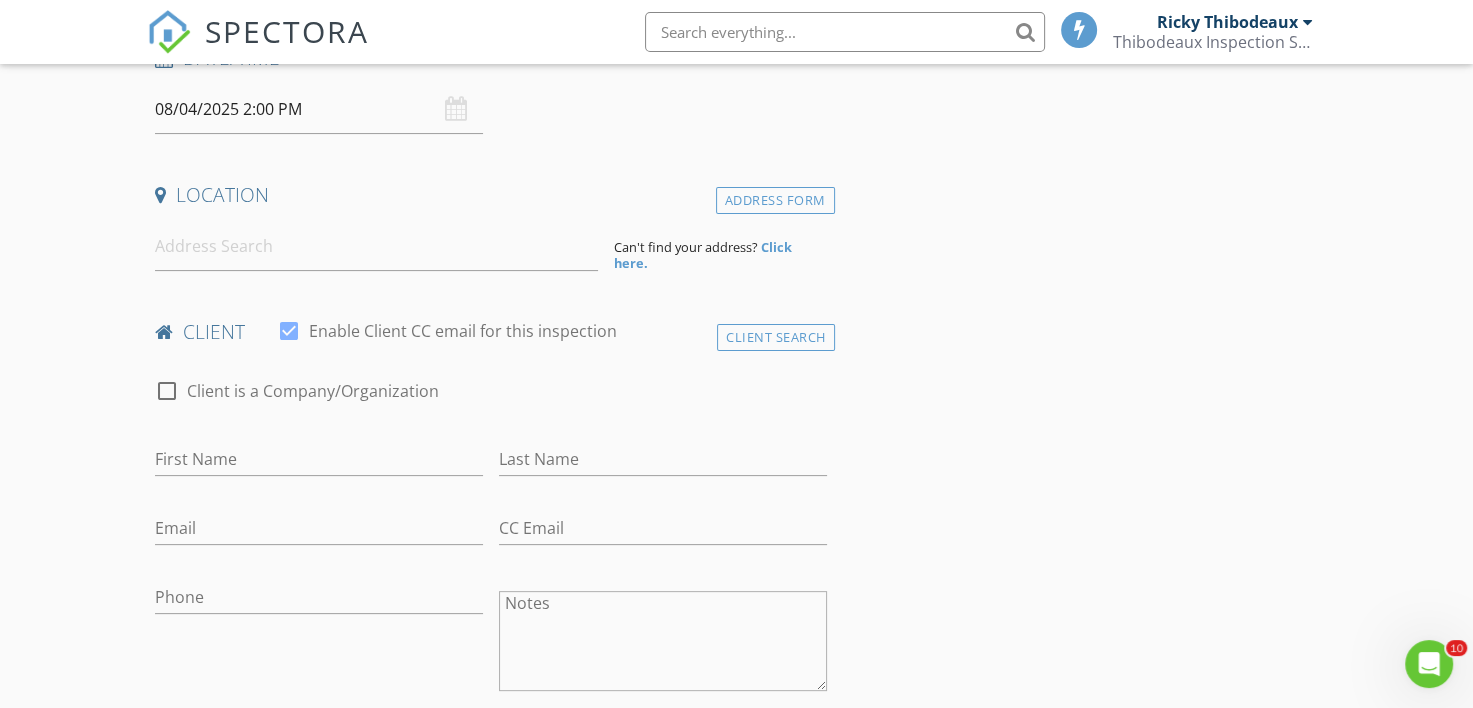 drag, startPoint x: 114, startPoint y: 296, endPoint x: 196, endPoint y: 231, distance: 104.63747 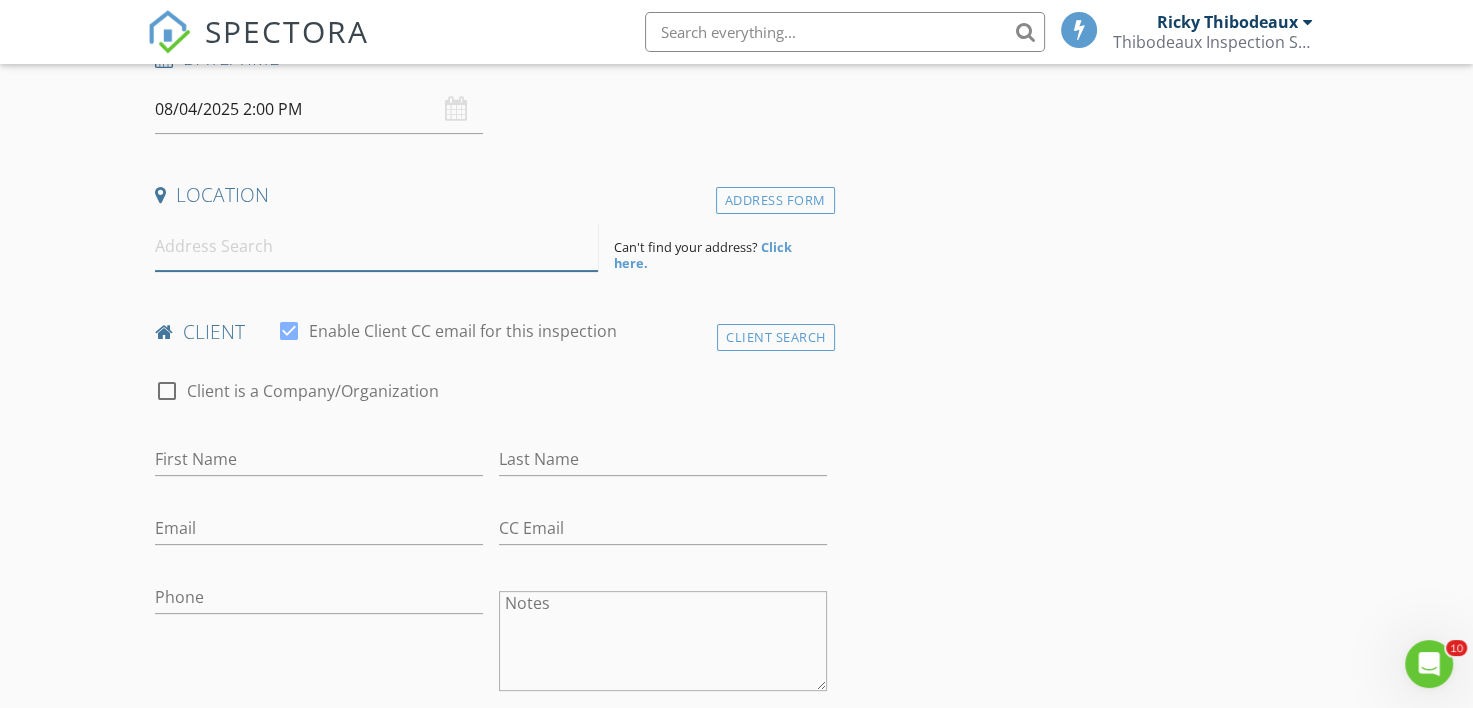 click at bounding box center [376, 246] 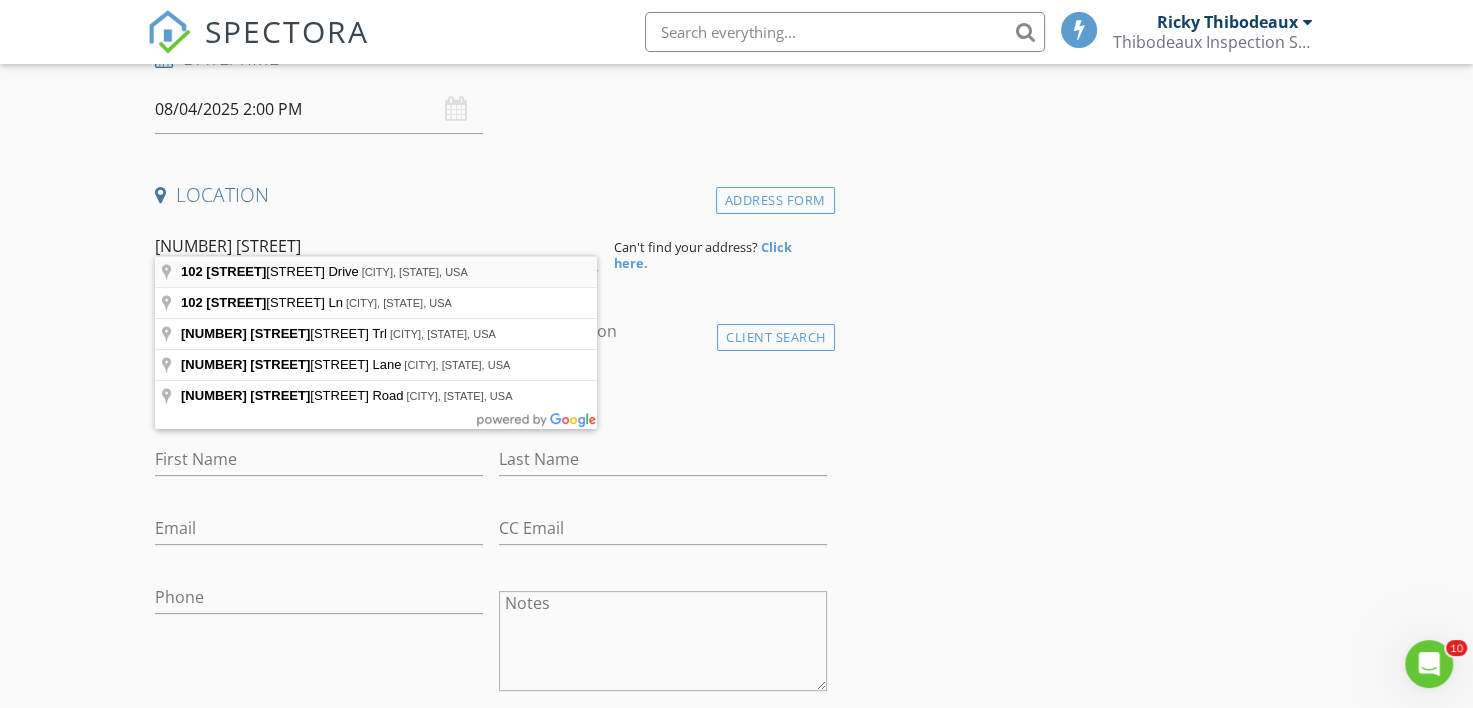 type on "102 Babbling Brook Drive, Lafayette, LA, USA" 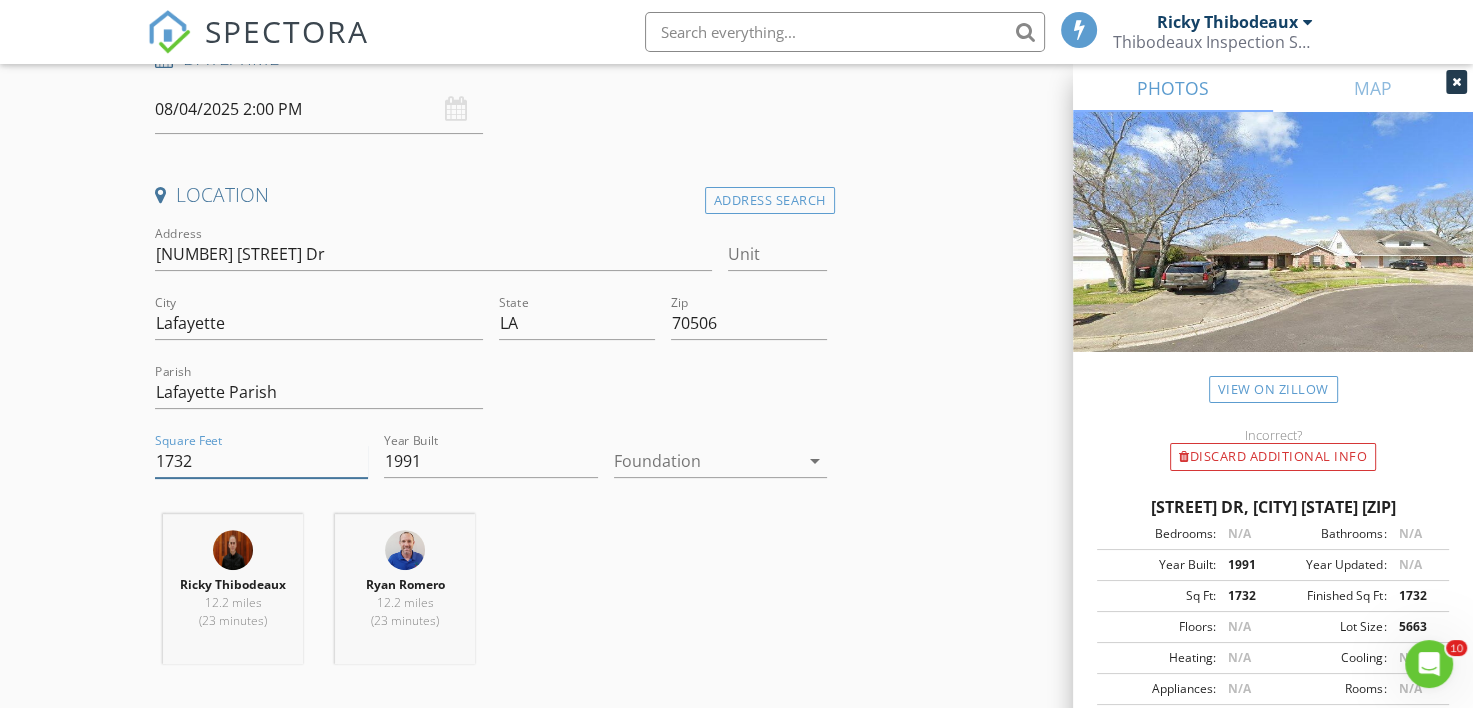 drag, startPoint x: 210, startPoint y: 448, endPoint x: 140, endPoint y: 453, distance: 70.178345 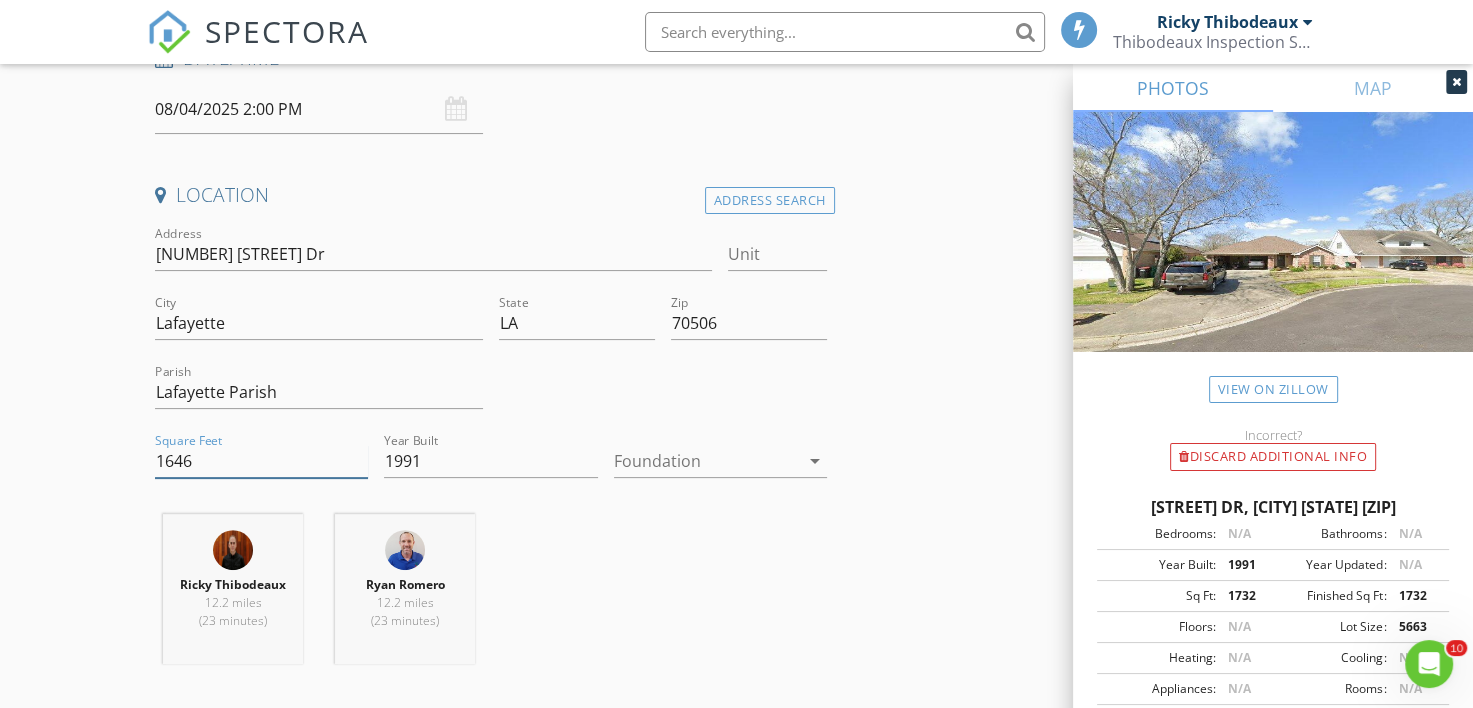 type on "1646" 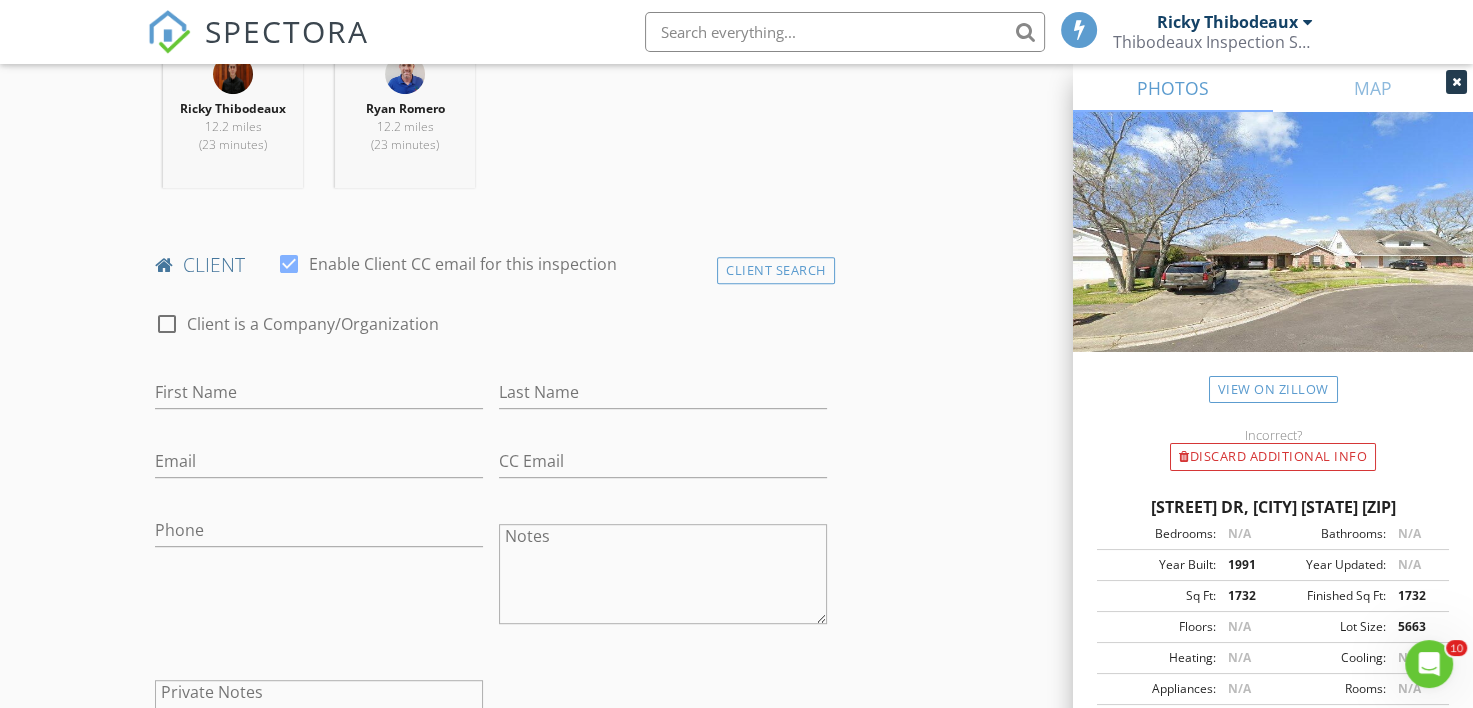 scroll, scrollTop: 1000, scrollLeft: 0, axis: vertical 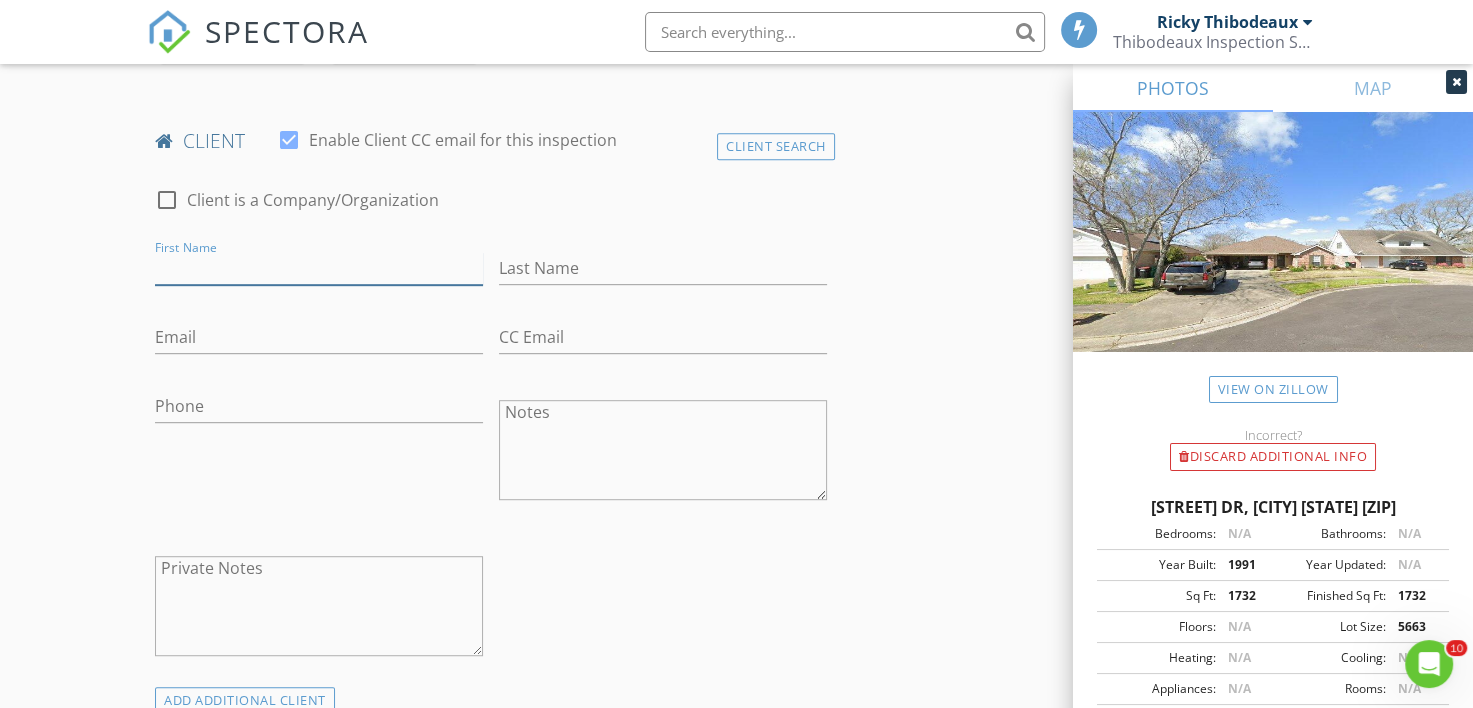 click on "First Name" at bounding box center [319, 268] 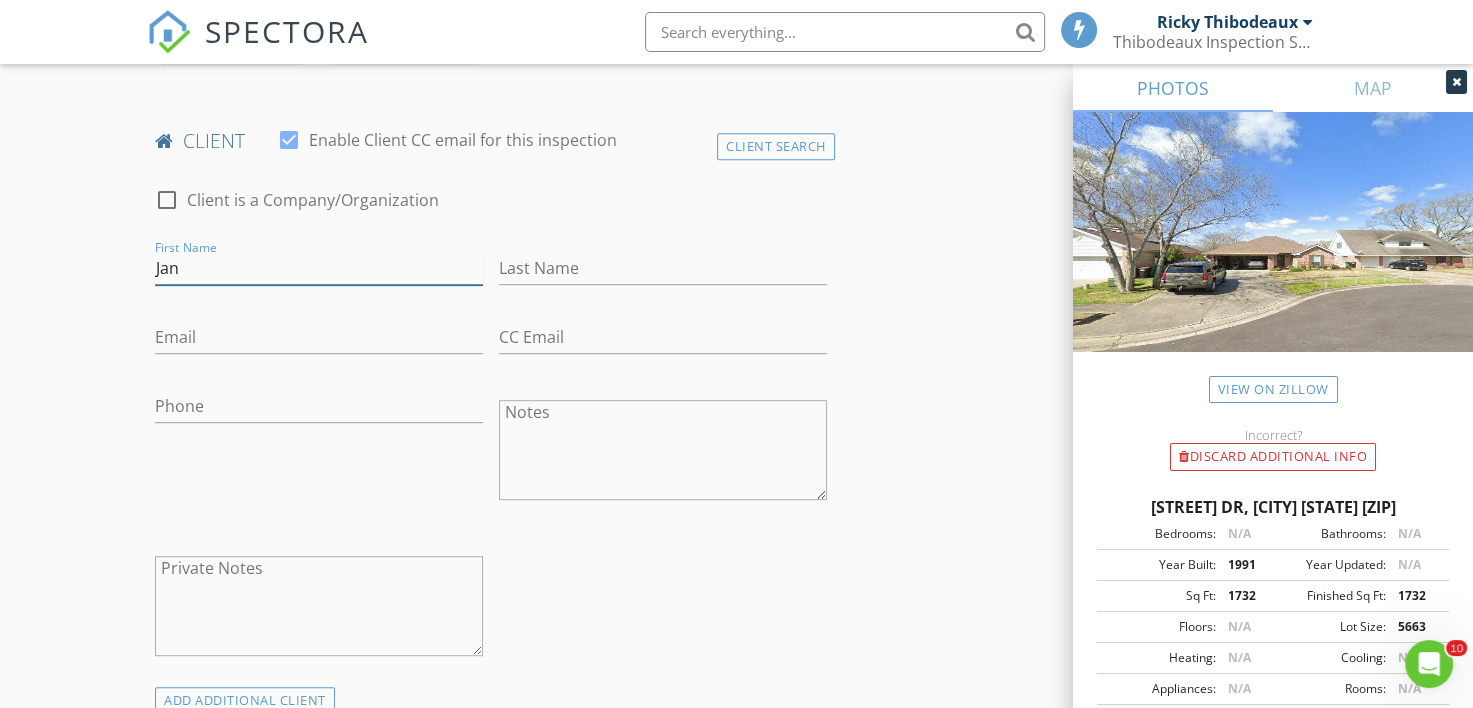 type on "Jan" 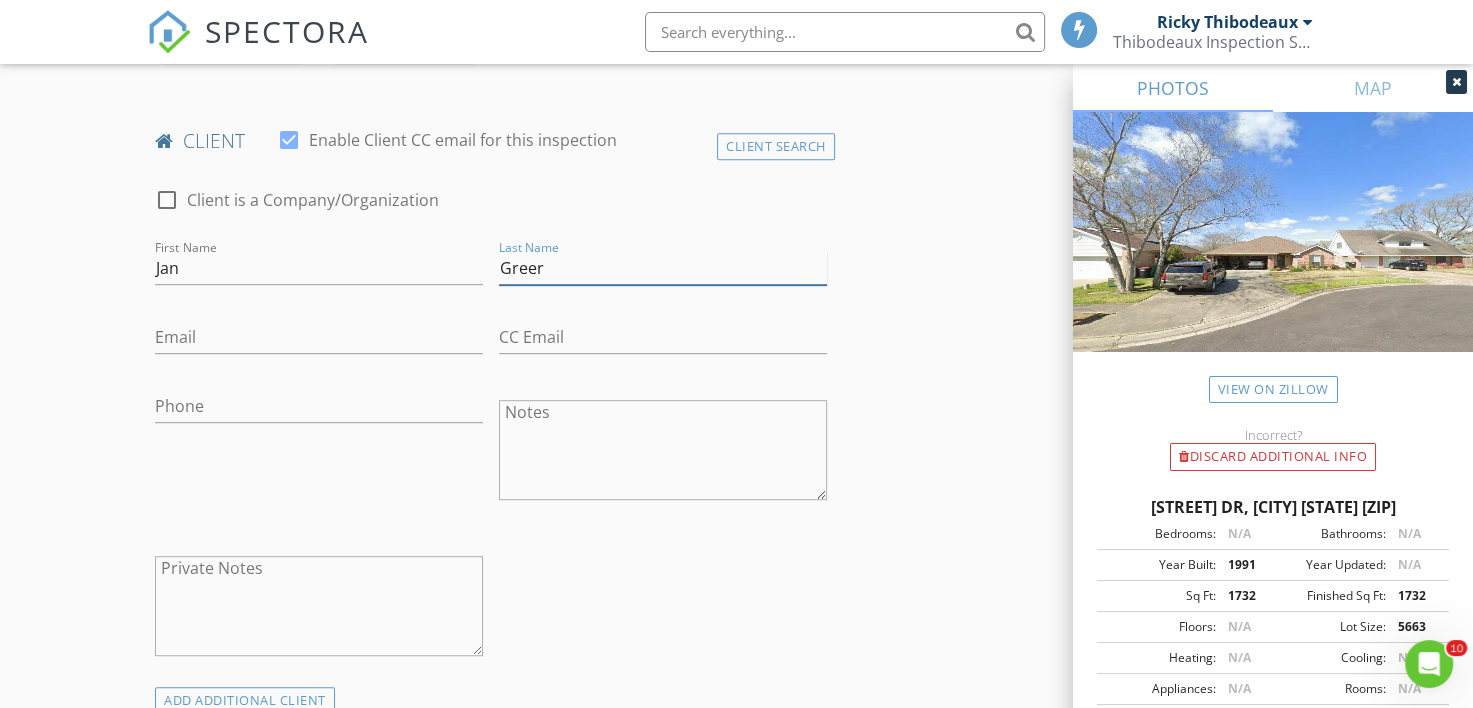type on "Greer" 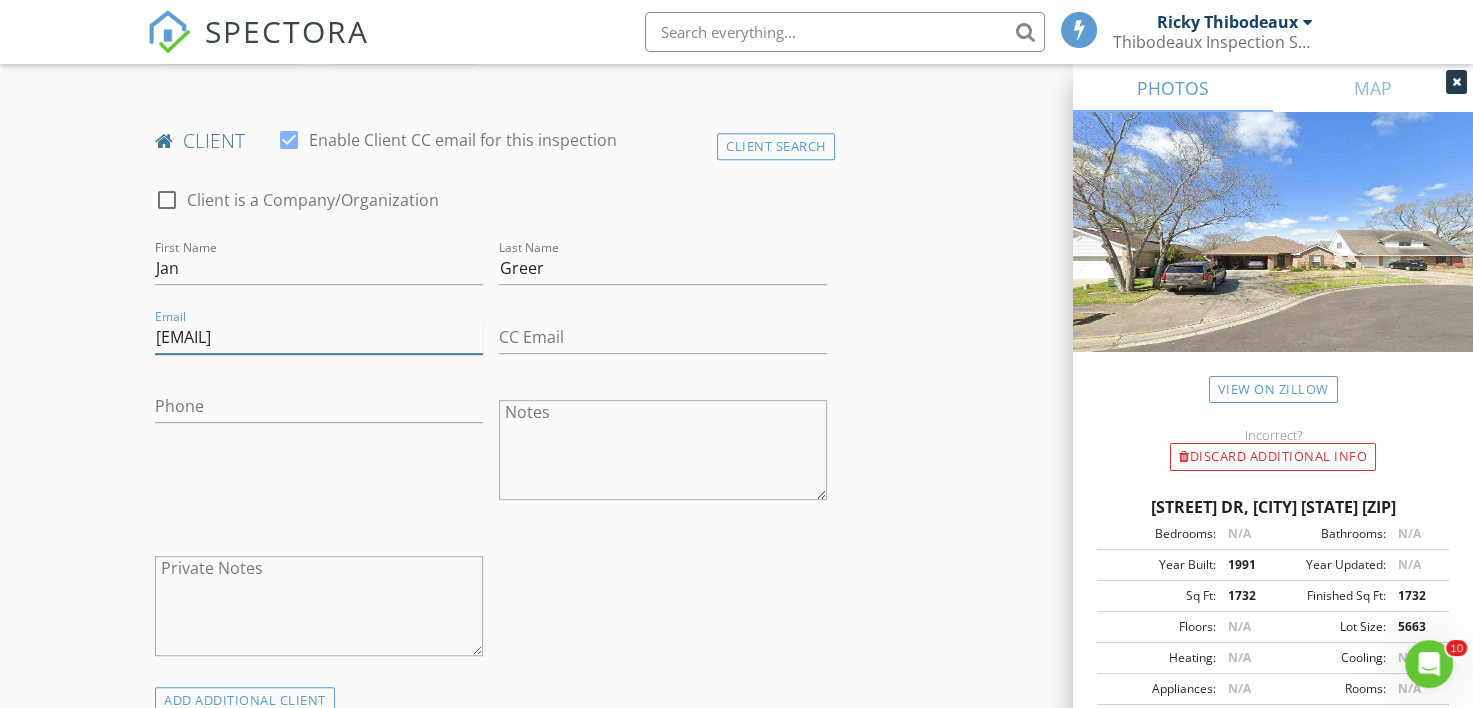 type on "[EMAIL]" 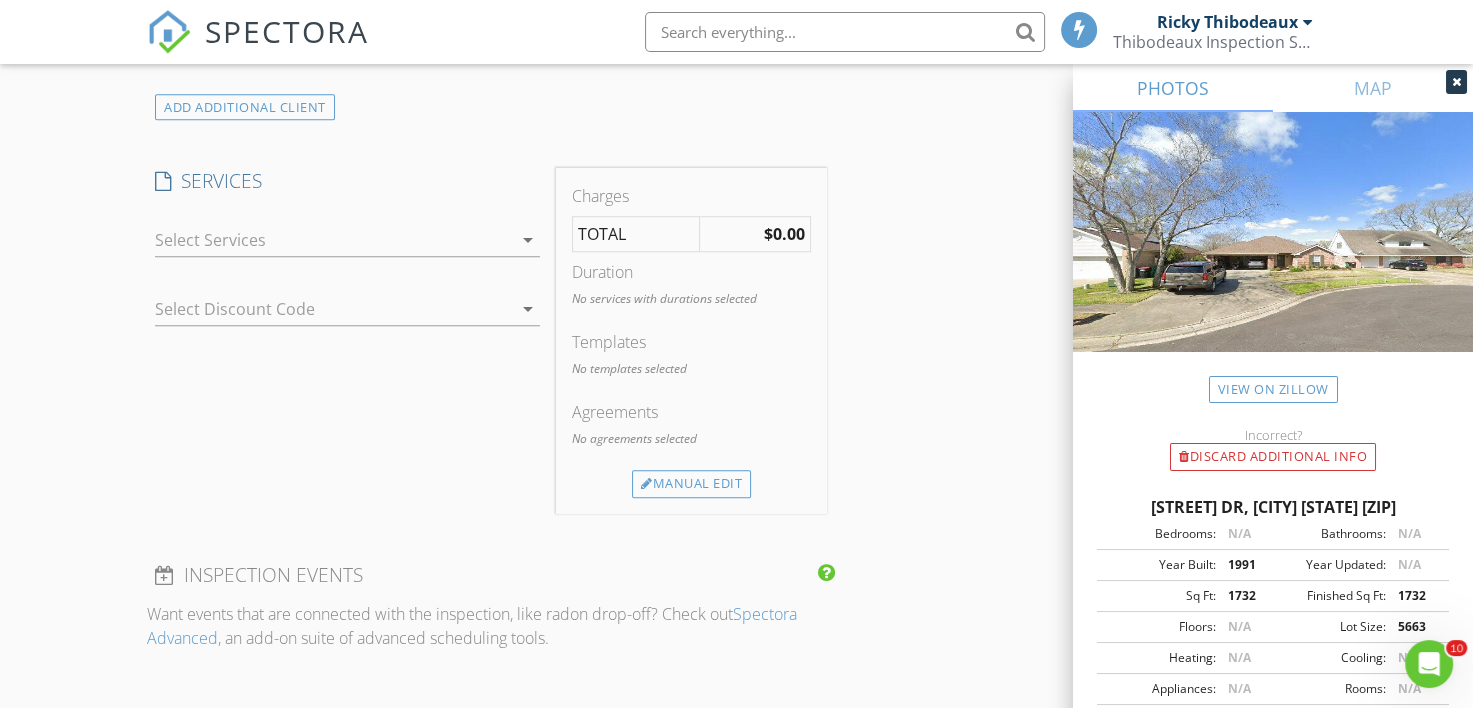 scroll, scrollTop: 1600, scrollLeft: 0, axis: vertical 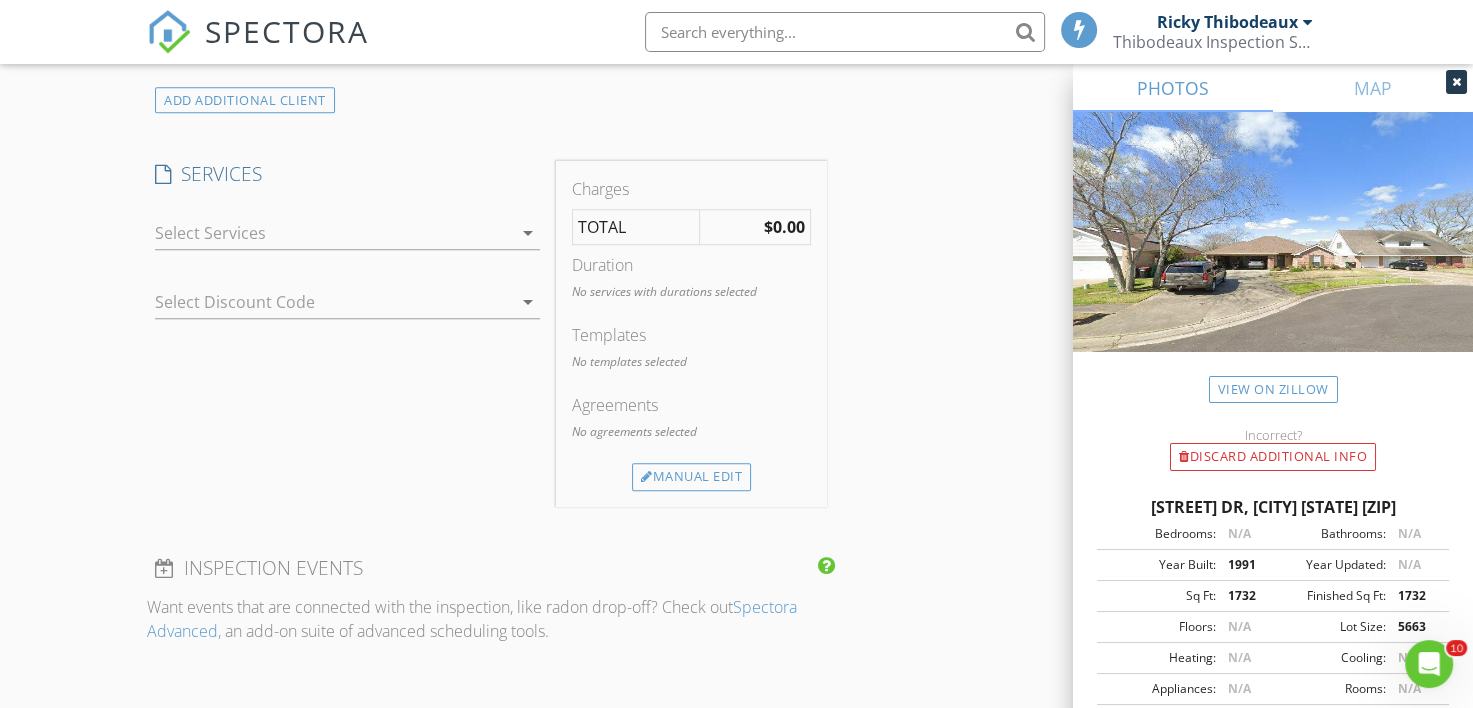 type on "[PHONE]" 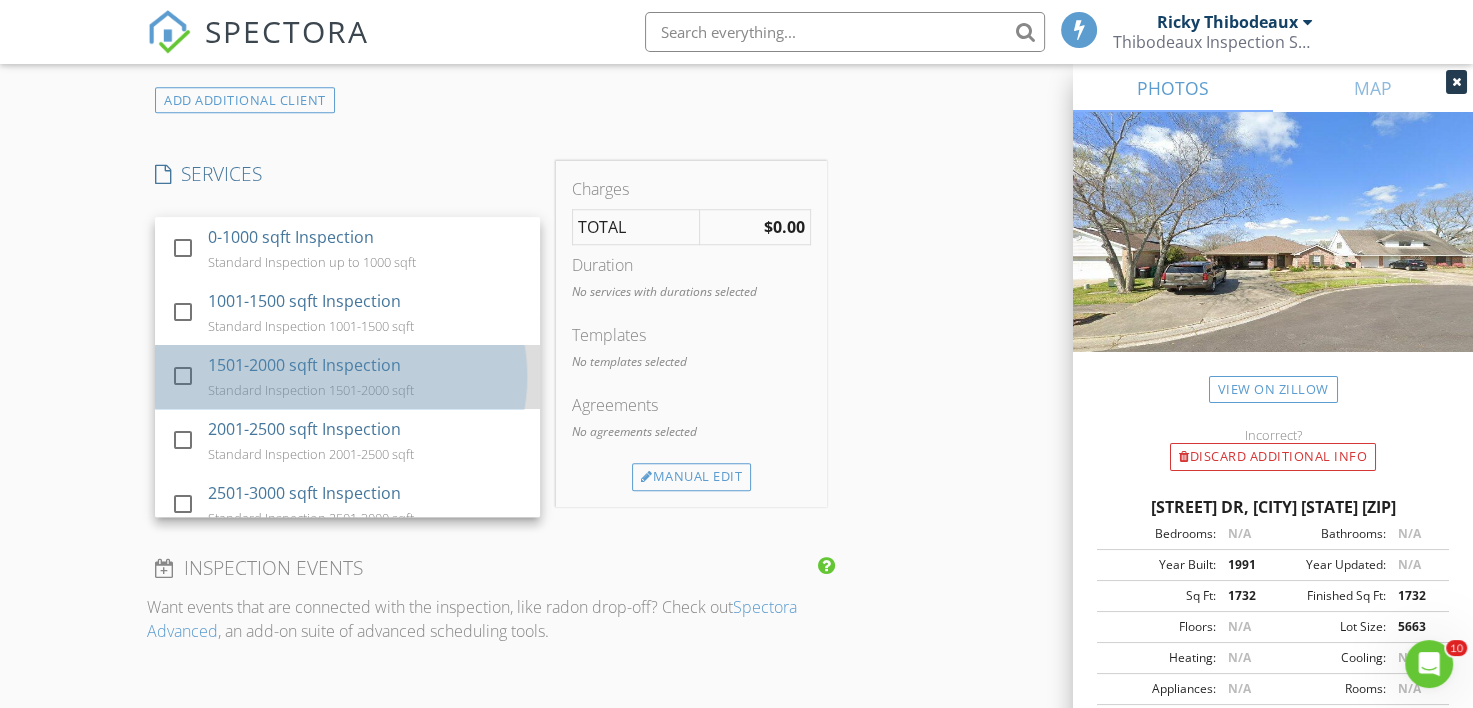 click on "1501-2000 sqft Inspection" at bounding box center [305, 365] 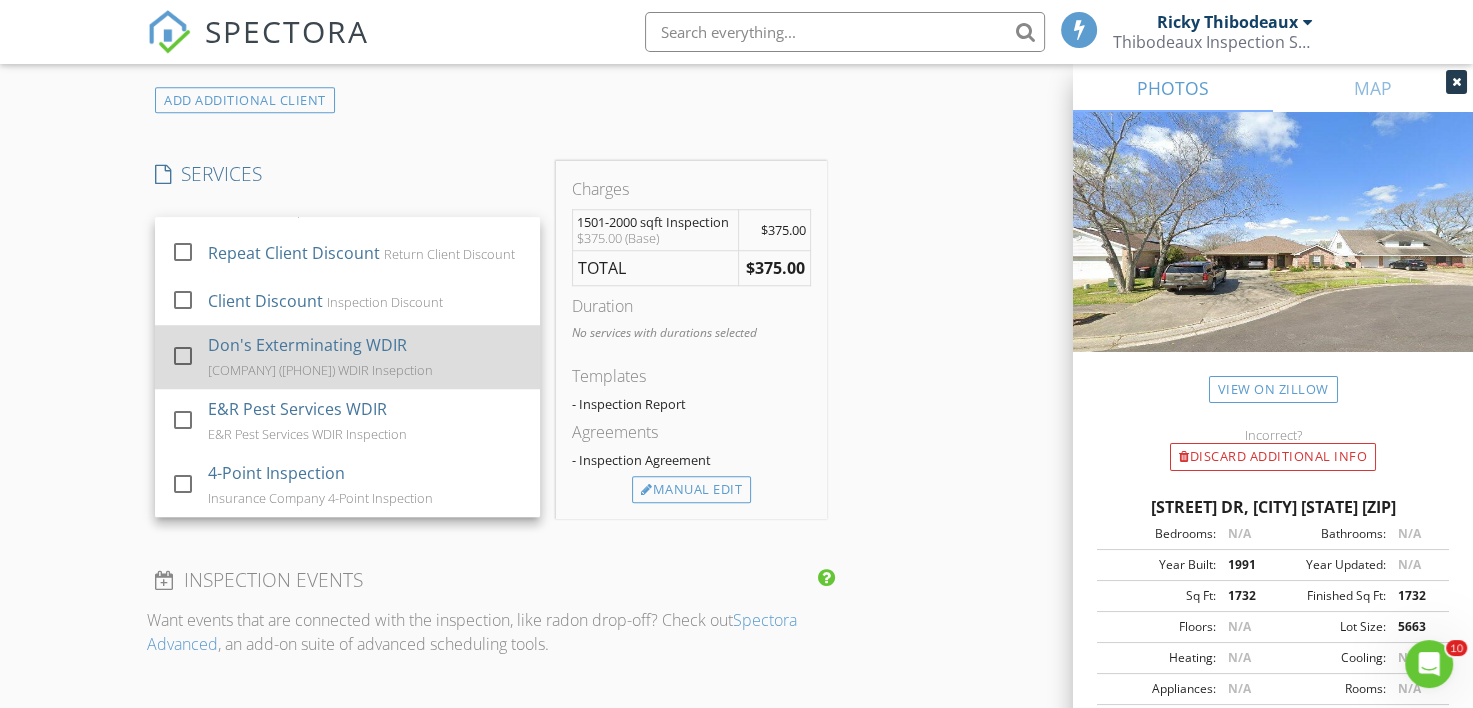 scroll, scrollTop: 1759, scrollLeft: 0, axis: vertical 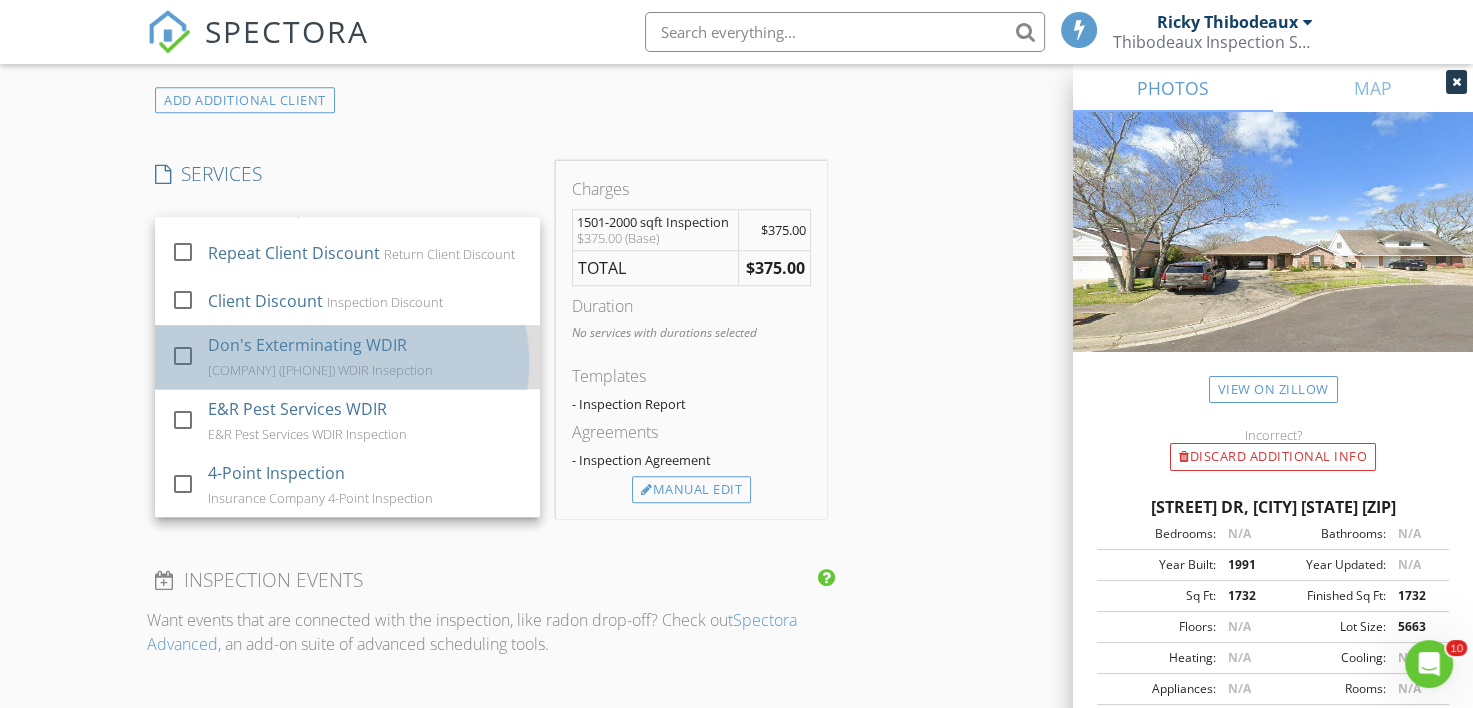 click on "Don's Exterminating WDIR" at bounding box center [308, 345] 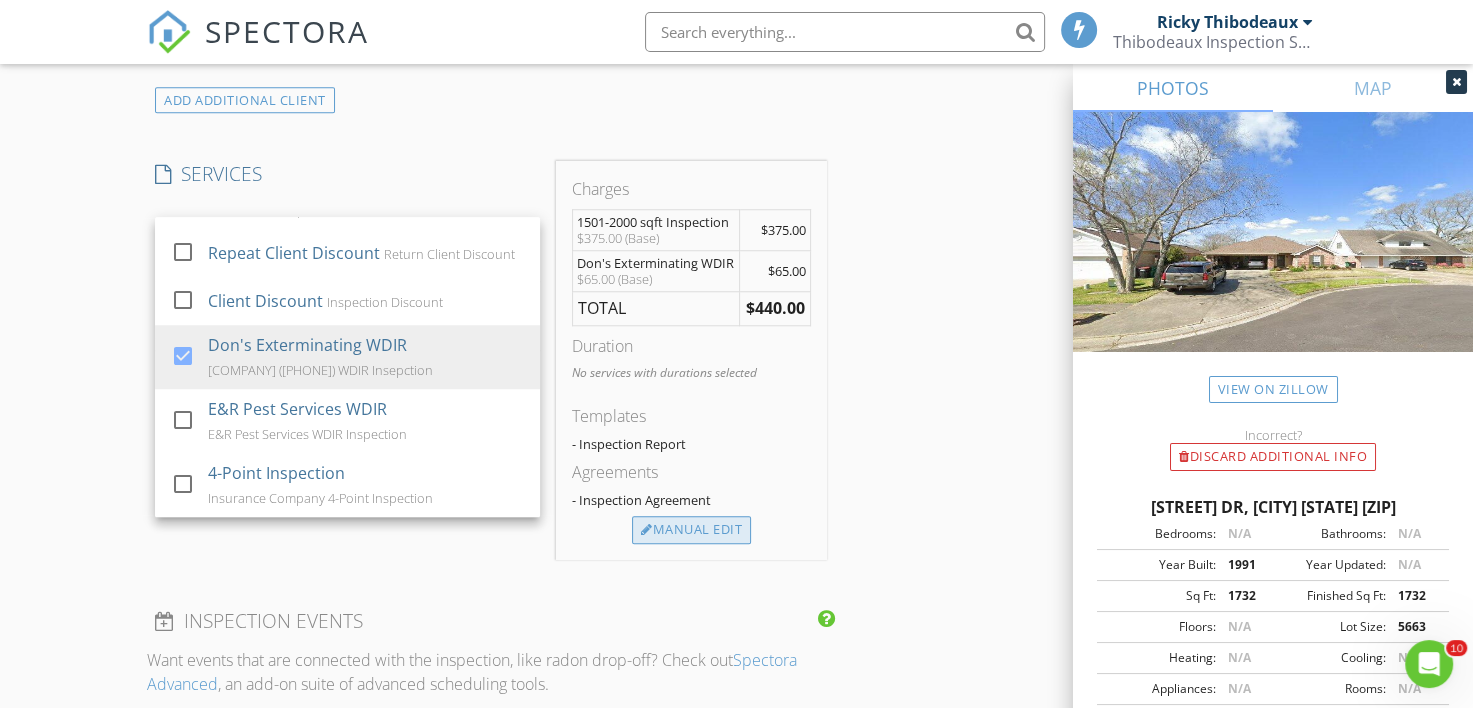 click on "Manual Edit" at bounding box center [691, 530] 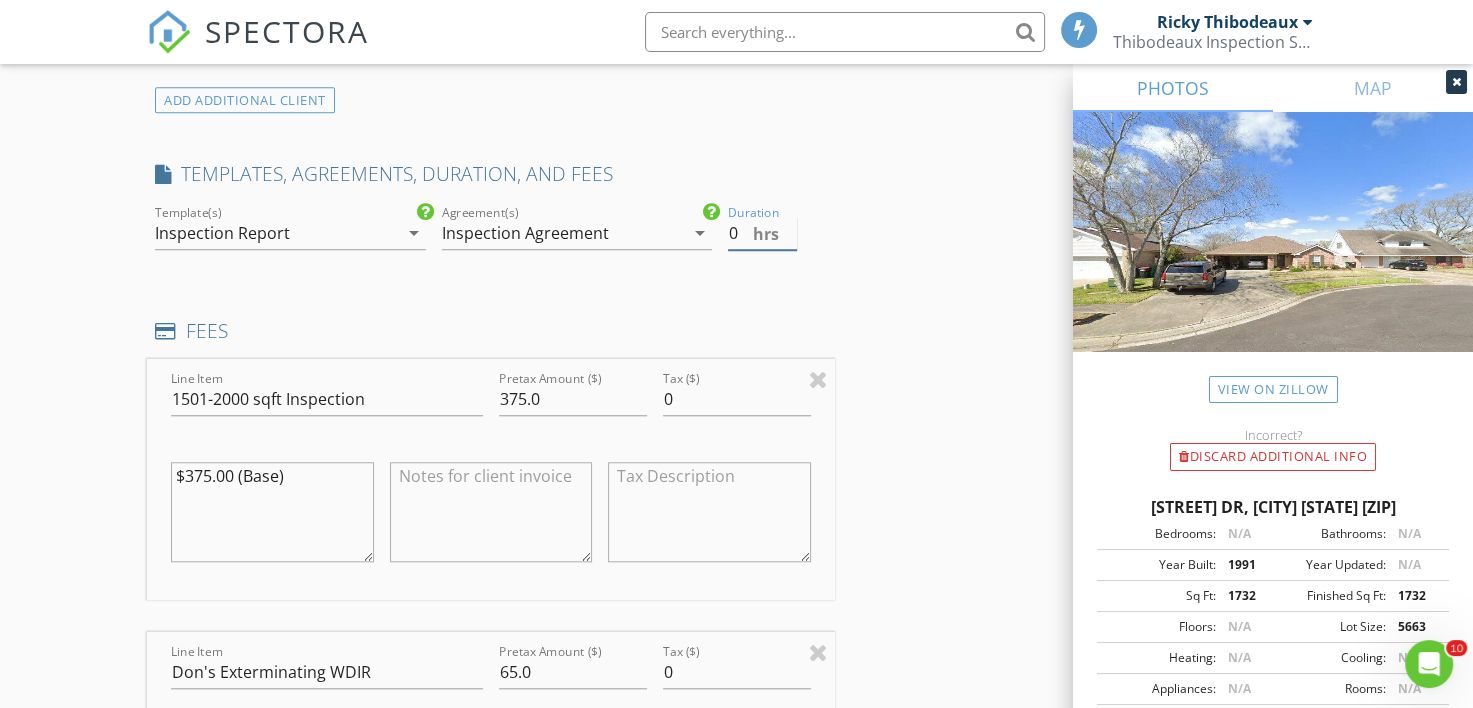 drag, startPoint x: 735, startPoint y: 226, endPoint x: 687, endPoint y: 227, distance: 48.010414 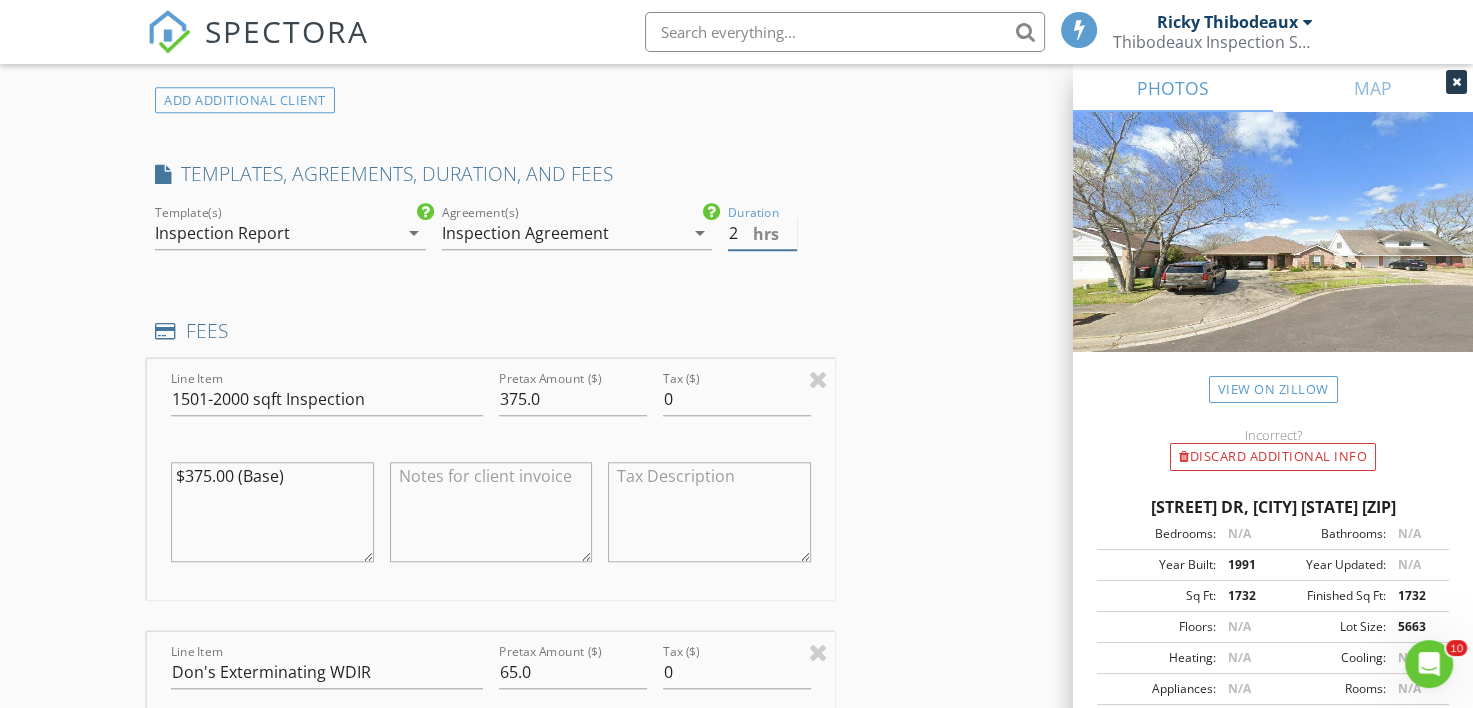 type on "2" 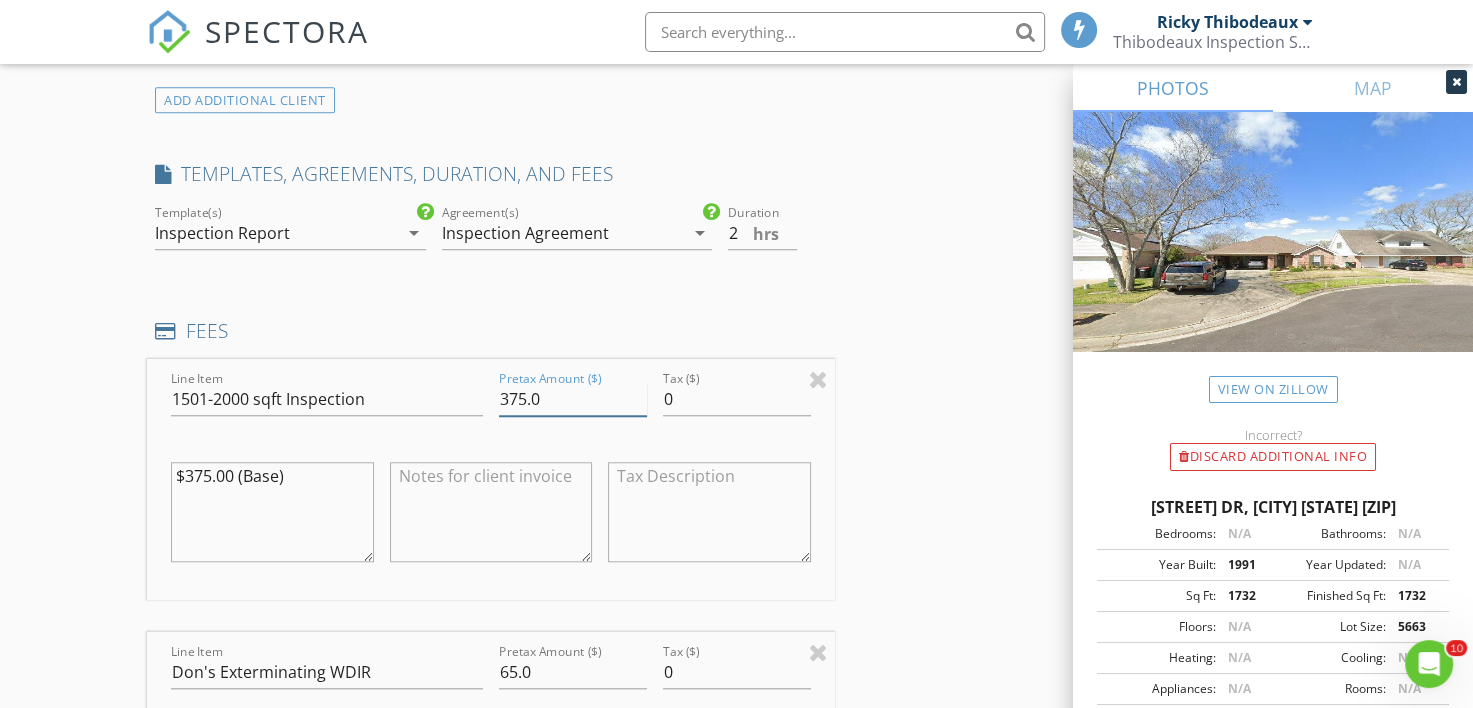 drag, startPoint x: 551, startPoint y: 381, endPoint x: 484, endPoint y: 383, distance: 67.02985 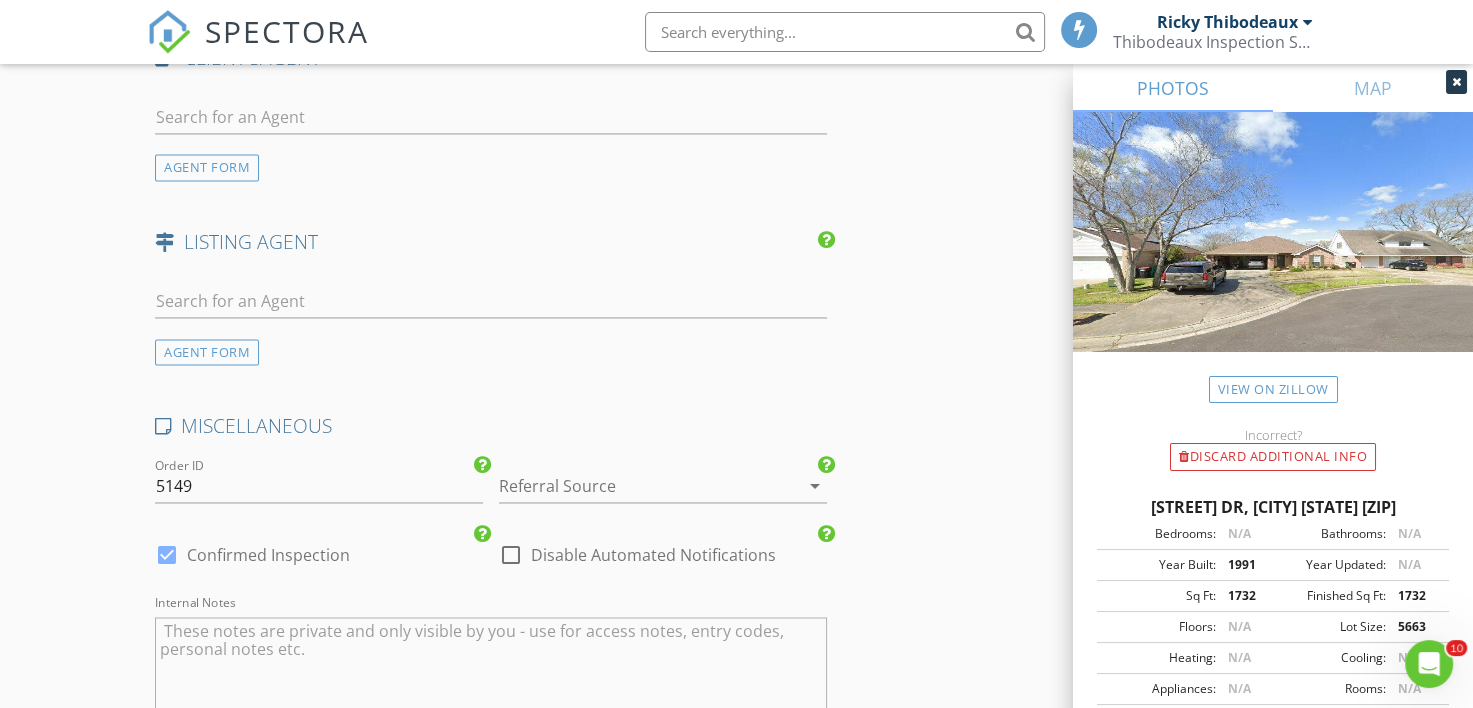 scroll, scrollTop: 3000, scrollLeft: 0, axis: vertical 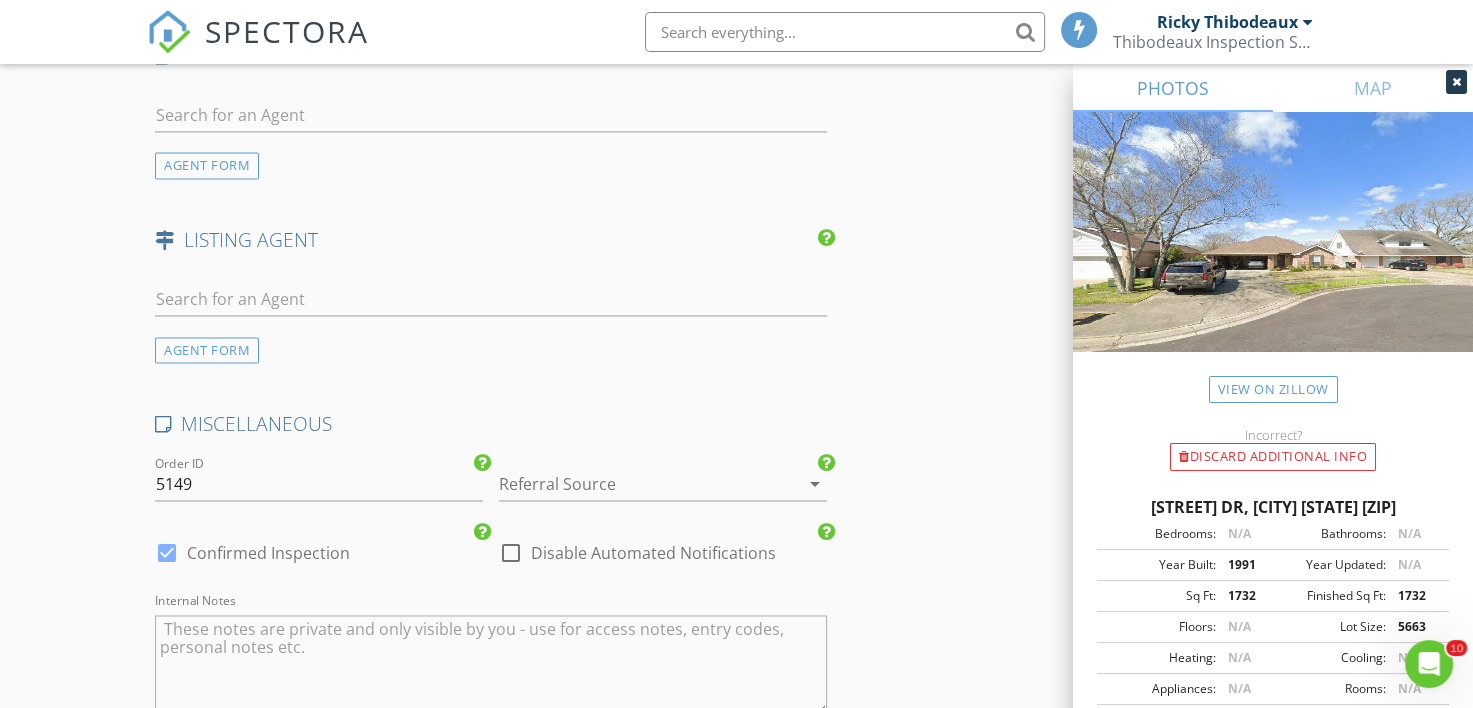 type on "400.0" 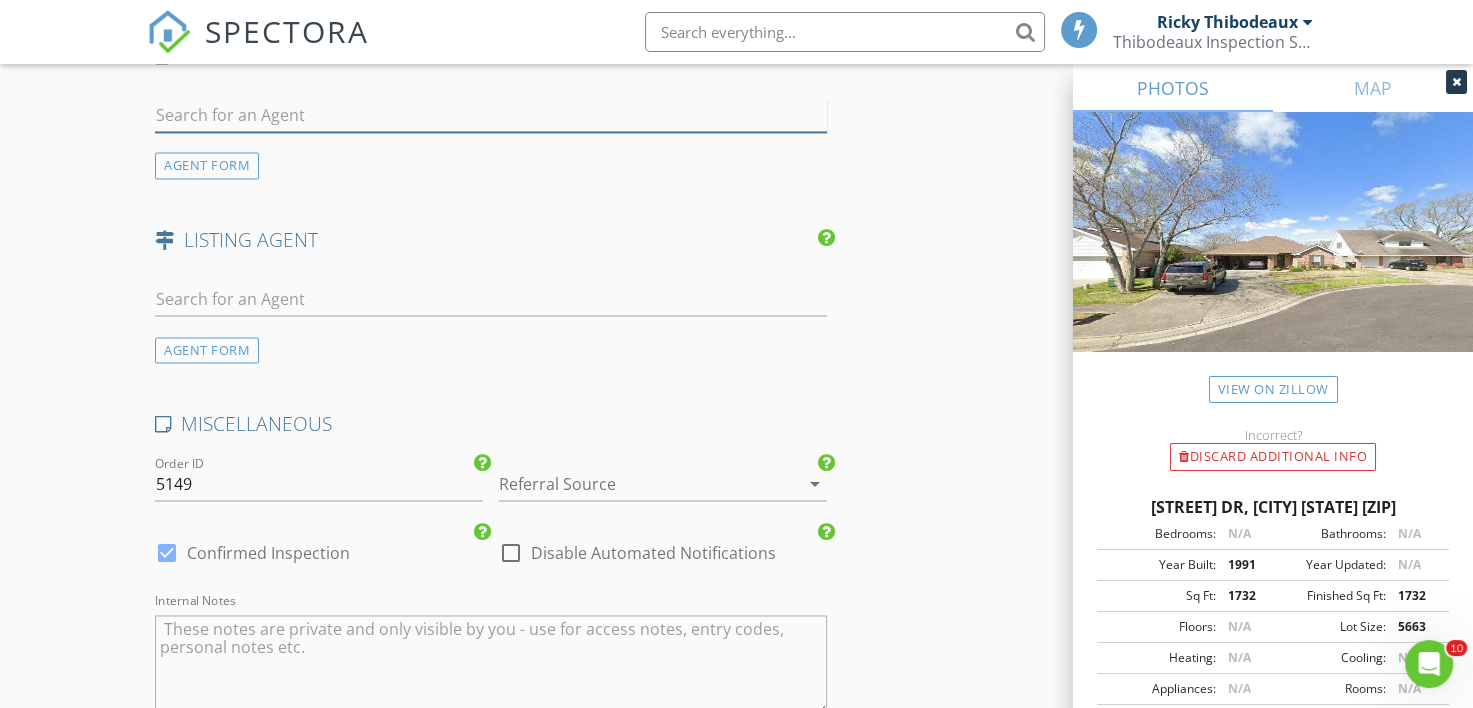 click at bounding box center [490, 115] 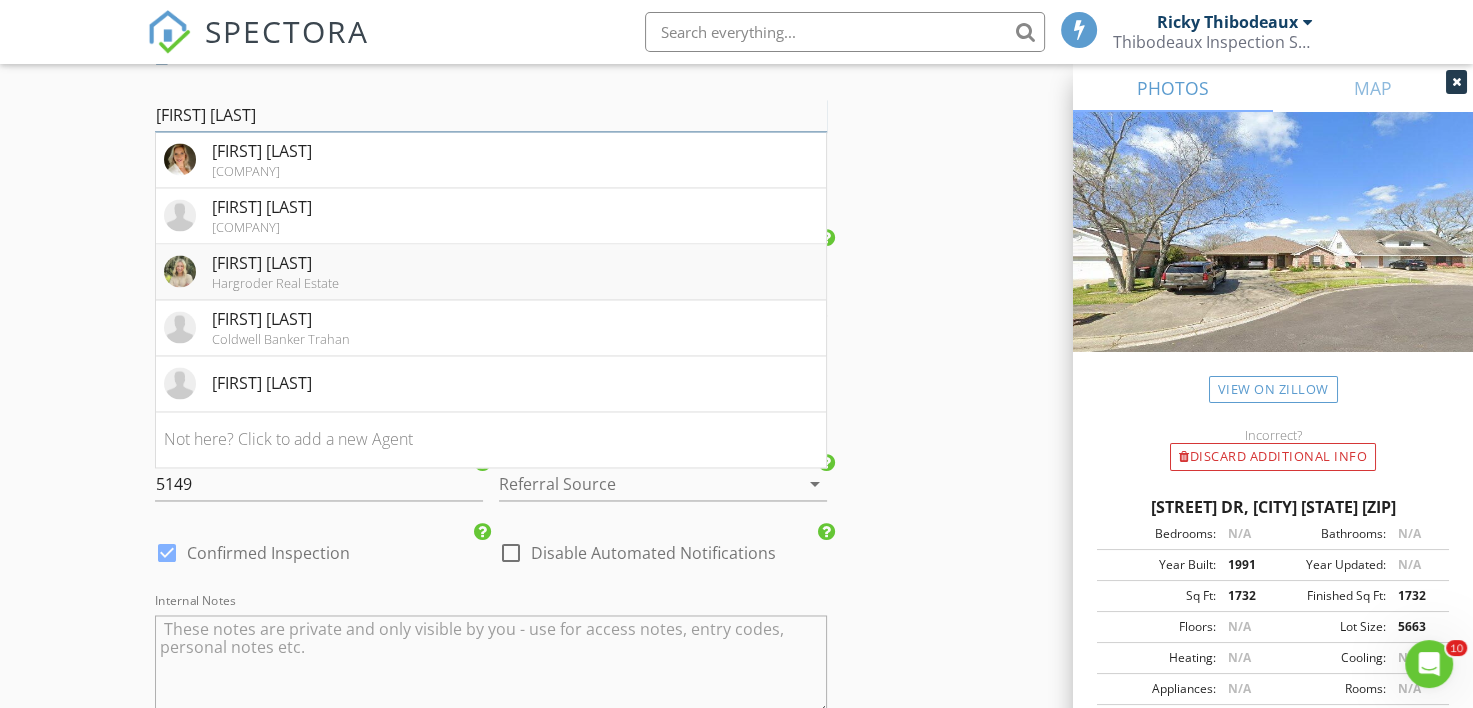 type on "victoria em" 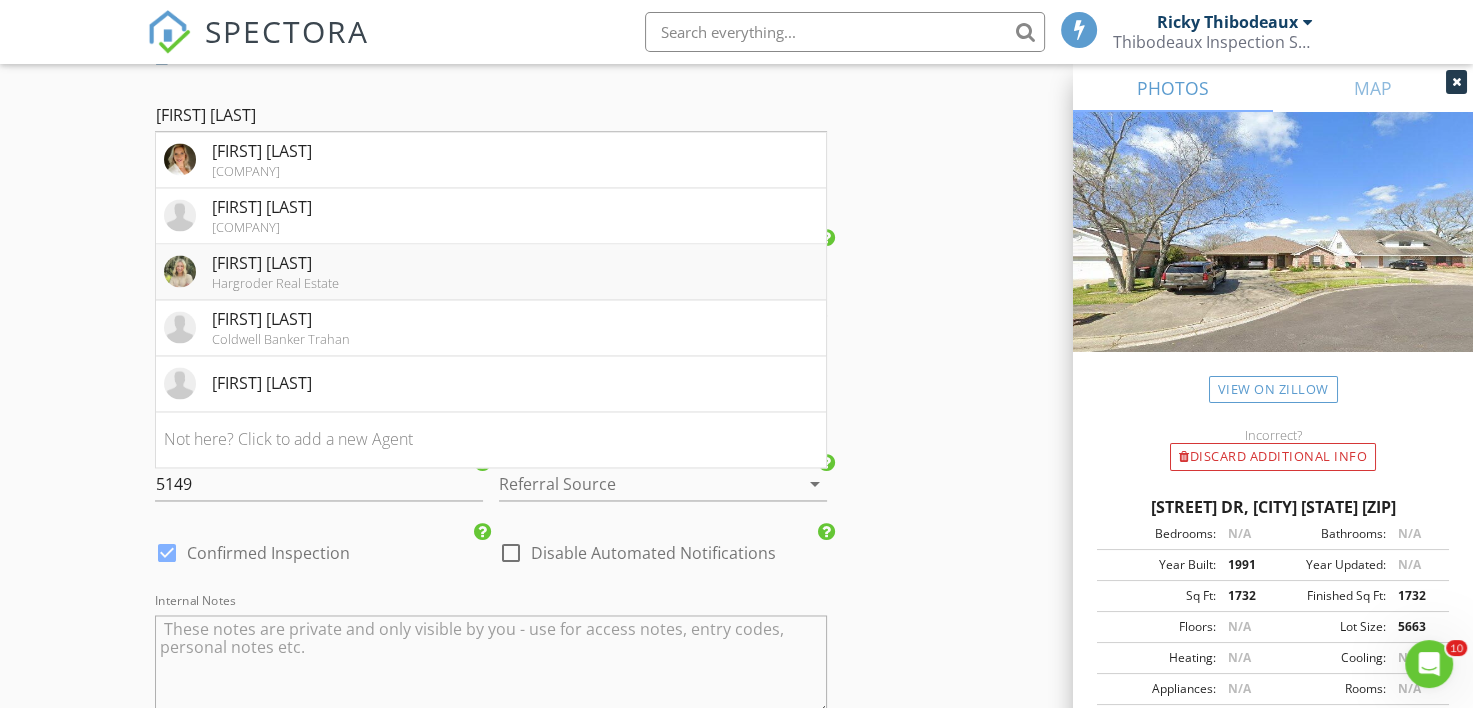 click at bounding box center (180, 271) 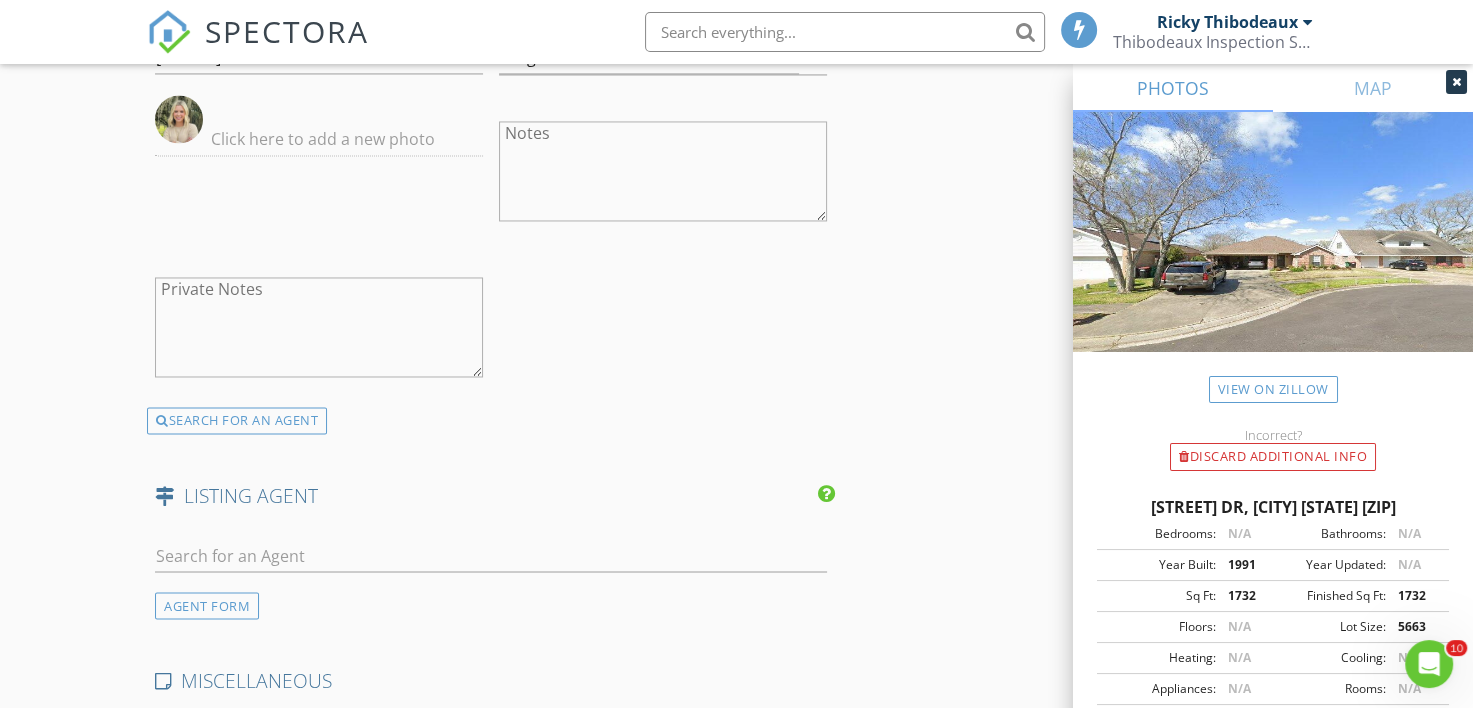 scroll, scrollTop: 3400, scrollLeft: 0, axis: vertical 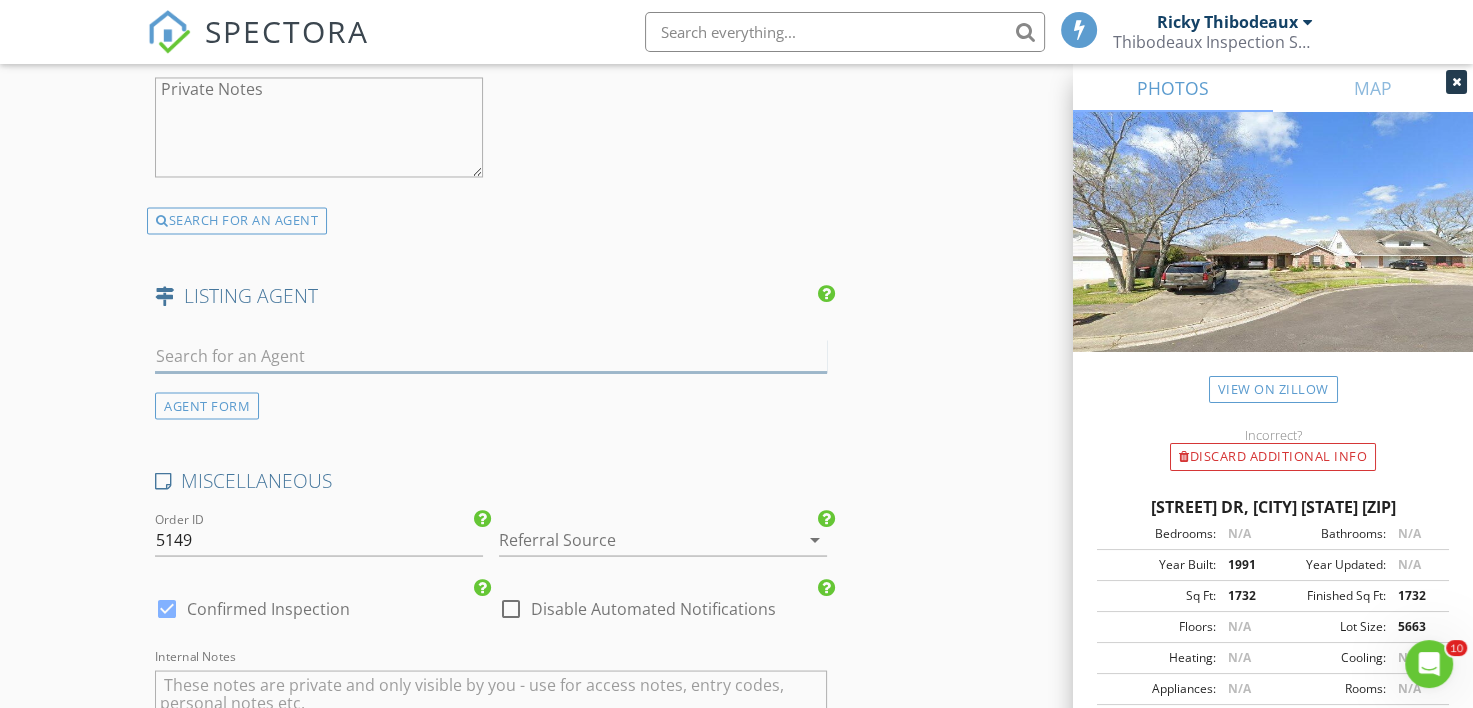 click at bounding box center (490, 355) 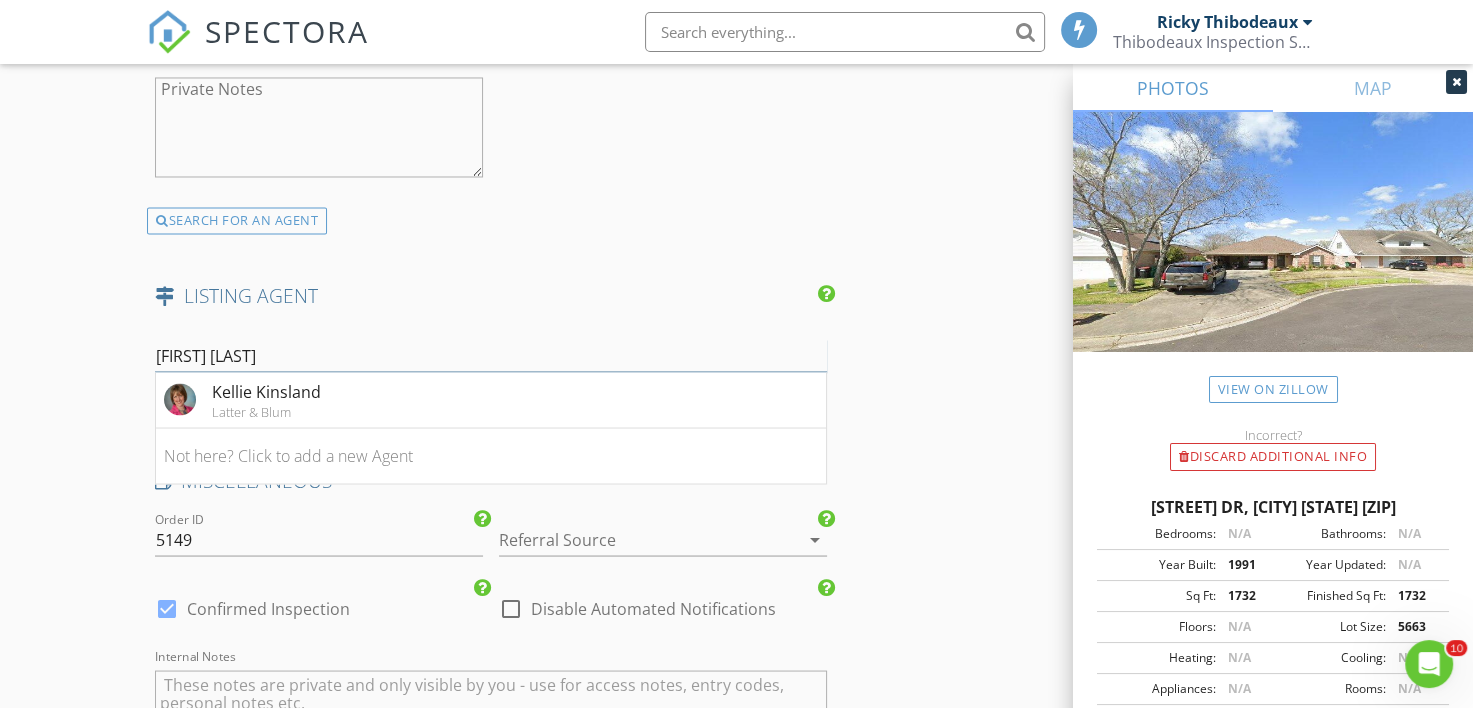 type on "kellie kins" 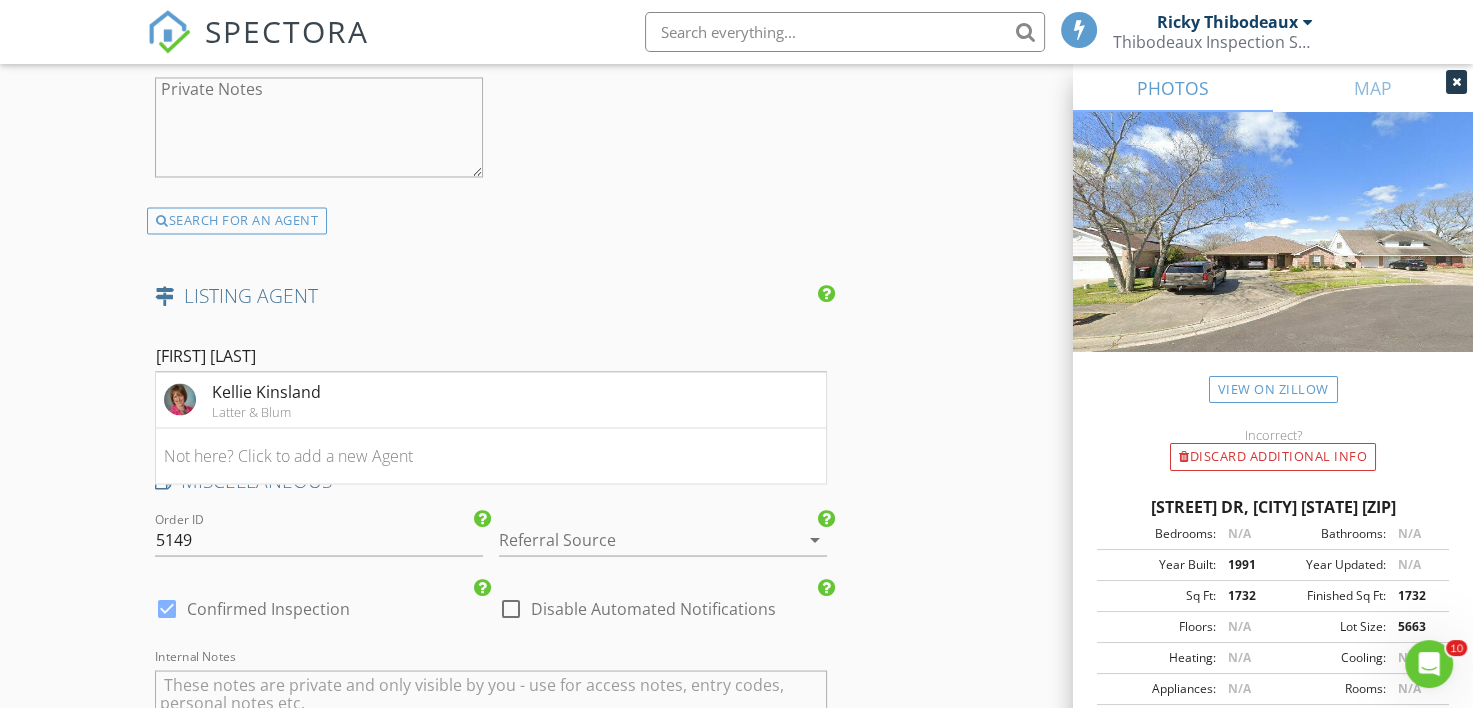 click on "New Inspection
Click here to use the New Order Form
INSPECTOR(S)
check_box   Ricky Thibodeaux   PRIMARY   check_box   Ryan Romero     Ricky Thibodeaux,  Ryan Romero arrow_drop_down   check_box Ricky Thibodeaux specifically requested check_box_outline_blank Ryan Romero specifically requested
Date/Time
08/04/2025 2:00 PM
Location
Address Search       Address 102 Babbling Brook Dr   Unit   City Lafayette   State LA   Zip 70506   Parish Lafayette Parish     Square Feet 1646   Year Built 1991   Foundation Slab arrow_drop_down     Ricky Thibodeaux     12.2 miles     (23 minutes)         Ryan Romero     12.2 miles     (23 minutes)
client
check_box Enable Client CC email for this inspection   Client Search     check_box_outline_blank Client is a Company/Organization     First Name Jan   Last Name Greer   Email jpgreer@cox.net   CC Email   Phone" at bounding box center [736, -1051] 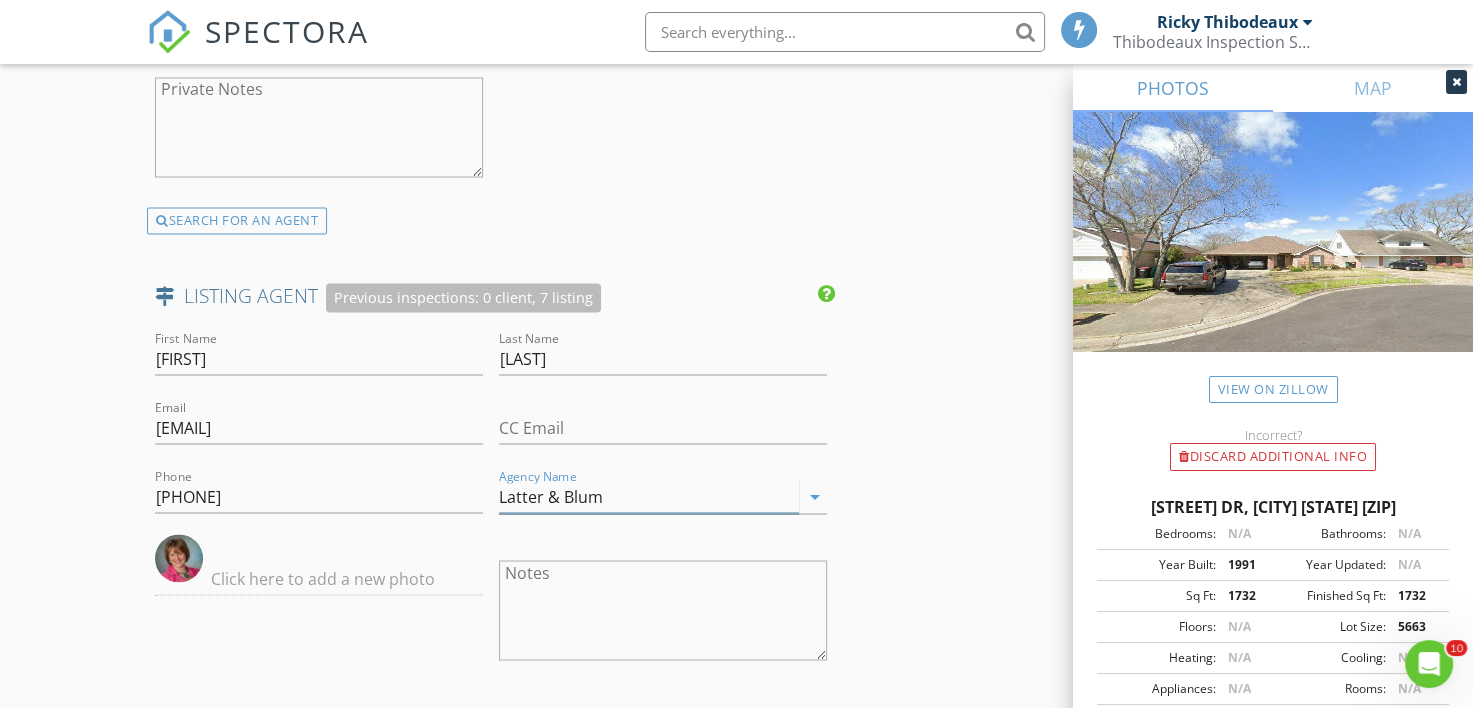 click on "Latter & Blum" at bounding box center [649, 496] 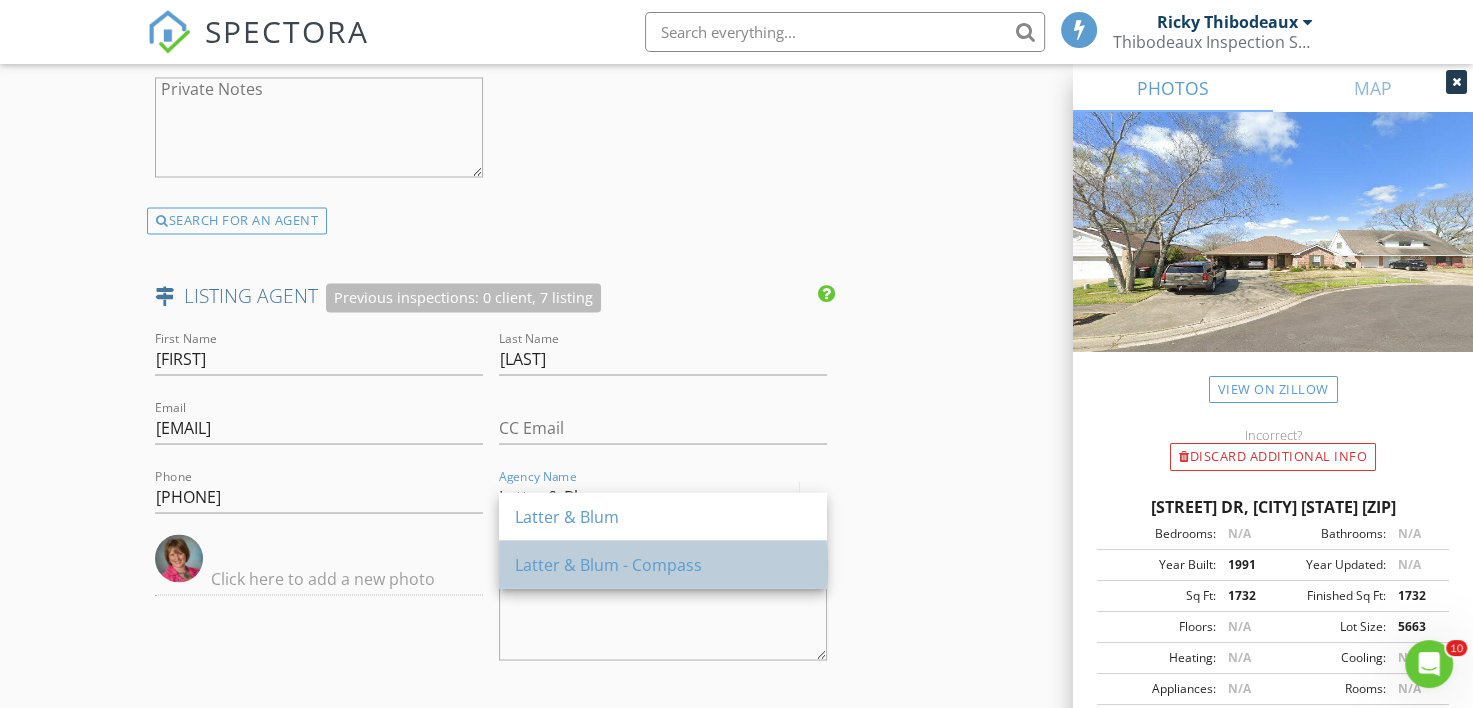 click on "Latter & Blum - Compass" at bounding box center [663, 564] 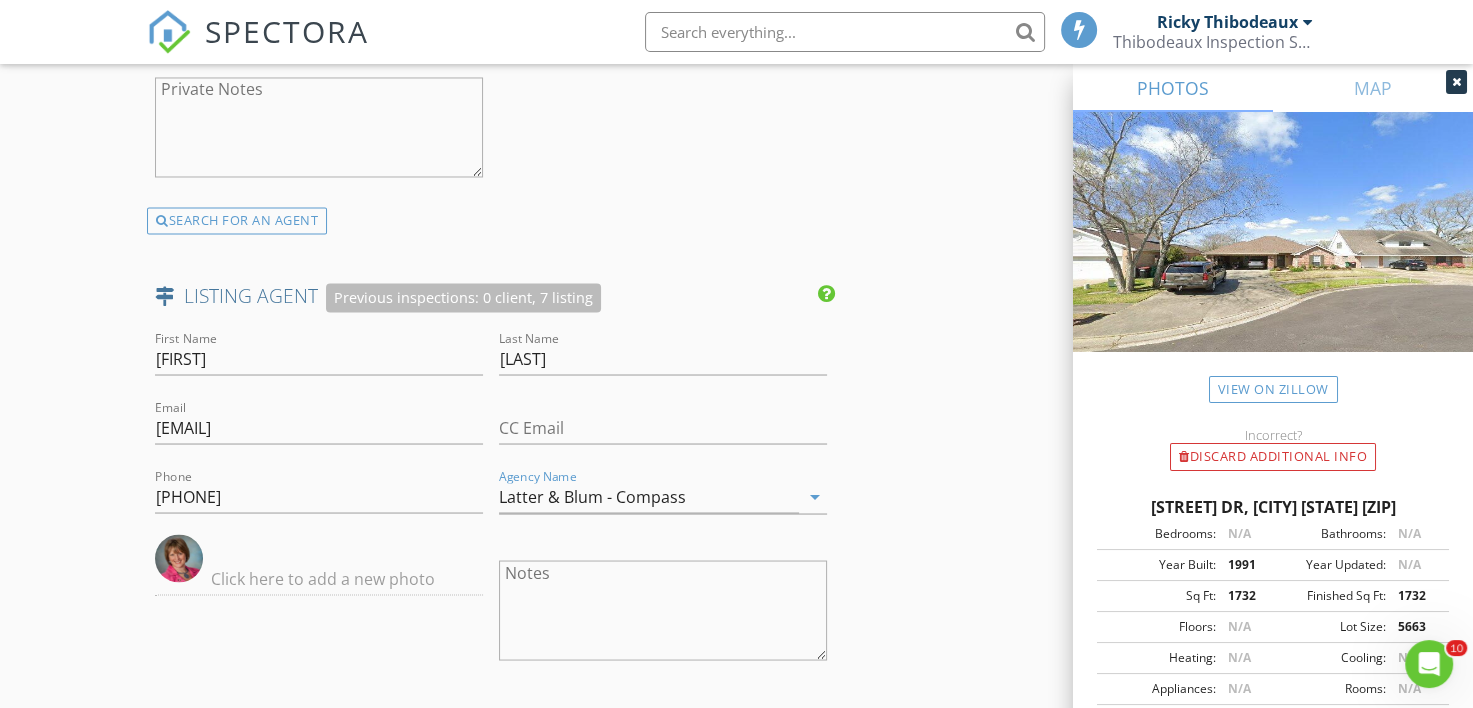 click on "New Inspection
Click here to use the New Order Form
INSPECTOR(S)
check_box   Ricky Thibodeaux   PRIMARY   check_box   Ryan Romero     Ricky Thibodeaux,  Ryan Romero arrow_drop_down   check_box Ricky Thibodeaux specifically requested check_box_outline_blank Ryan Romero specifically requested
Date/Time
08/04/2025 2:00 PM
Location
Address Search       Address 102 Babbling Brook Dr   Unit   City Lafayette   State LA   Zip 70506   Parish Lafayette Parish     Square Feet 1646   Year Built 1991   Foundation Slab arrow_drop_down     Ricky Thibodeaux     12.2 miles     (23 minutes)         Ryan Romero     12.2 miles     (23 minutes)
client
check_box Enable Client CC email for this inspection   Client Search     check_box_outline_blank Client is a Company/Organization     First Name Jan   Last Name Greer   Email jpgreer@cox.net   CC Email   Phone" at bounding box center [736, -824] 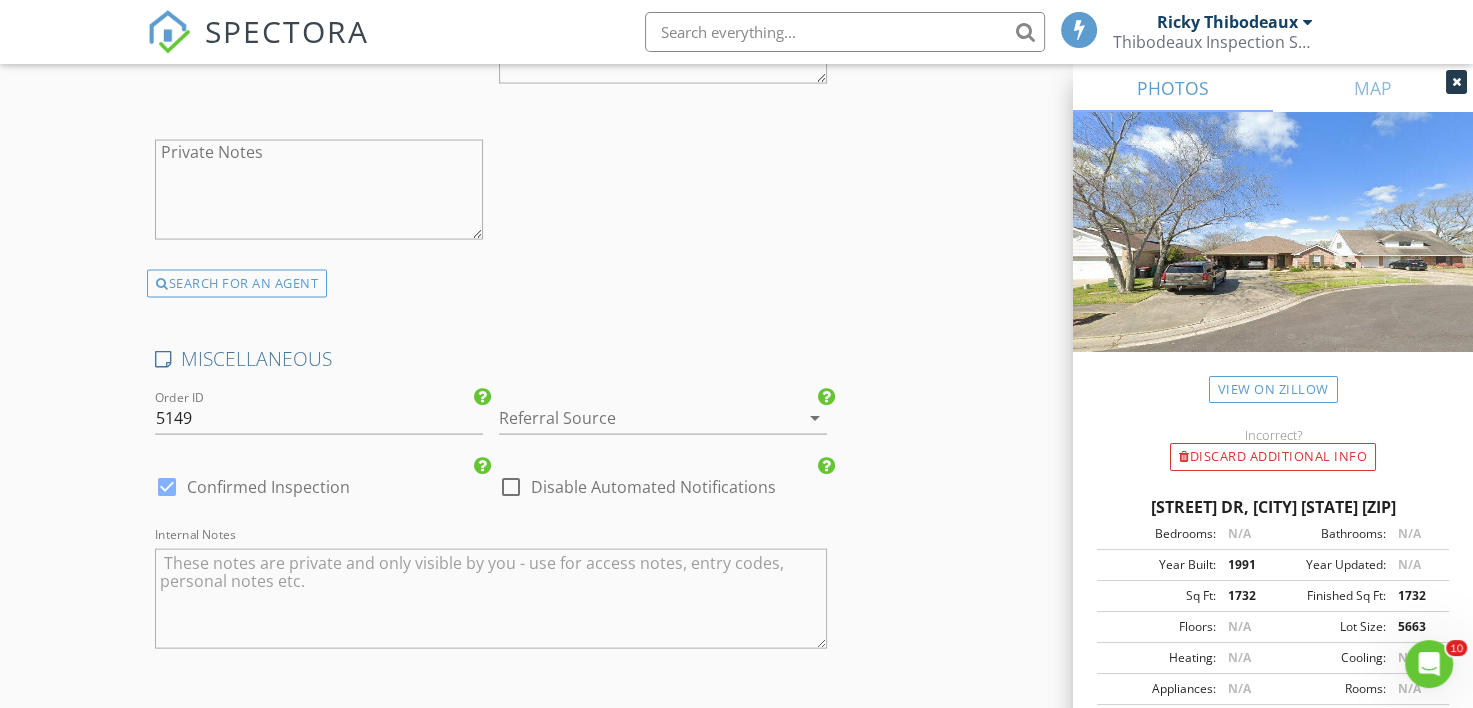 scroll, scrollTop: 4000, scrollLeft: 0, axis: vertical 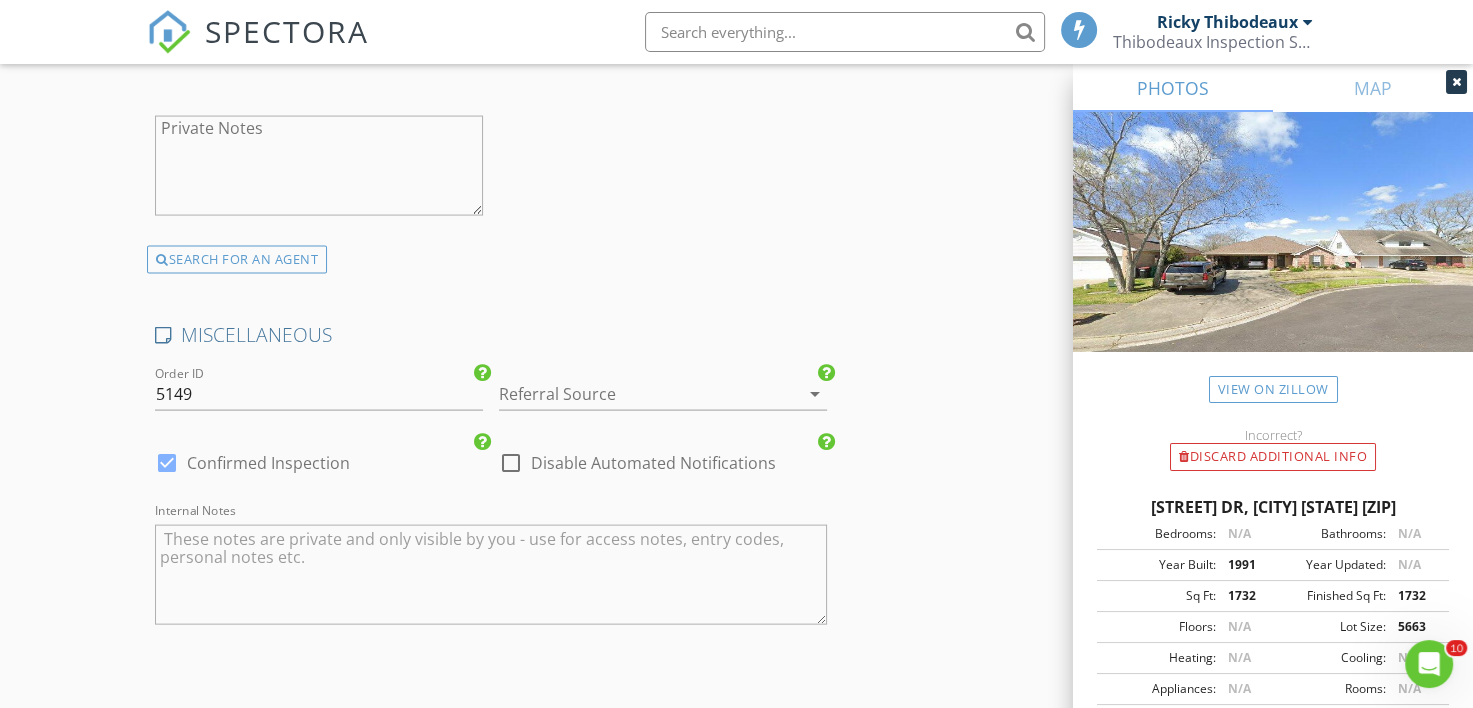 click on "Confirmed Inspection" at bounding box center (268, 463) 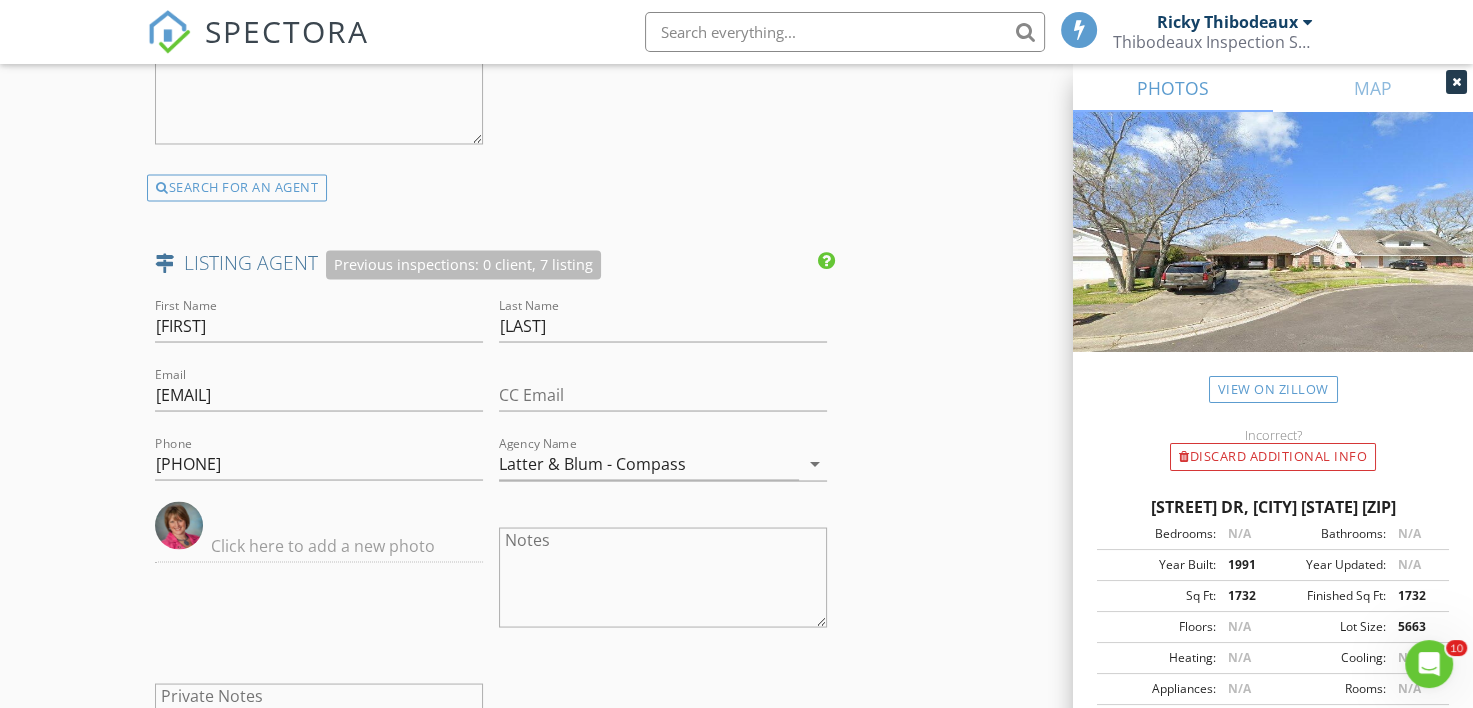 scroll, scrollTop: 3400, scrollLeft: 0, axis: vertical 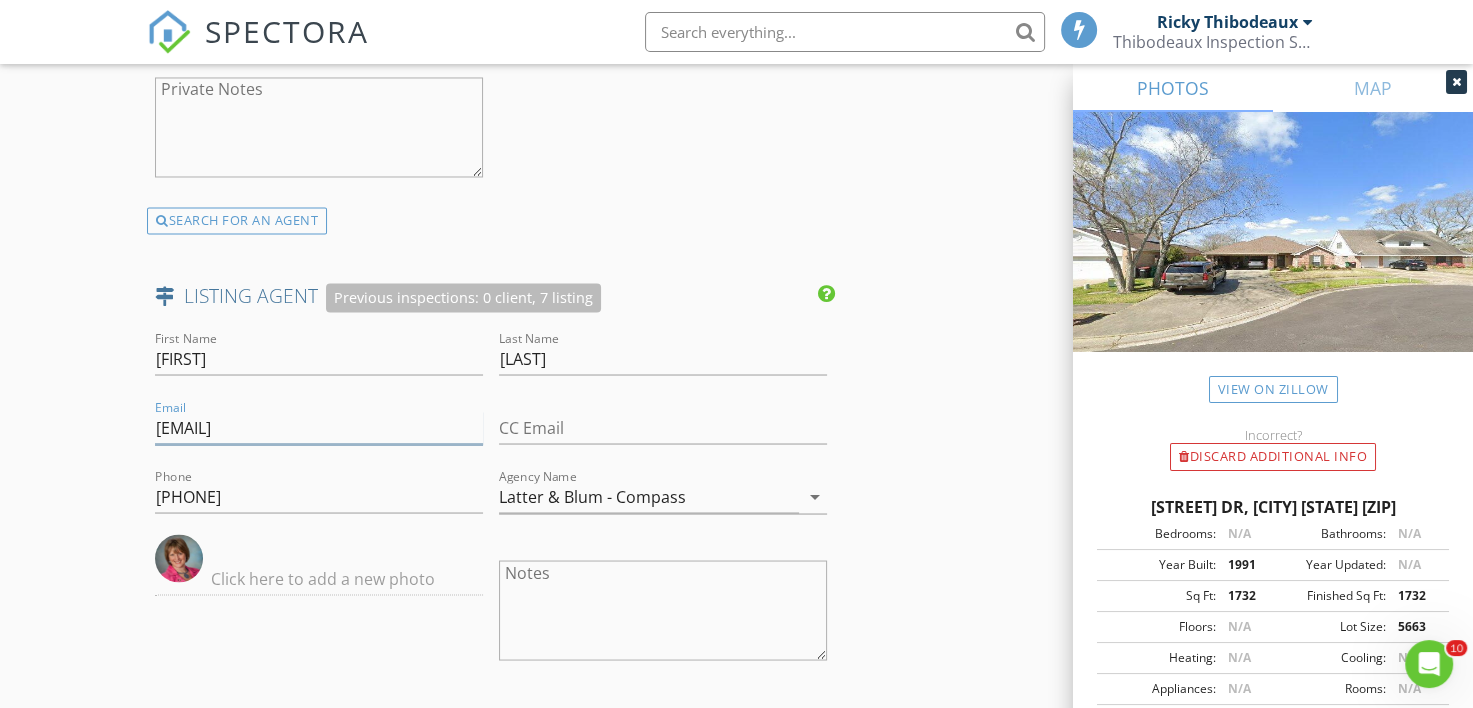drag, startPoint x: 360, startPoint y: 406, endPoint x: 112, endPoint y: 436, distance: 249.80792 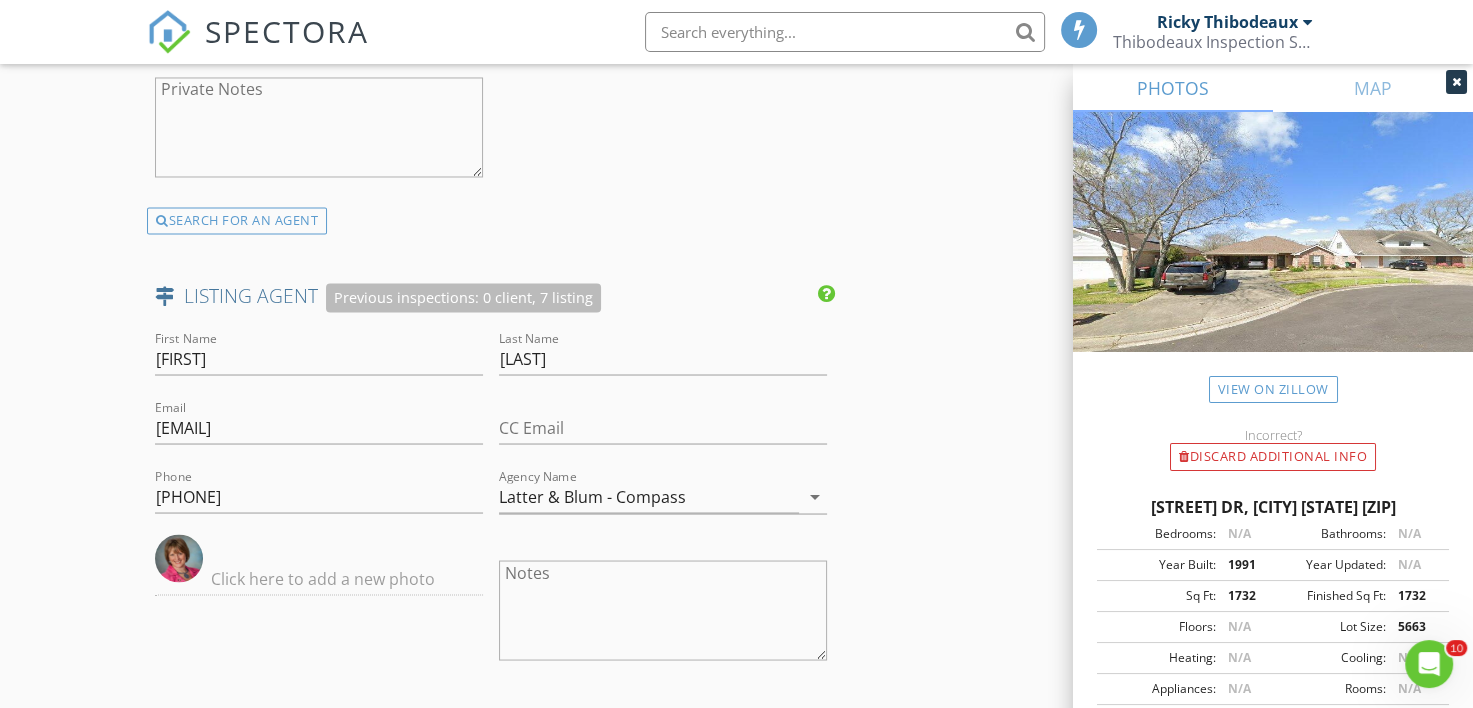 click on "New Inspection
Click here to use the New Order Form
INSPECTOR(S)
check_box   Ricky Thibodeaux   PRIMARY   check_box   Ryan Romero     Ricky Thibodeaux,  Ryan Romero arrow_drop_down   check_box Ricky Thibodeaux specifically requested check_box_outline_blank Ryan Romero specifically requested
Date/Time
08/04/2025 2:00 PM
Location
Address Search       Address 102 Babbling Brook Dr   Unit   City Lafayette   State LA   Zip 70506   Parish Lafayette Parish     Square Feet 1646   Year Built 1991   Foundation Slab arrow_drop_down     Ricky Thibodeaux     12.2 miles     (23 minutes)         Ryan Romero     12.2 miles     (23 minutes)
client
check_box Enable Client CC email for this inspection   Client Search     check_box_outline_blank Client is a Company/Organization     First Name Jan   Last Name Greer   Email jpgreer@cox.net   CC Email   Phone" at bounding box center [736, -824] 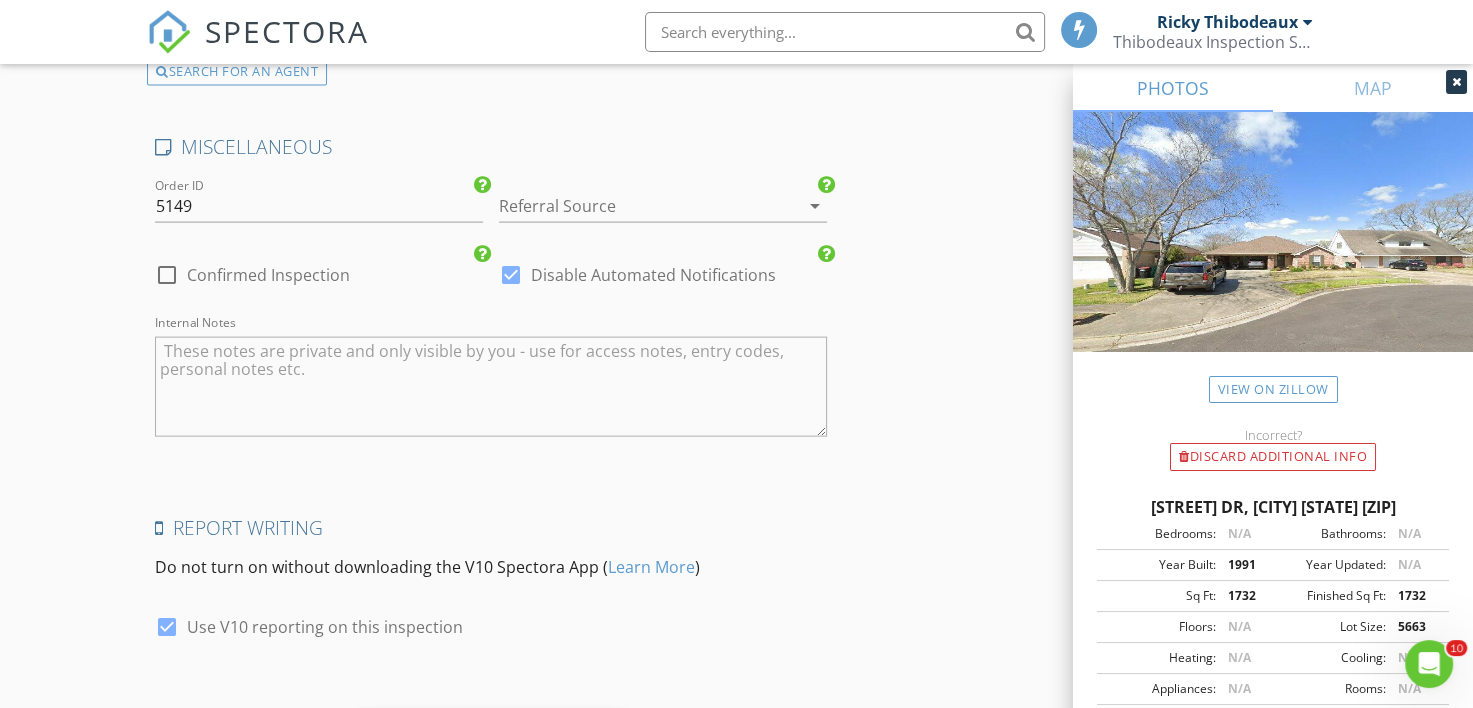 scroll, scrollTop: 4284, scrollLeft: 0, axis: vertical 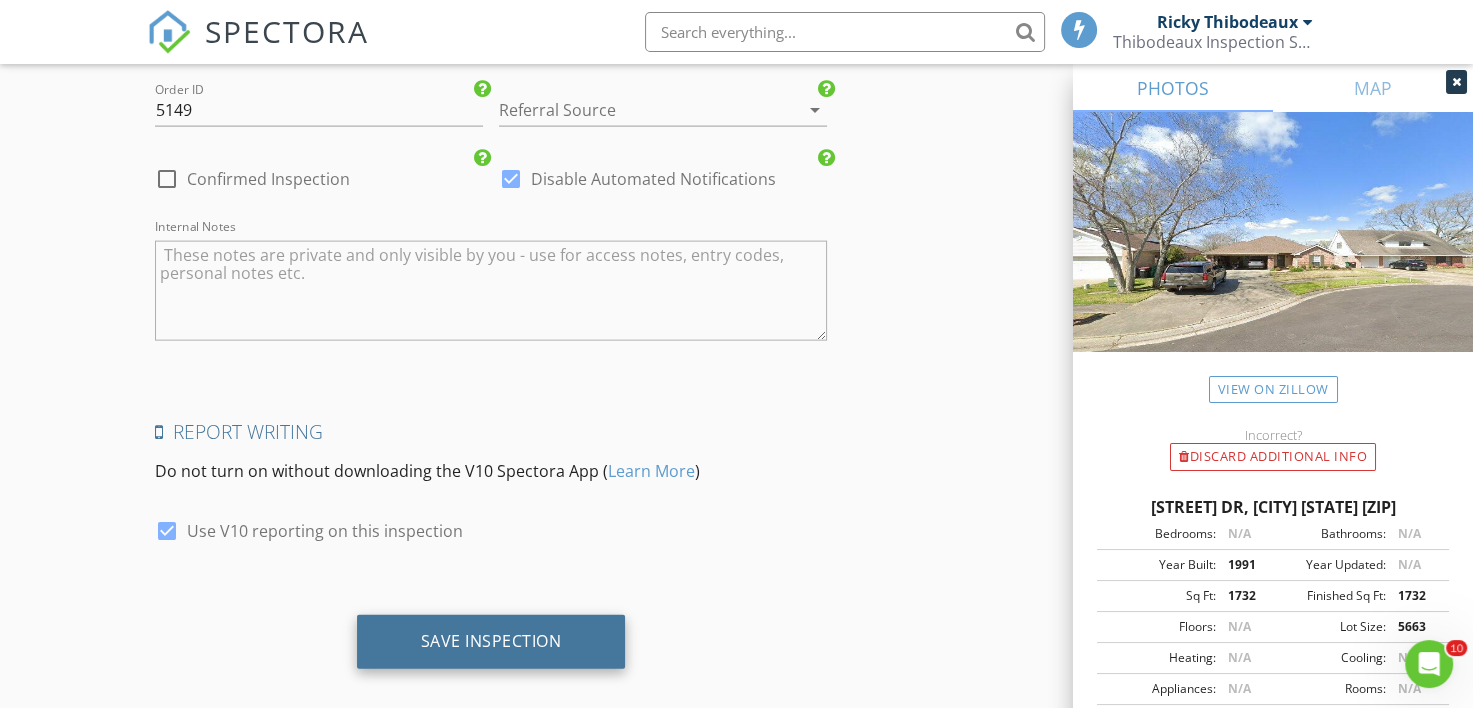 click on "Save Inspection" at bounding box center (491, 641) 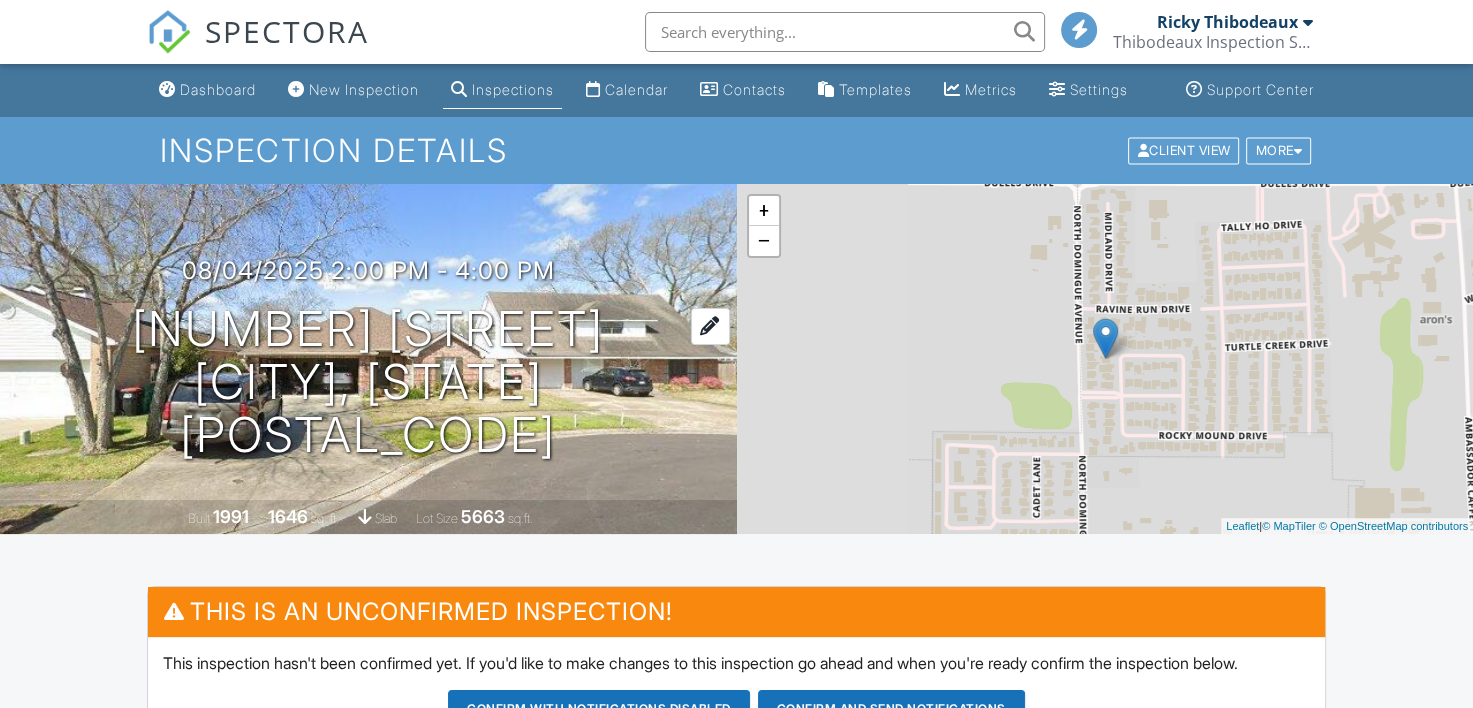 scroll, scrollTop: 200, scrollLeft: 0, axis: vertical 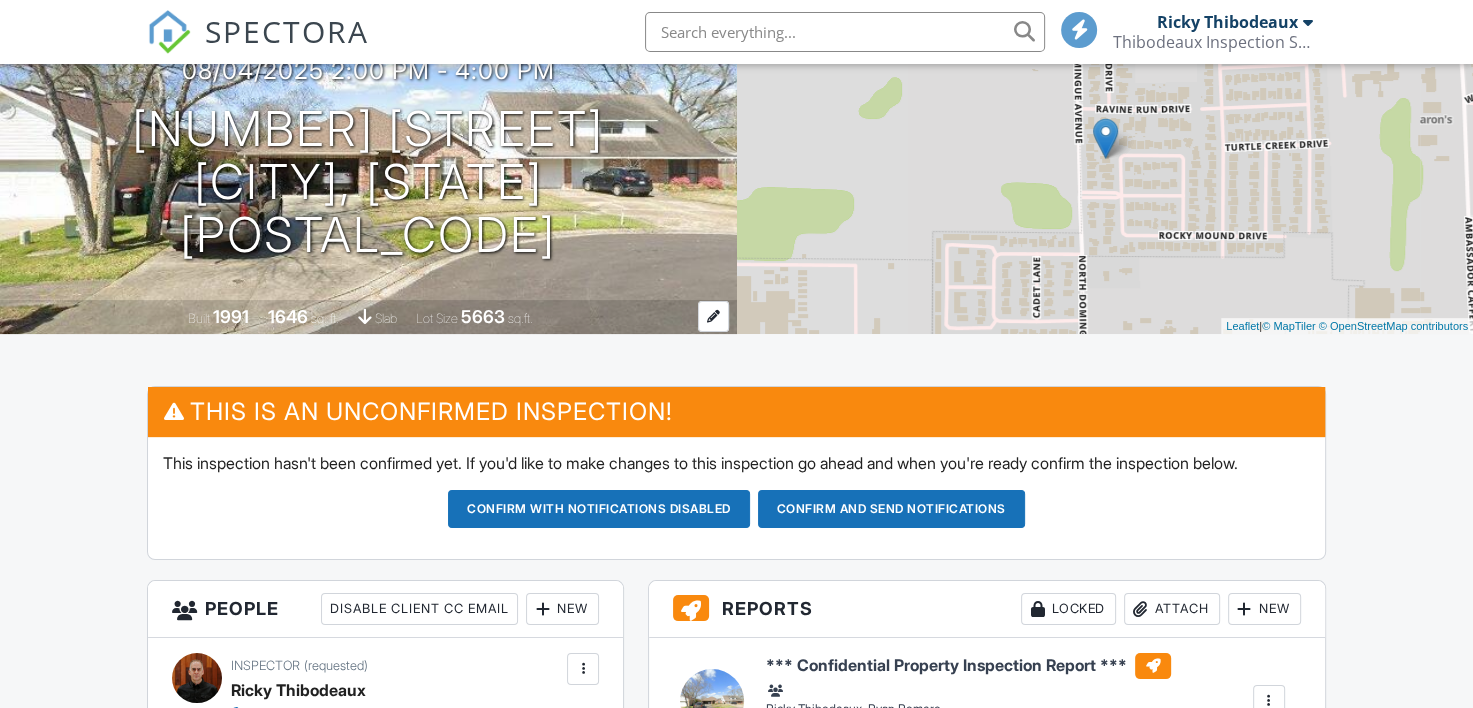 click on "Built
1991
1646
sq. ft.
slab
Lot Size
5663
sq.ft." at bounding box center (368, 317) 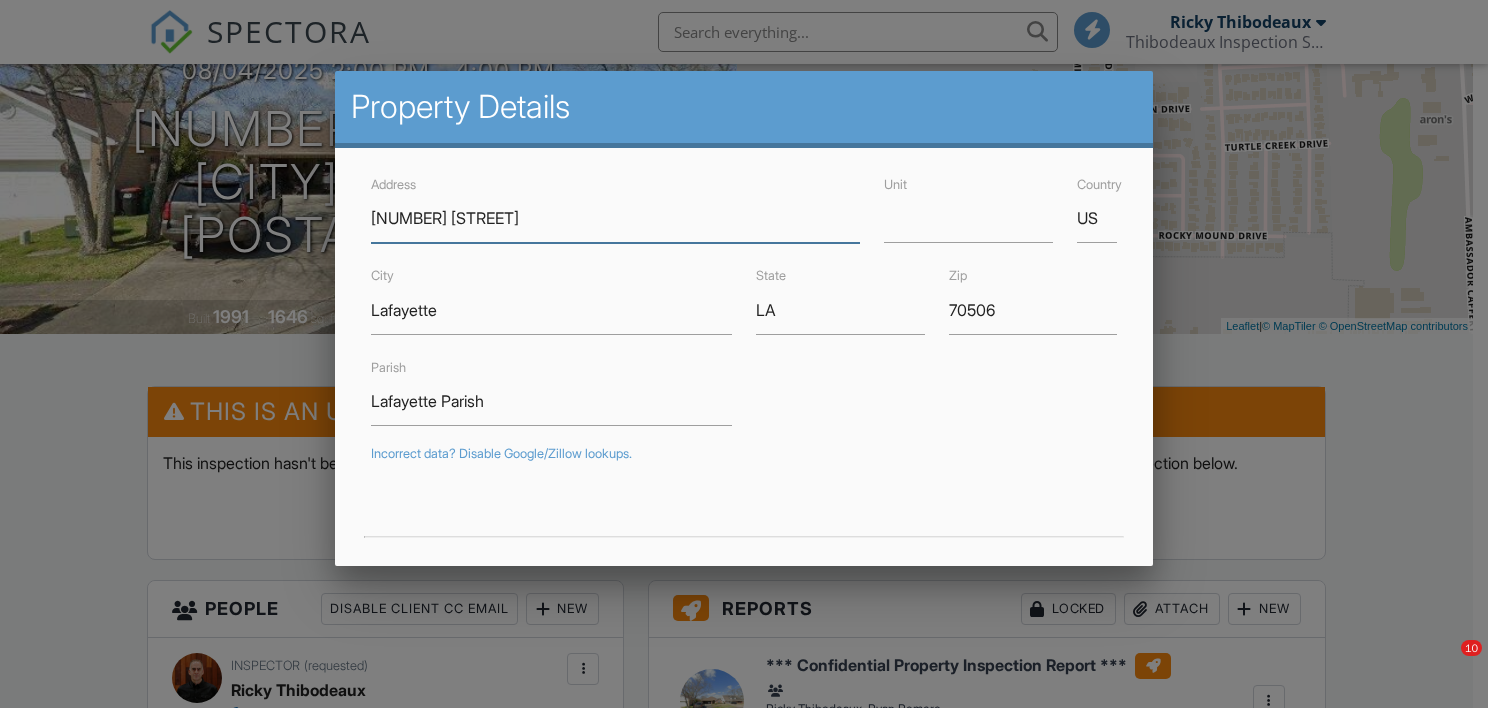 scroll, scrollTop: 200, scrollLeft: 0, axis: vertical 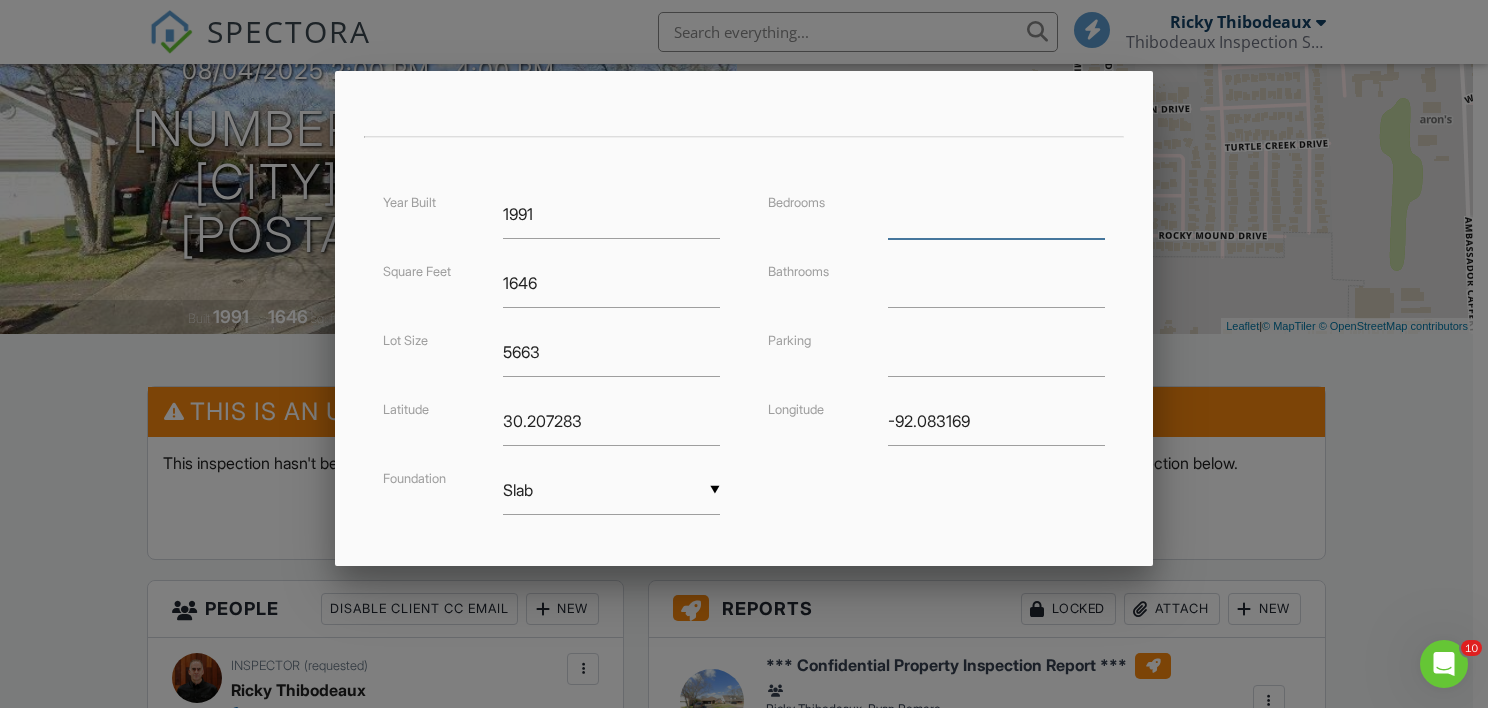 click at bounding box center [996, 214] 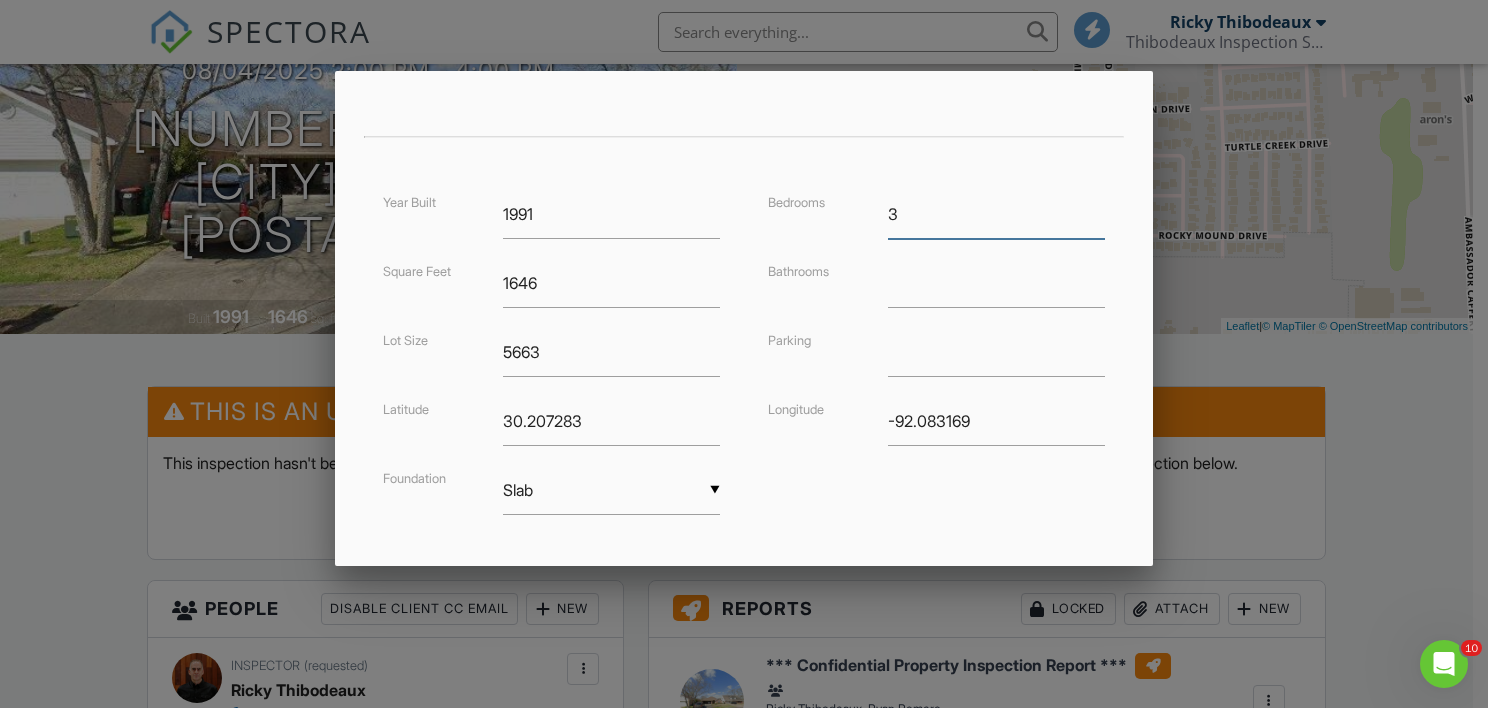 type on "3" 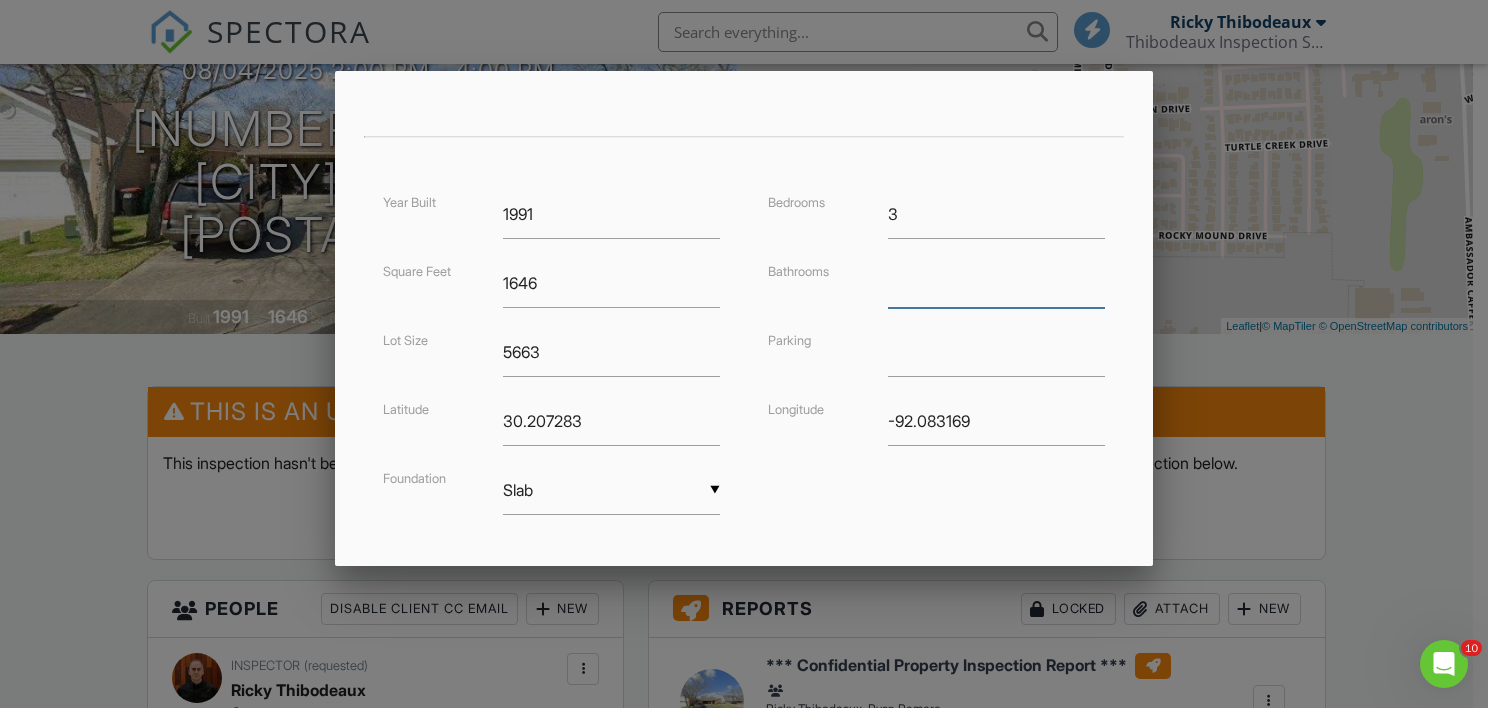 click at bounding box center (996, 283) 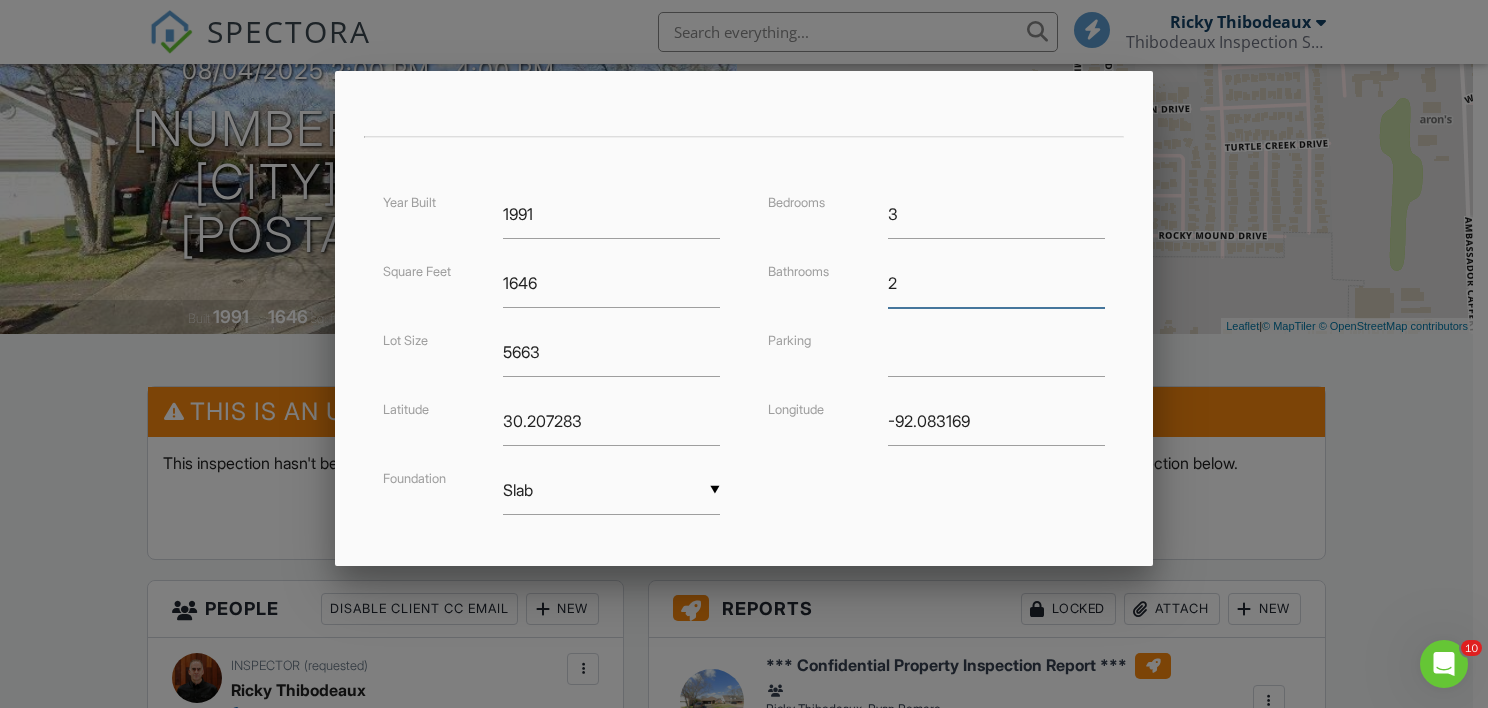 type on "2" 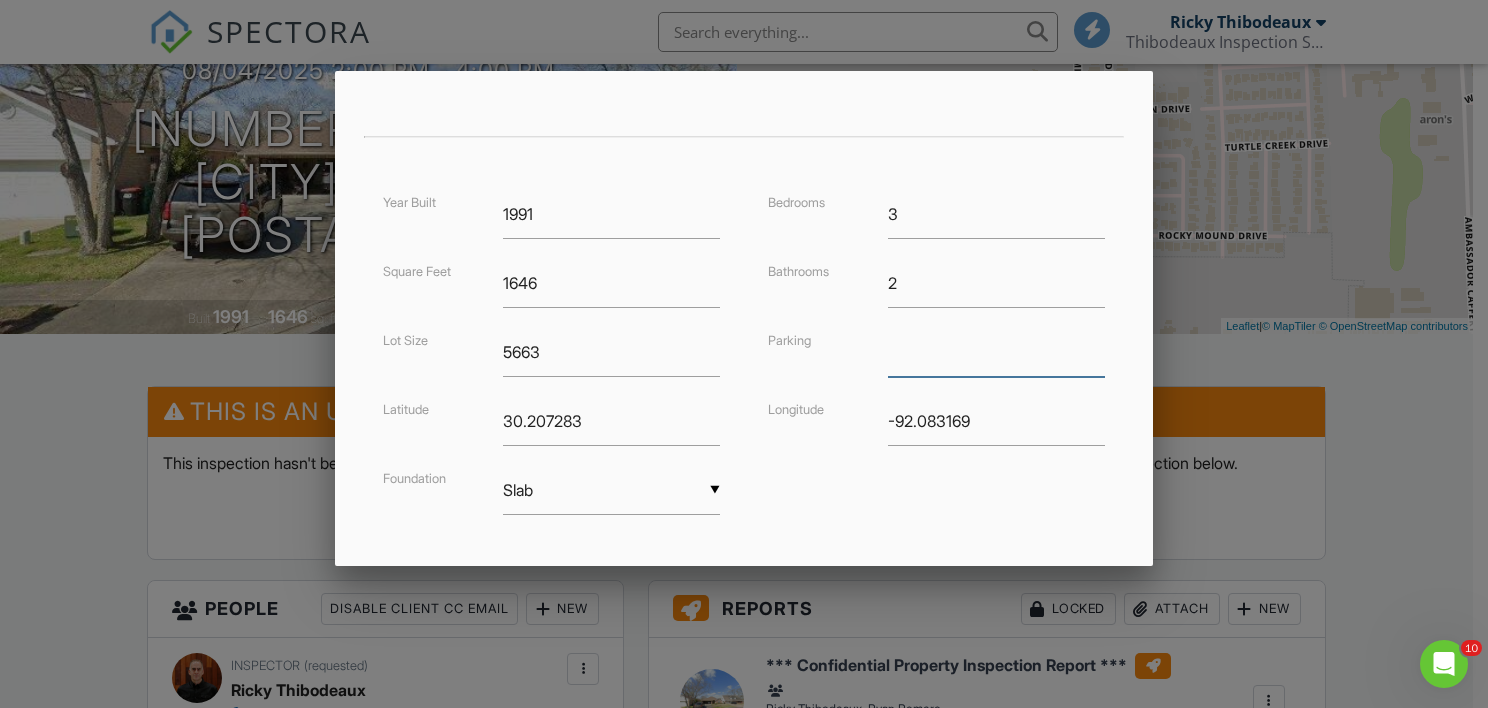 click at bounding box center [996, 352] 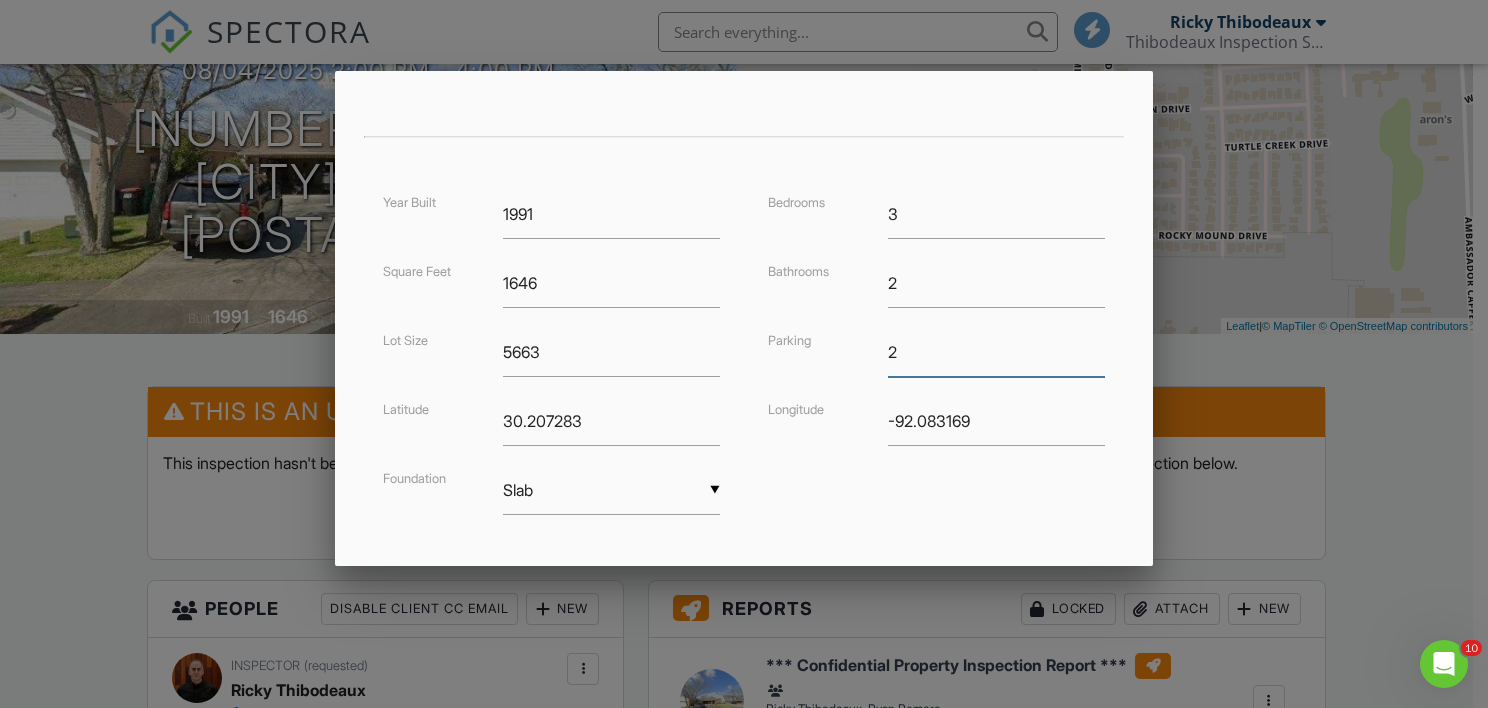 type on "2" 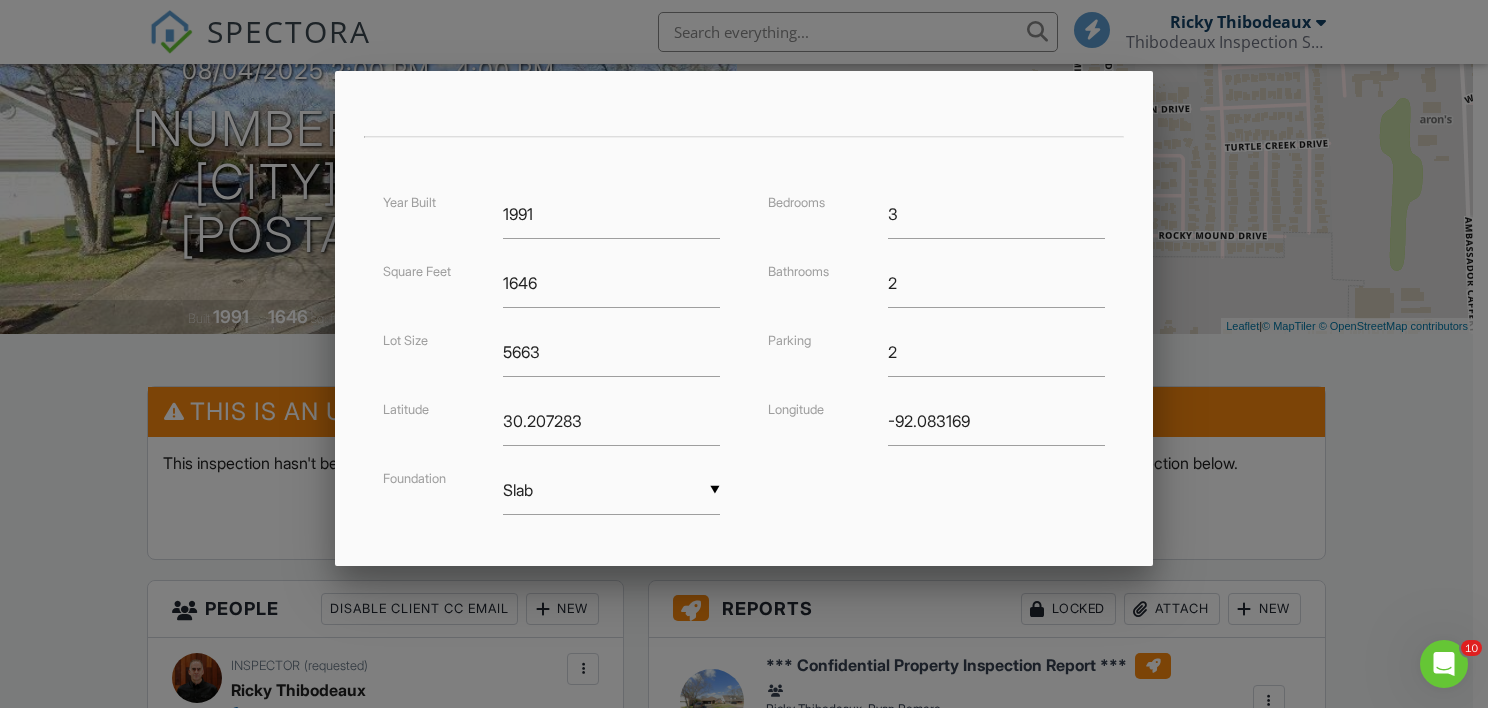 click on "Year Built
1991
Square Feet
1646
Lot Size
5663
Latitude
30.207283
Foundation
▼ Slab Basement Slab Crawlspace
Basement
Slab
Crawlspace
Bedrooms
3
Bathrooms
2
Parking
2
Longitude
-92.083169" at bounding box center (744, 372) 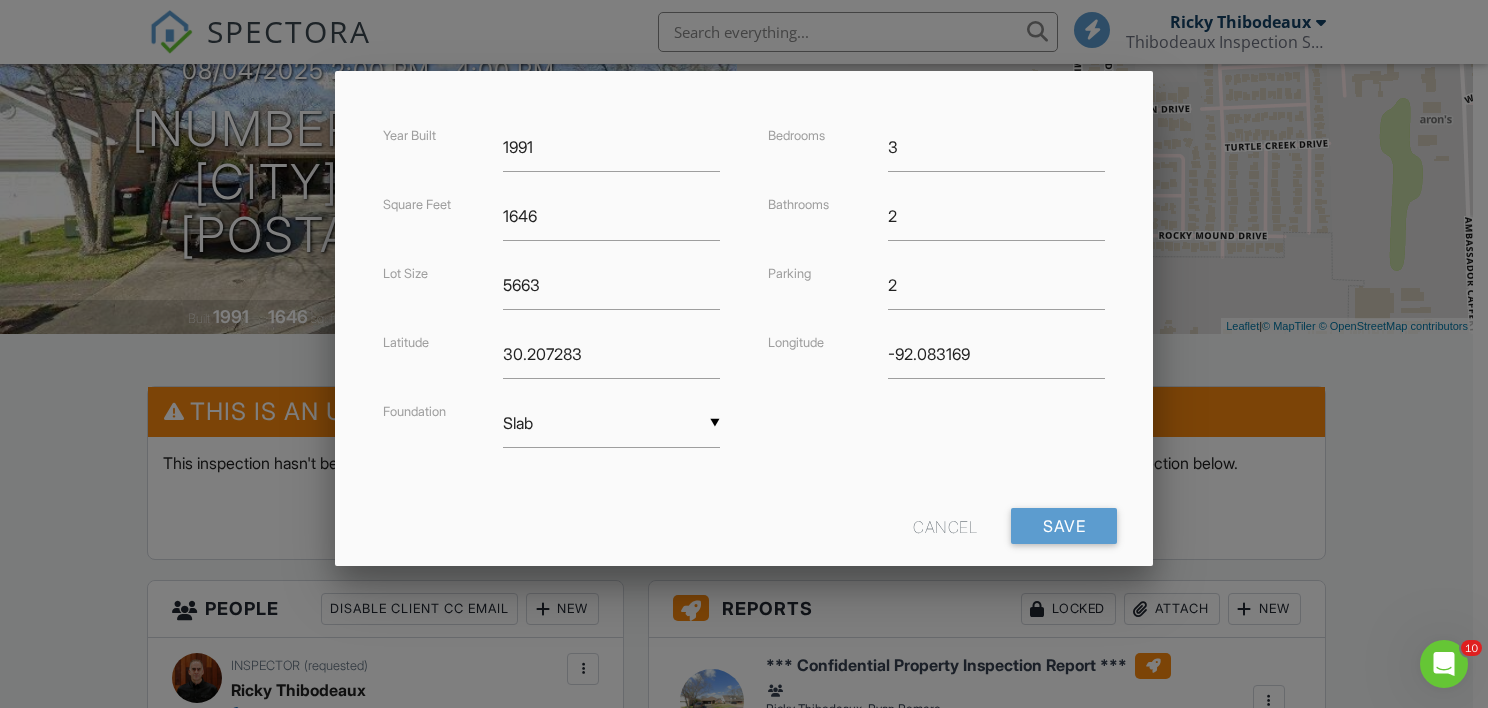 scroll, scrollTop: 501, scrollLeft: 0, axis: vertical 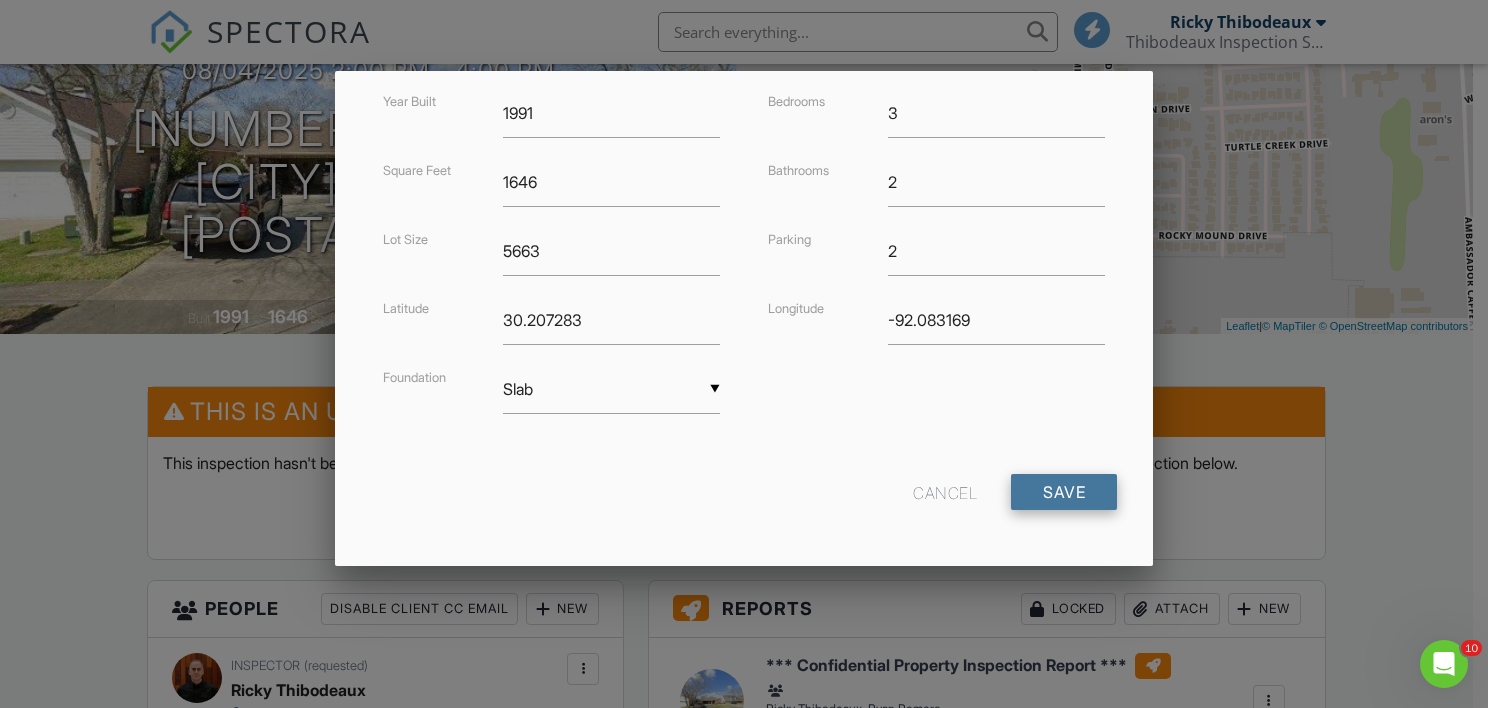 click on "Save" at bounding box center (1064, 492) 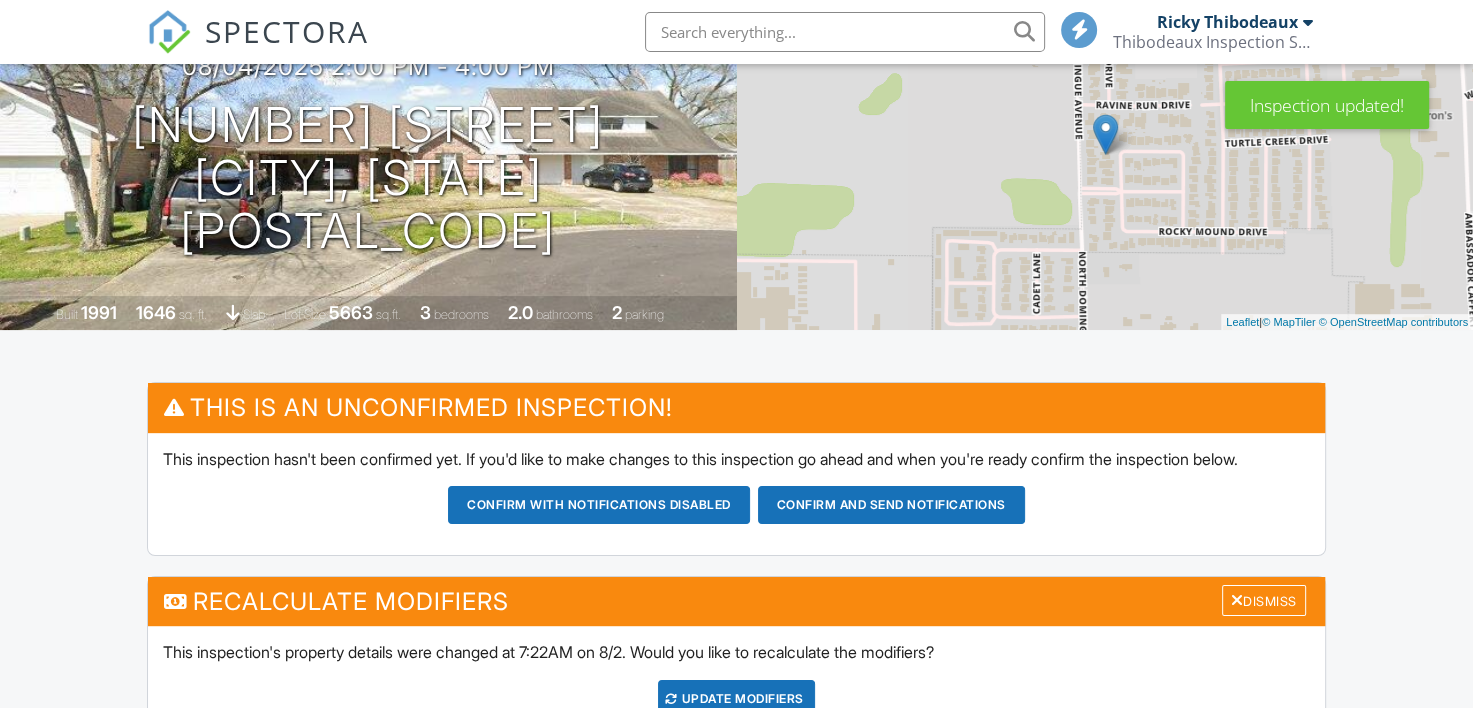 scroll, scrollTop: 400, scrollLeft: 0, axis: vertical 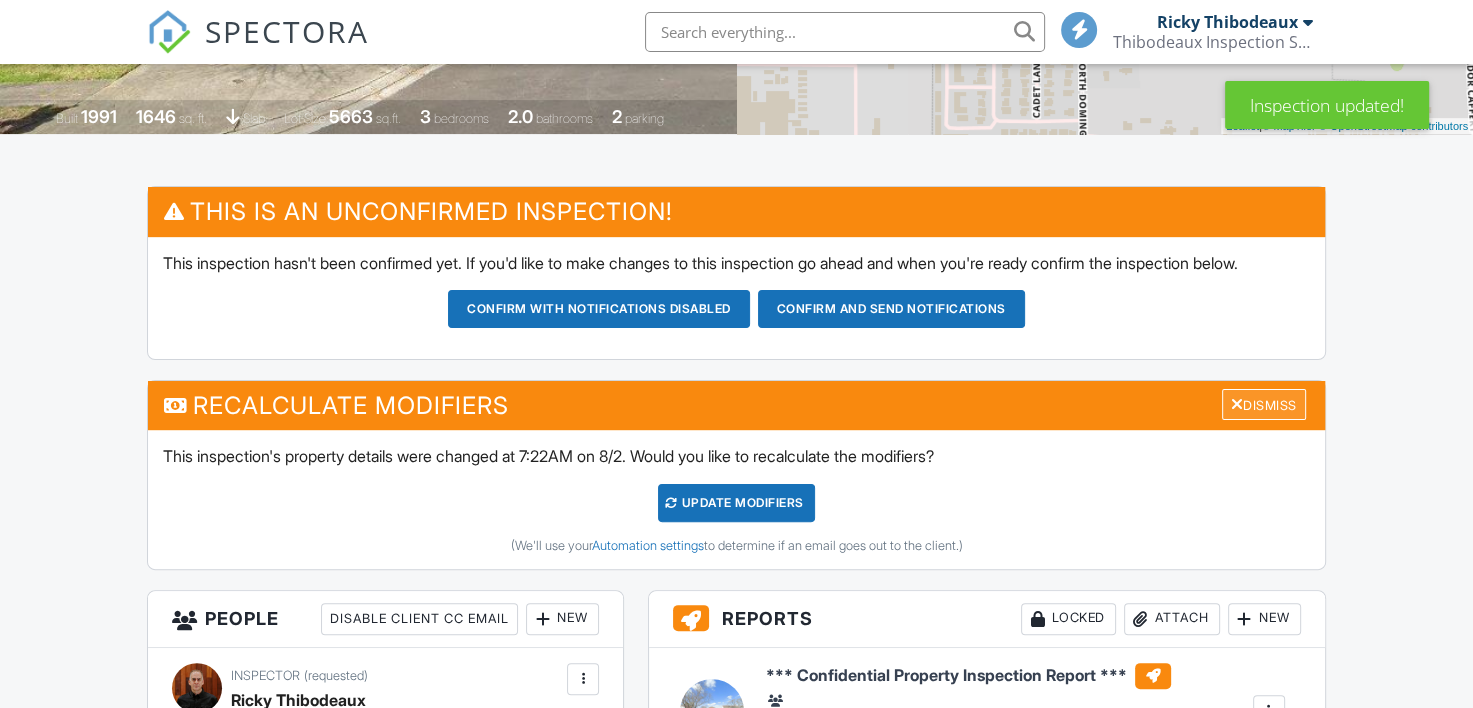 click on "Dismiss" at bounding box center [1264, 404] 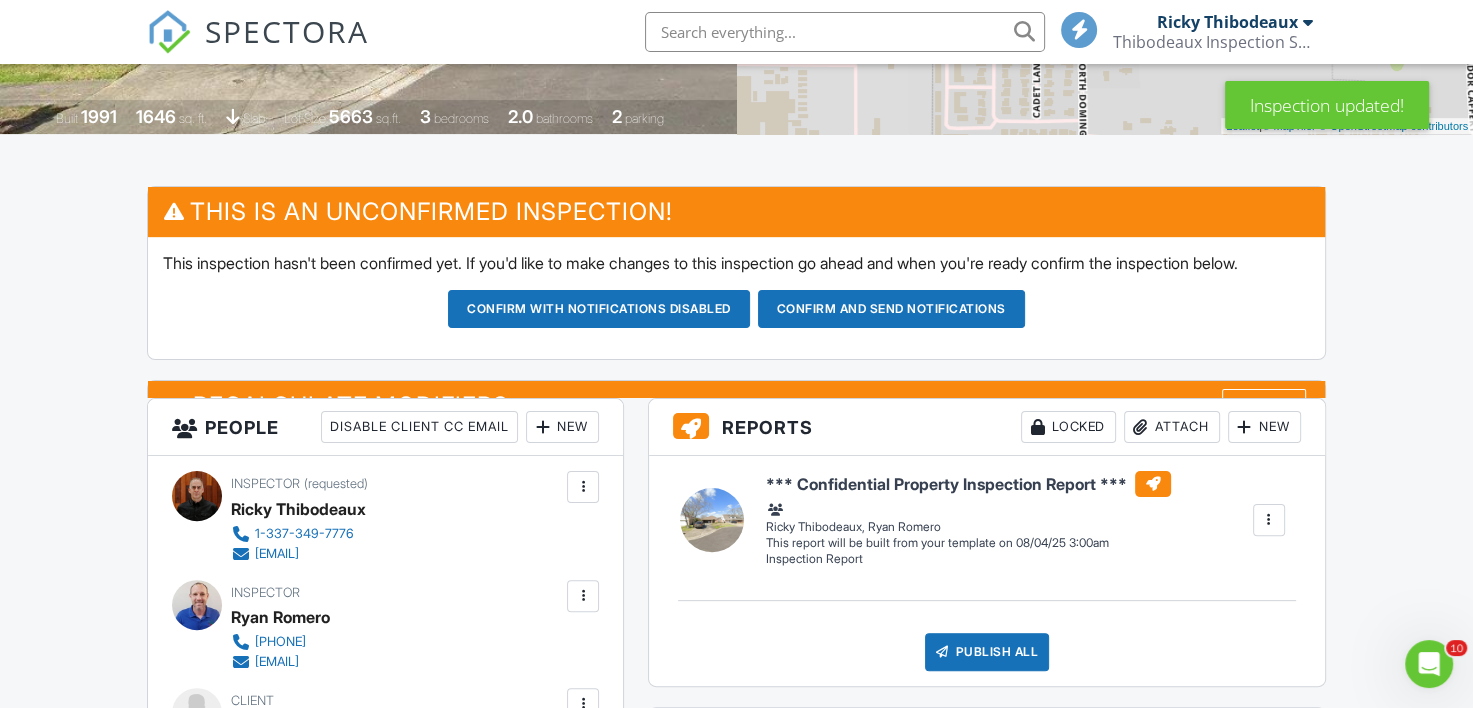 scroll, scrollTop: 0, scrollLeft: 0, axis: both 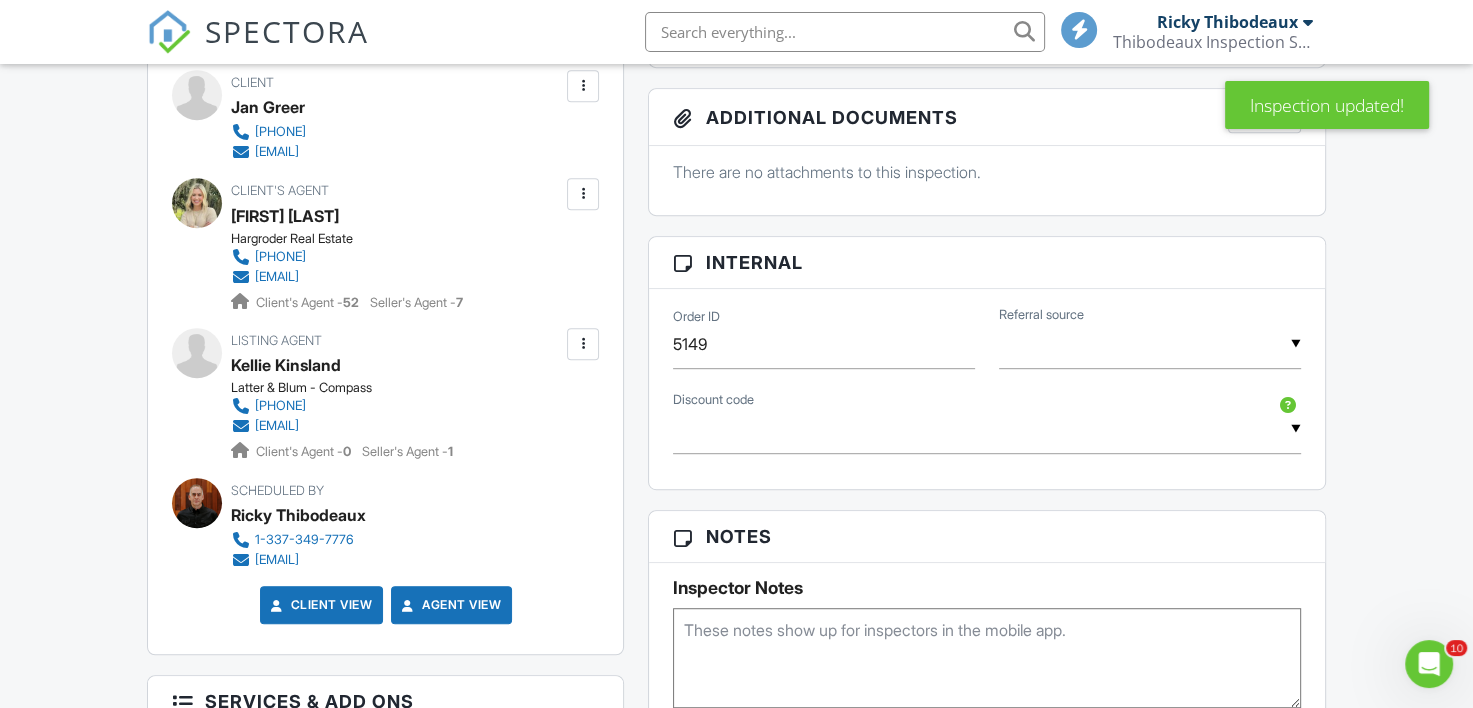 click at bounding box center (583, 344) 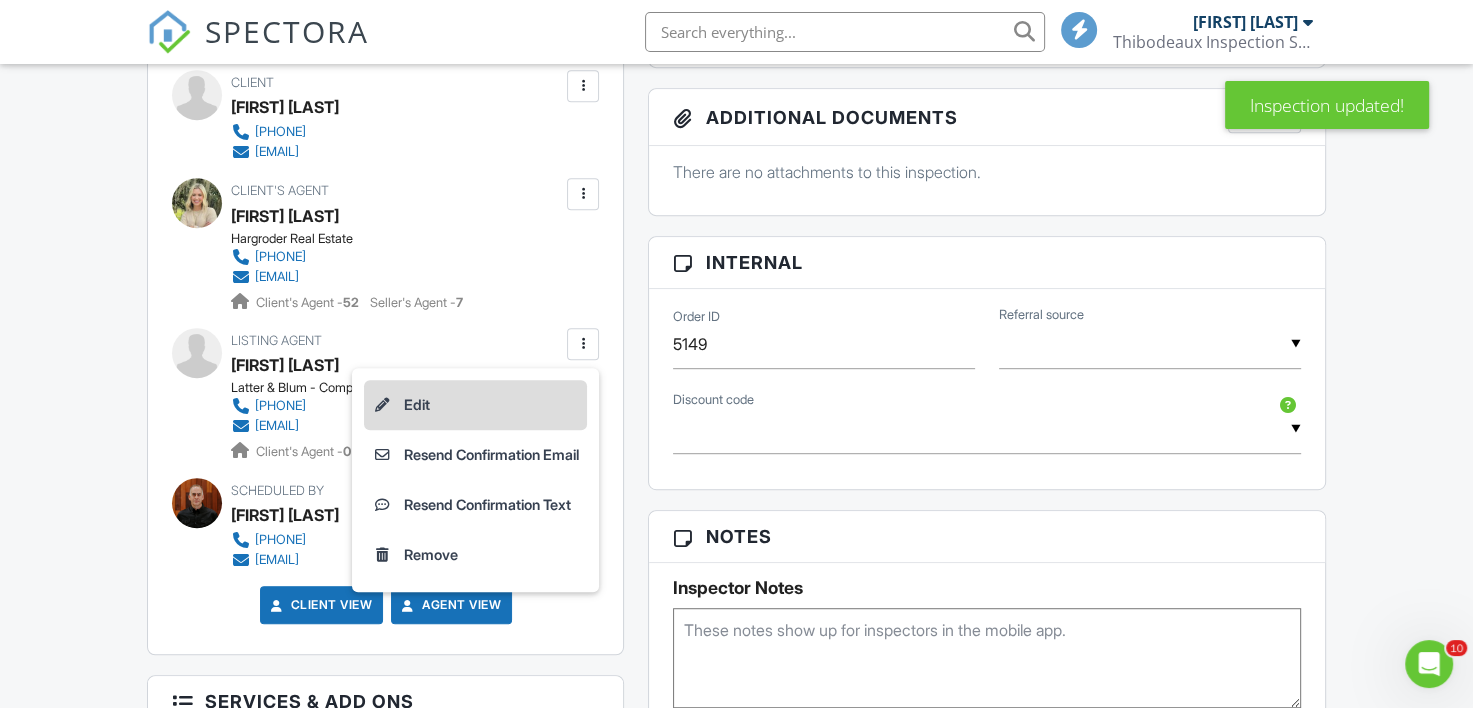 click on "Edit" 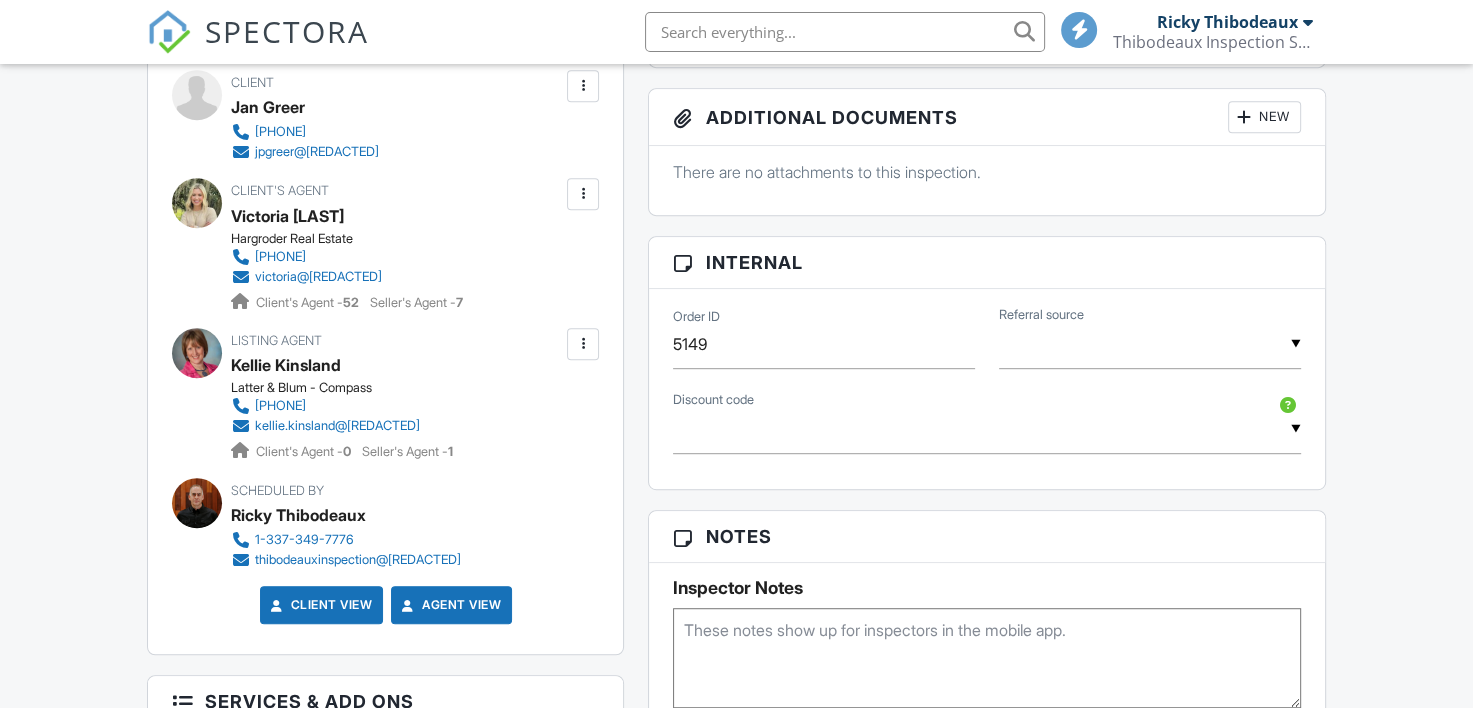 scroll, scrollTop: 1000, scrollLeft: 0, axis: vertical 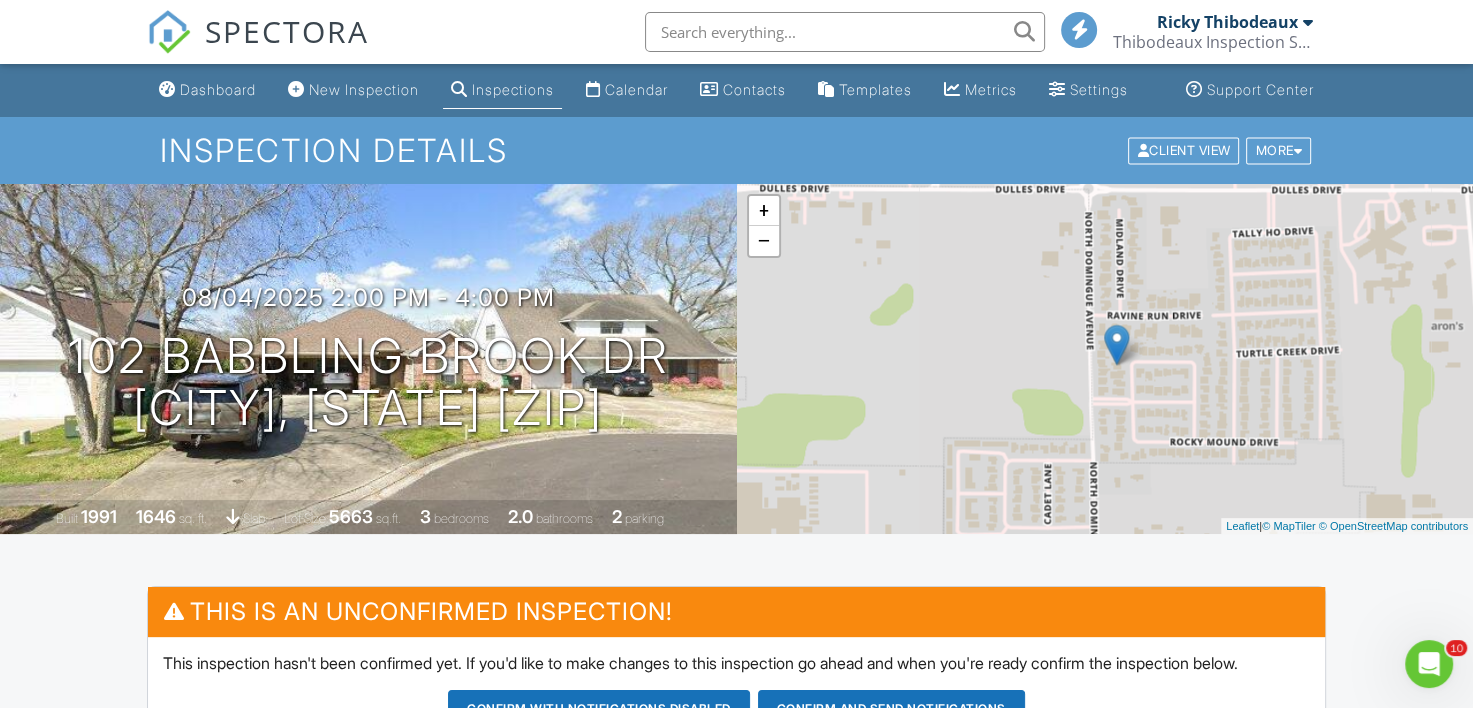 drag, startPoint x: 1042, startPoint y: 296, endPoint x: 1053, endPoint y: 308, distance: 16.27882 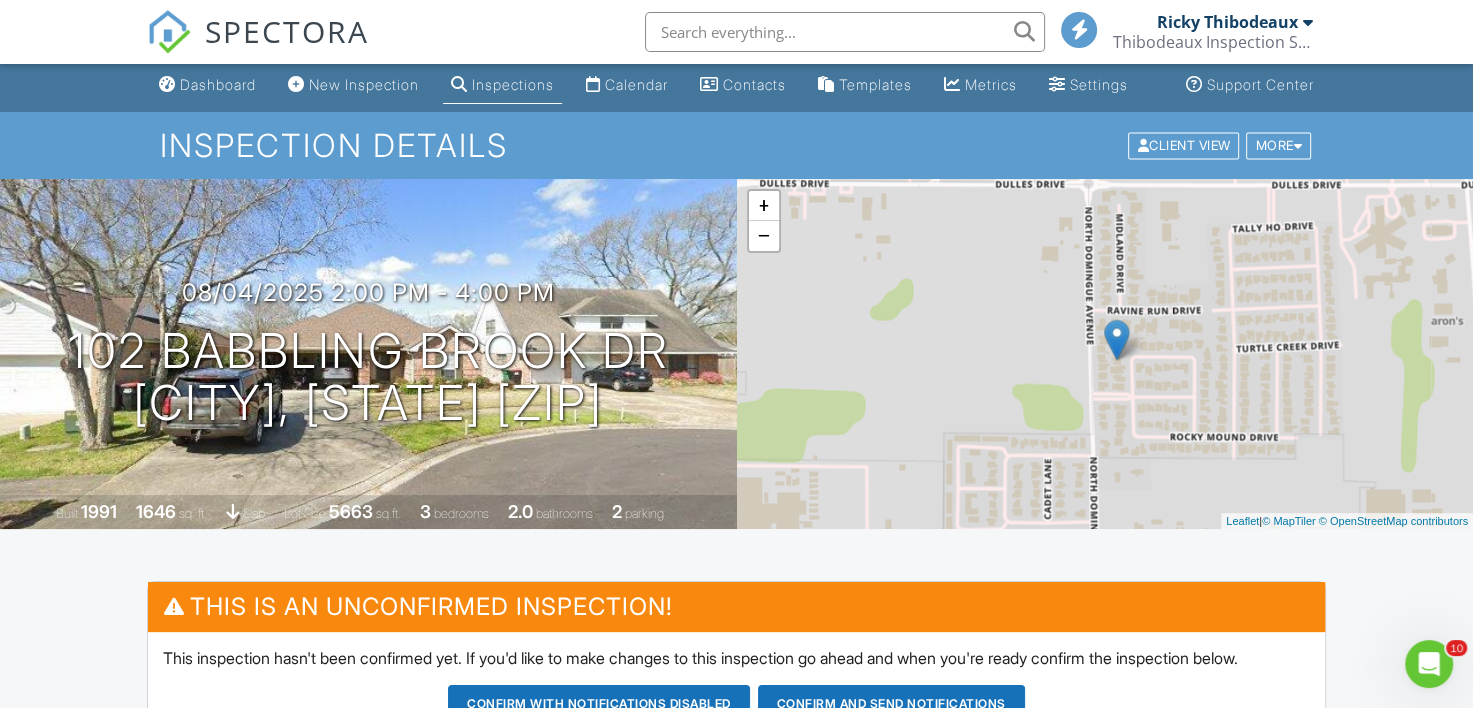 scroll, scrollTop: 0, scrollLeft: 0, axis: both 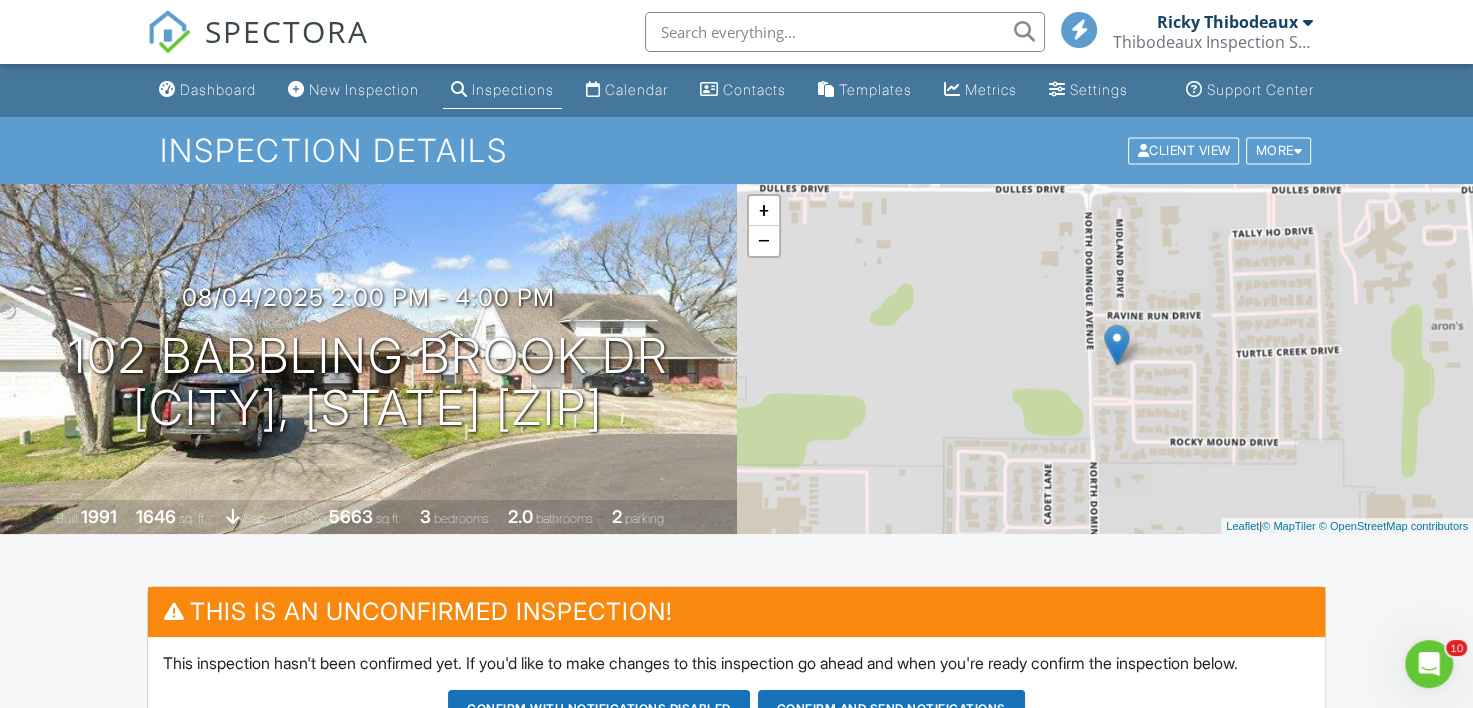 click on "Inspection Details" at bounding box center (736, 150) 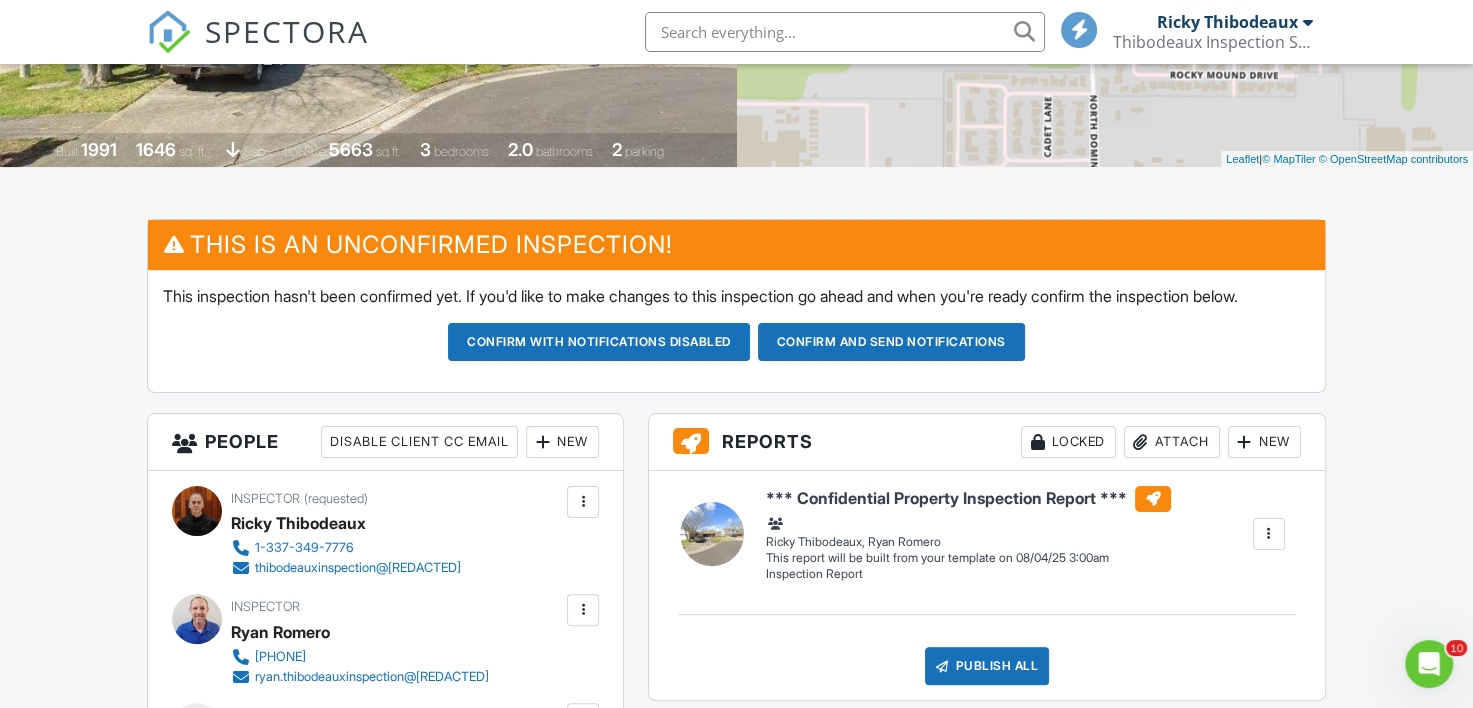 scroll, scrollTop: 400, scrollLeft: 0, axis: vertical 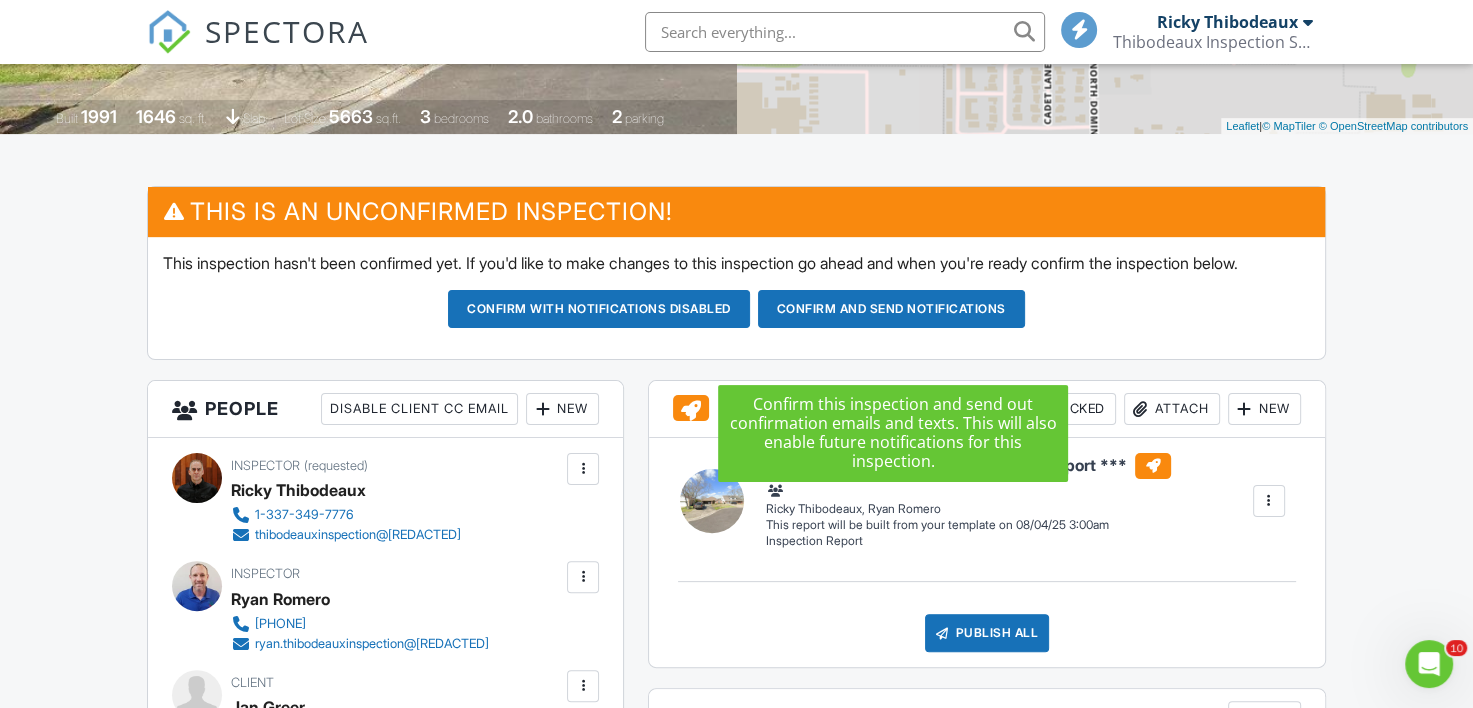 click on "Confirm and send notifications" at bounding box center (599, 309) 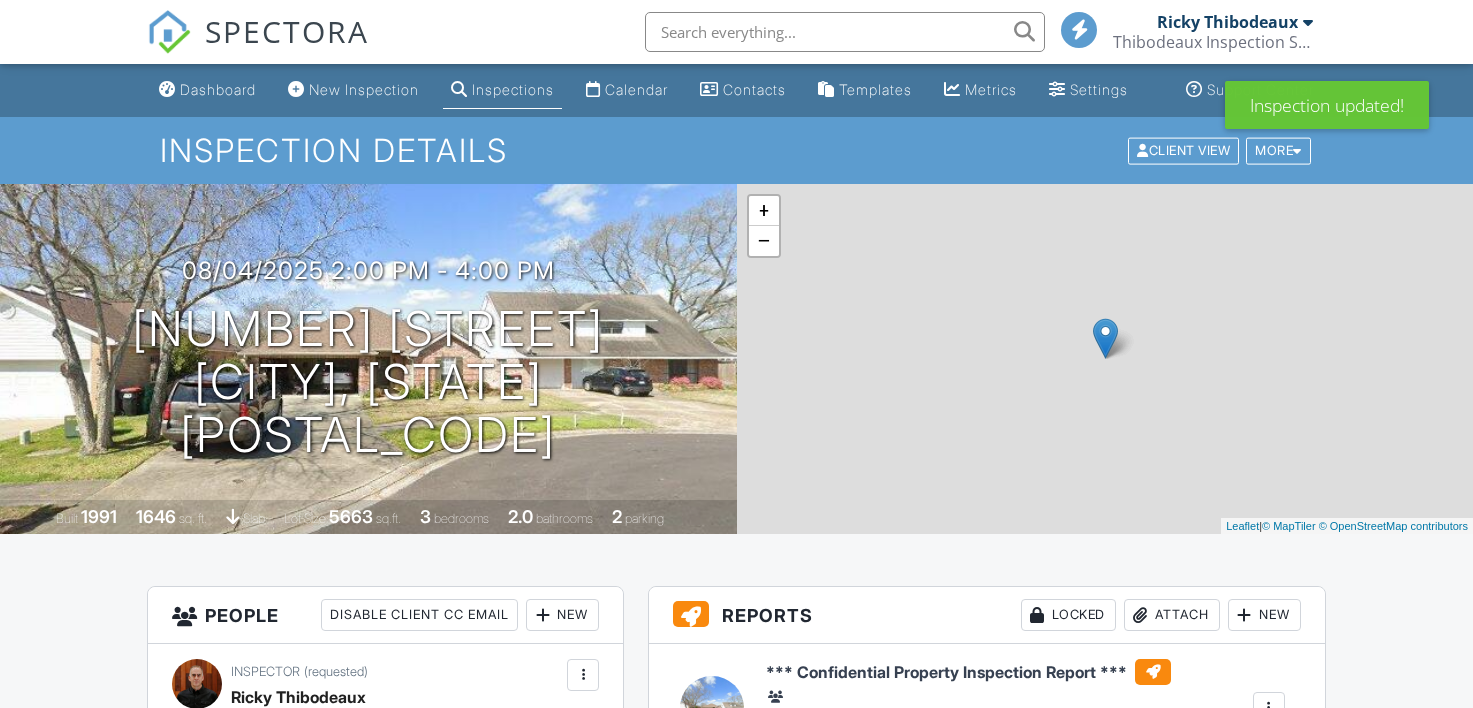scroll, scrollTop: 0, scrollLeft: 0, axis: both 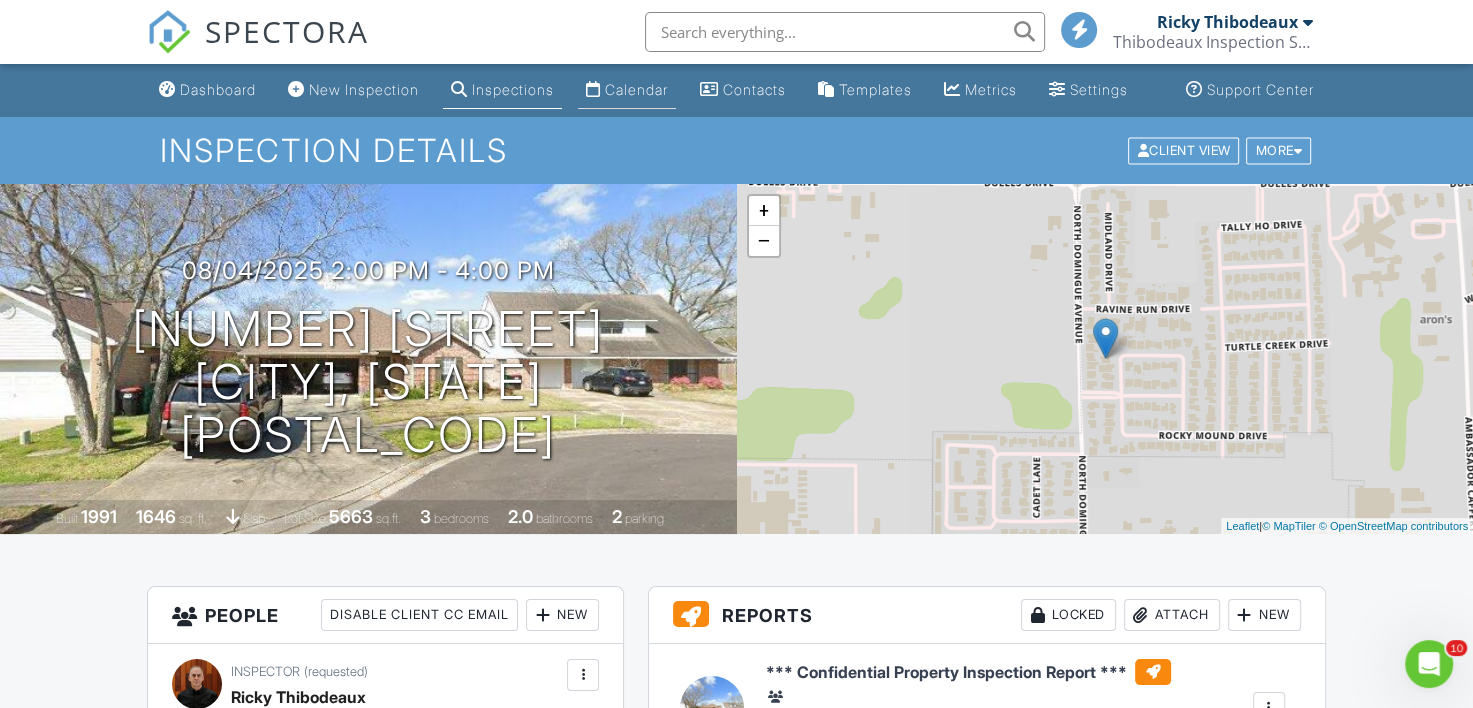 click on "Calendar" at bounding box center [636, 89] 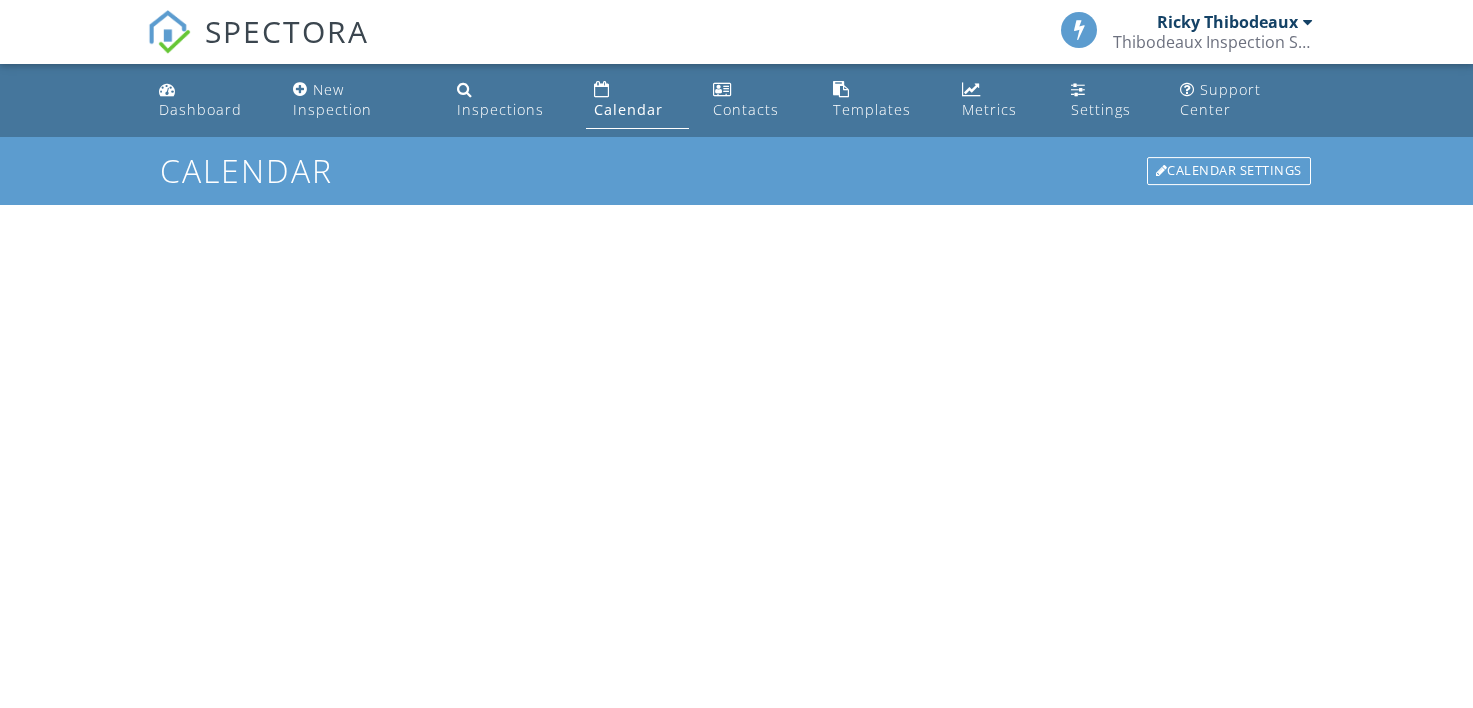 scroll, scrollTop: 0, scrollLeft: 0, axis: both 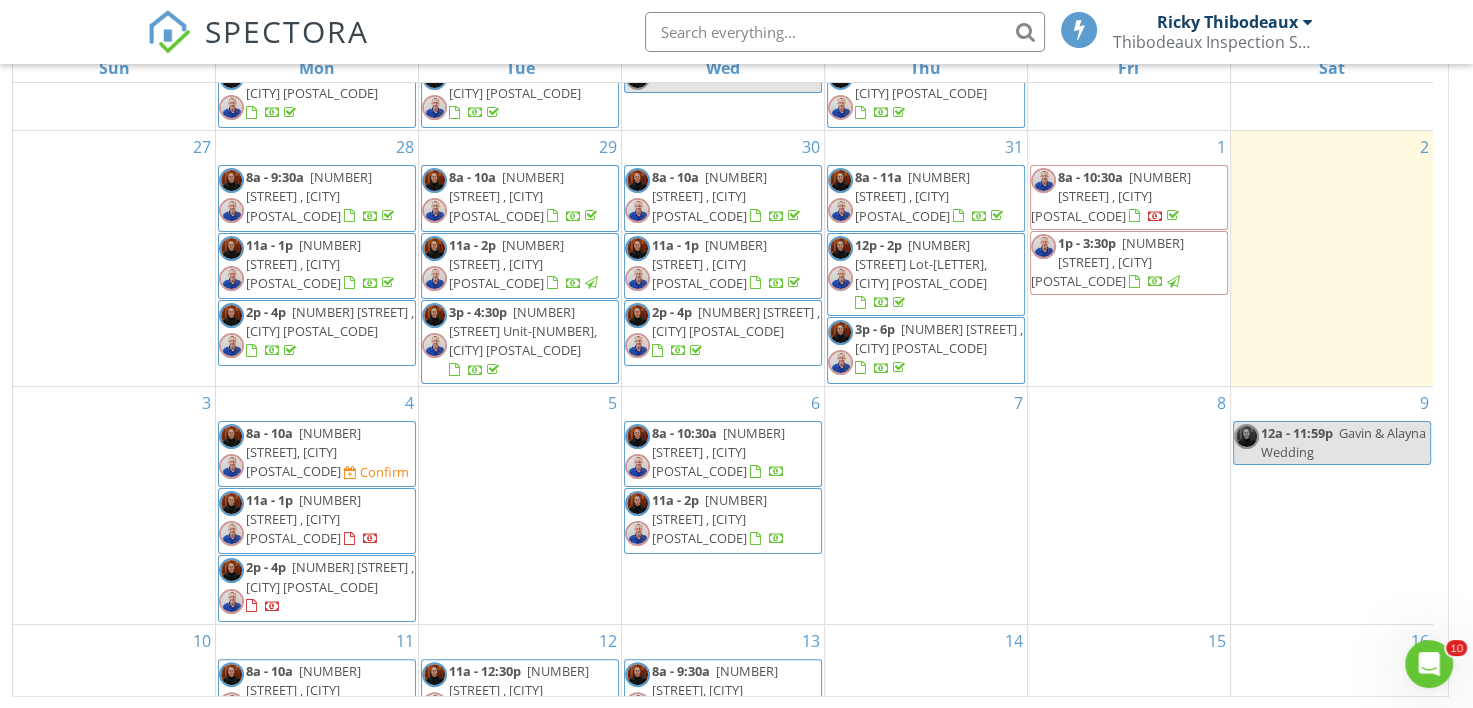 click on "SPECTORA
[LAST]
Thibodeaux Inspection Services, LLC
Role:
Inspector
Dashboard
New Inspection
Inspections
Calendar
Template Editor
Contacts
Automations
Team
Metrics
Payments
Data Exports
Billing
Reporting
Advanced
Settings
What's New
Sign Out" at bounding box center [736, 32] 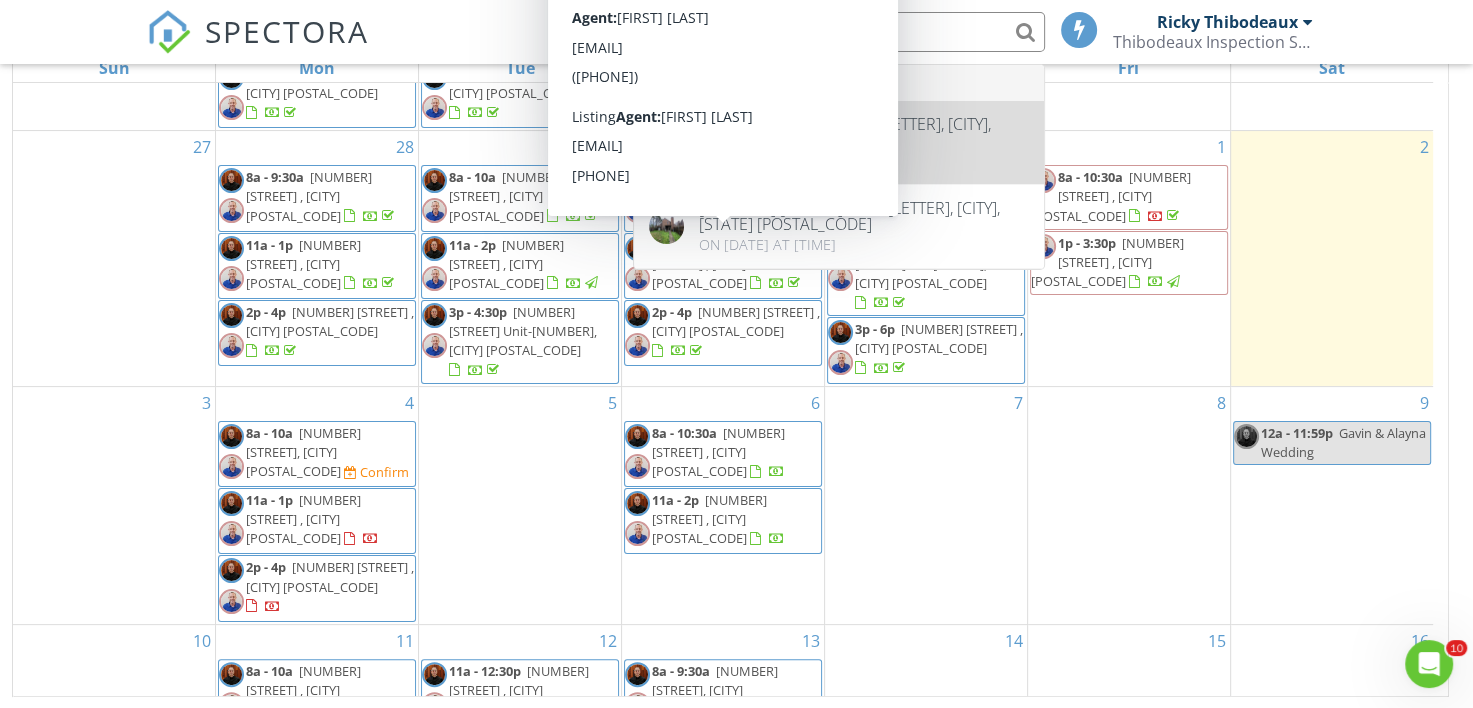 type on "[NUMBER] [STREET]" 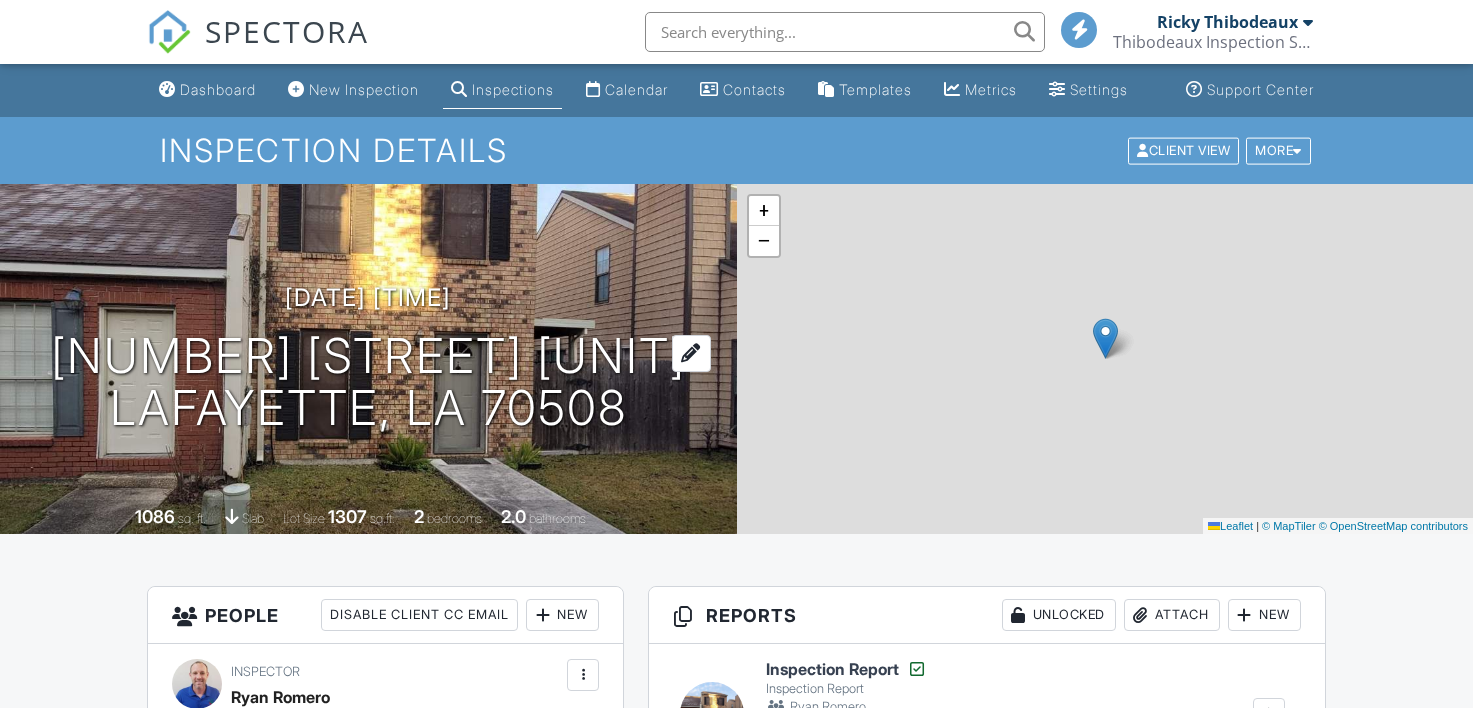 scroll, scrollTop: 0, scrollLeft: 0, axis: both 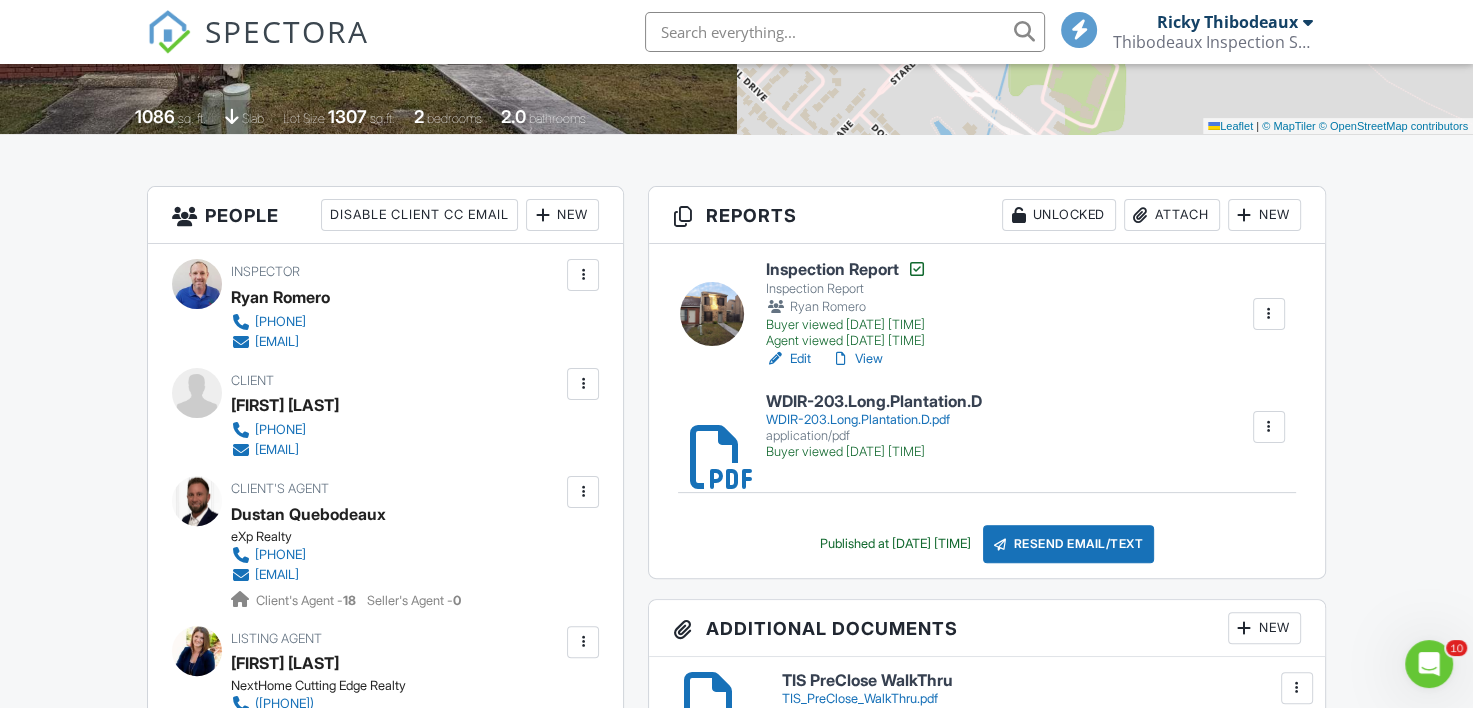 click on "View" at bounding box center (857, 359) 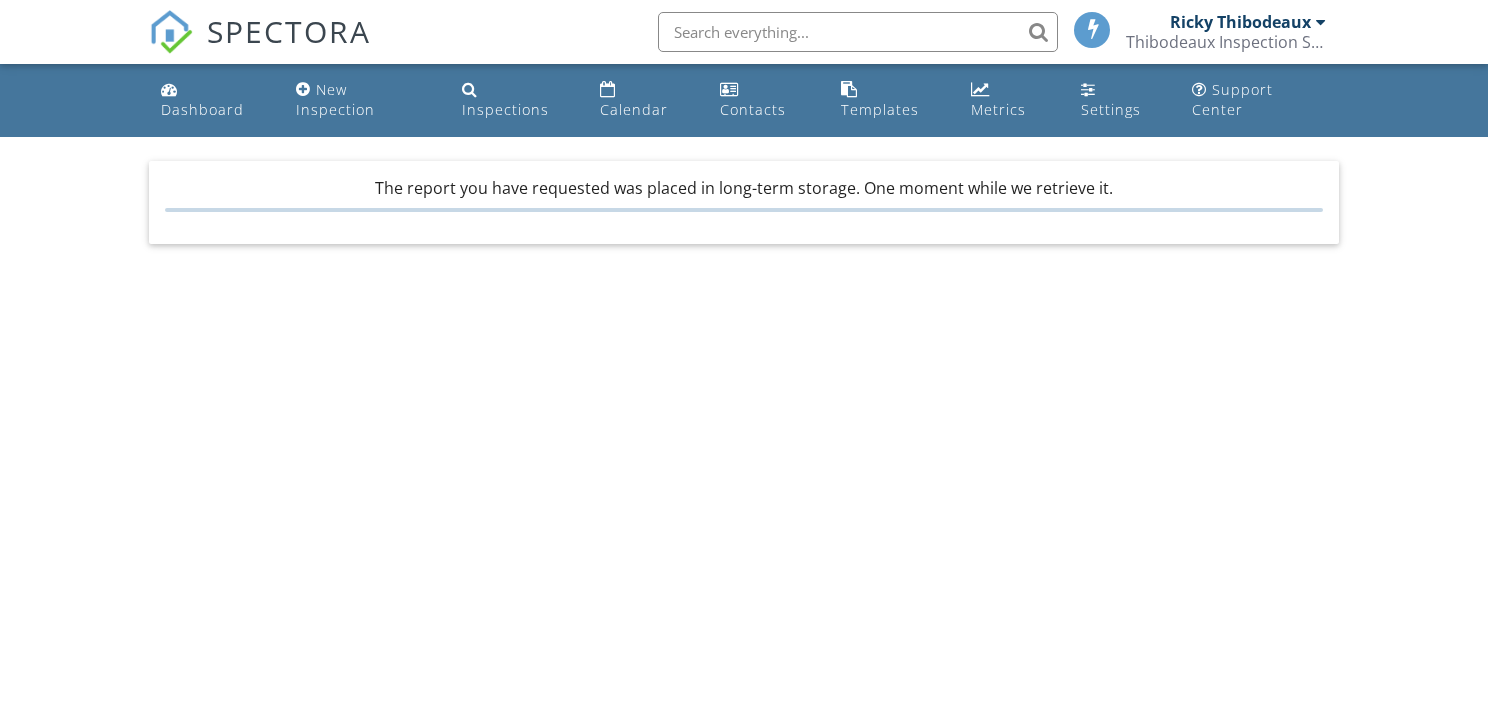 scroll, scrollTop: 0, scrollLeft: 0, axis: both 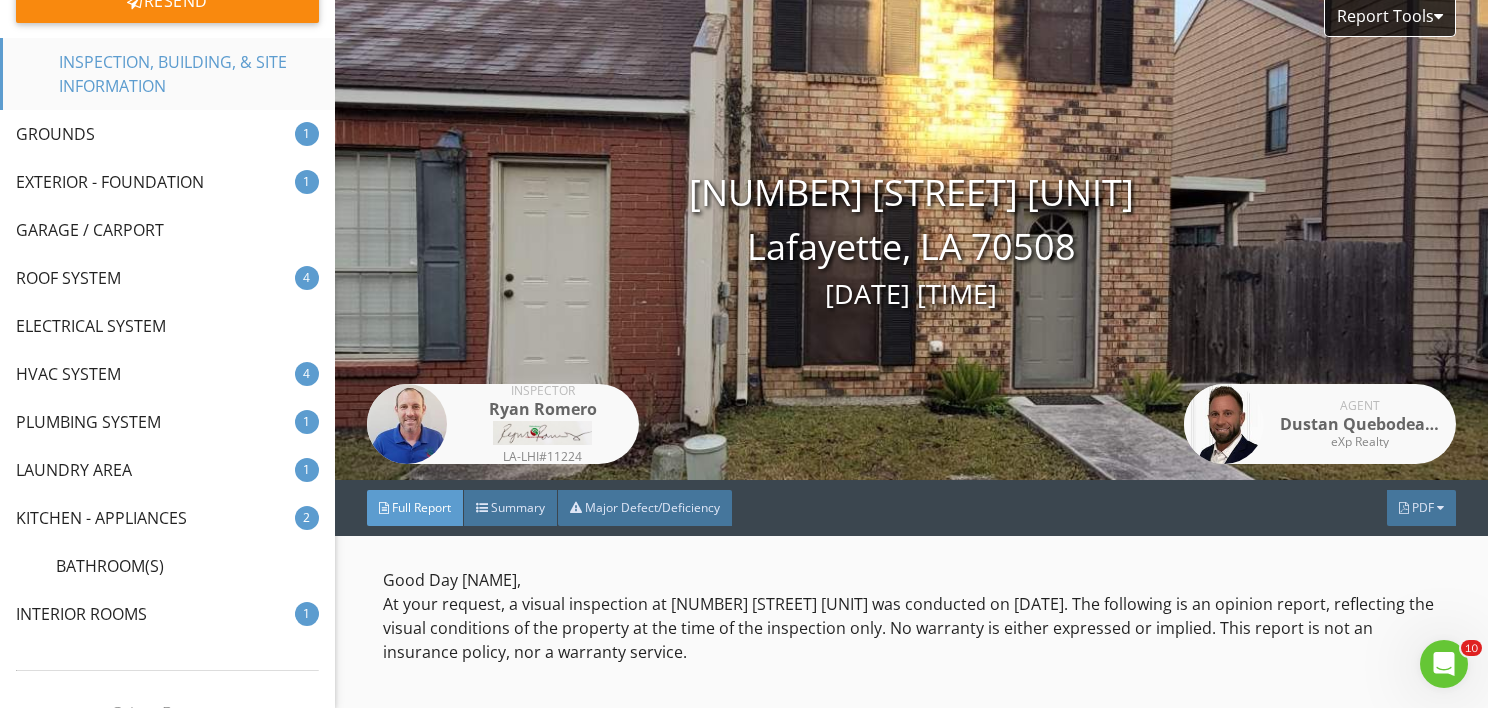 click on "INSPECTION, BUILDING, & SITE INFORMATION" at bounding box center (169, 74) 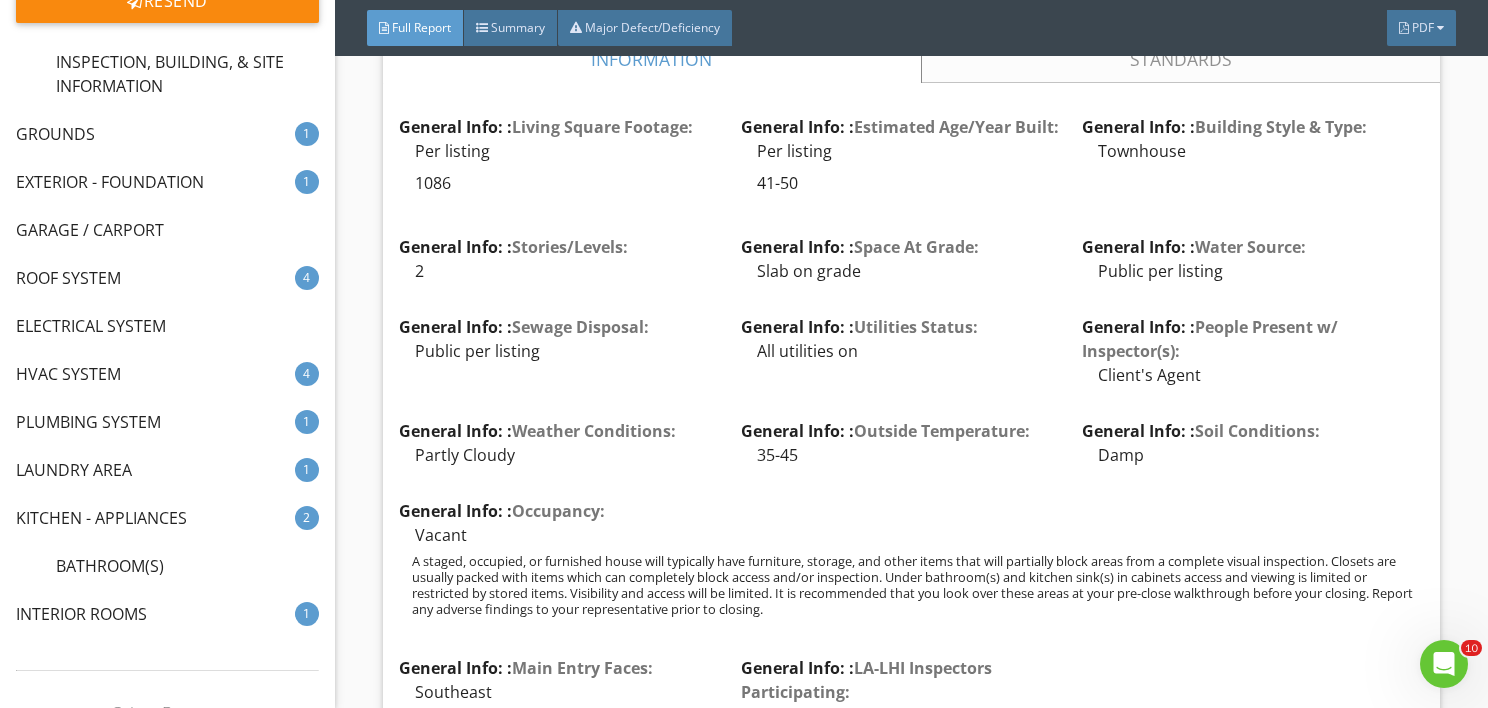 scroll, scrollTop: 1896, scrollLeft: 0, axis: vertical 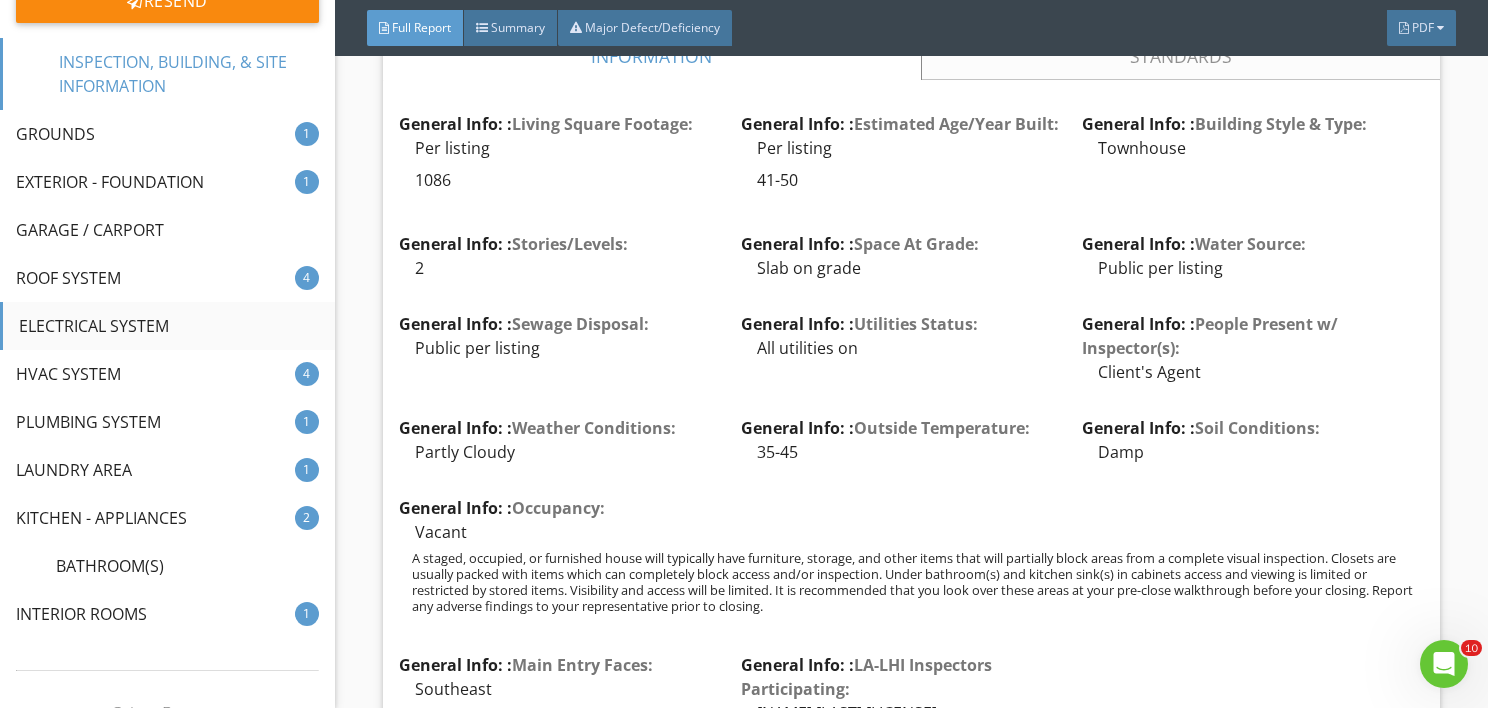 click on "ELECTRICAL SYSTEM" at bounding box center [167, 326] 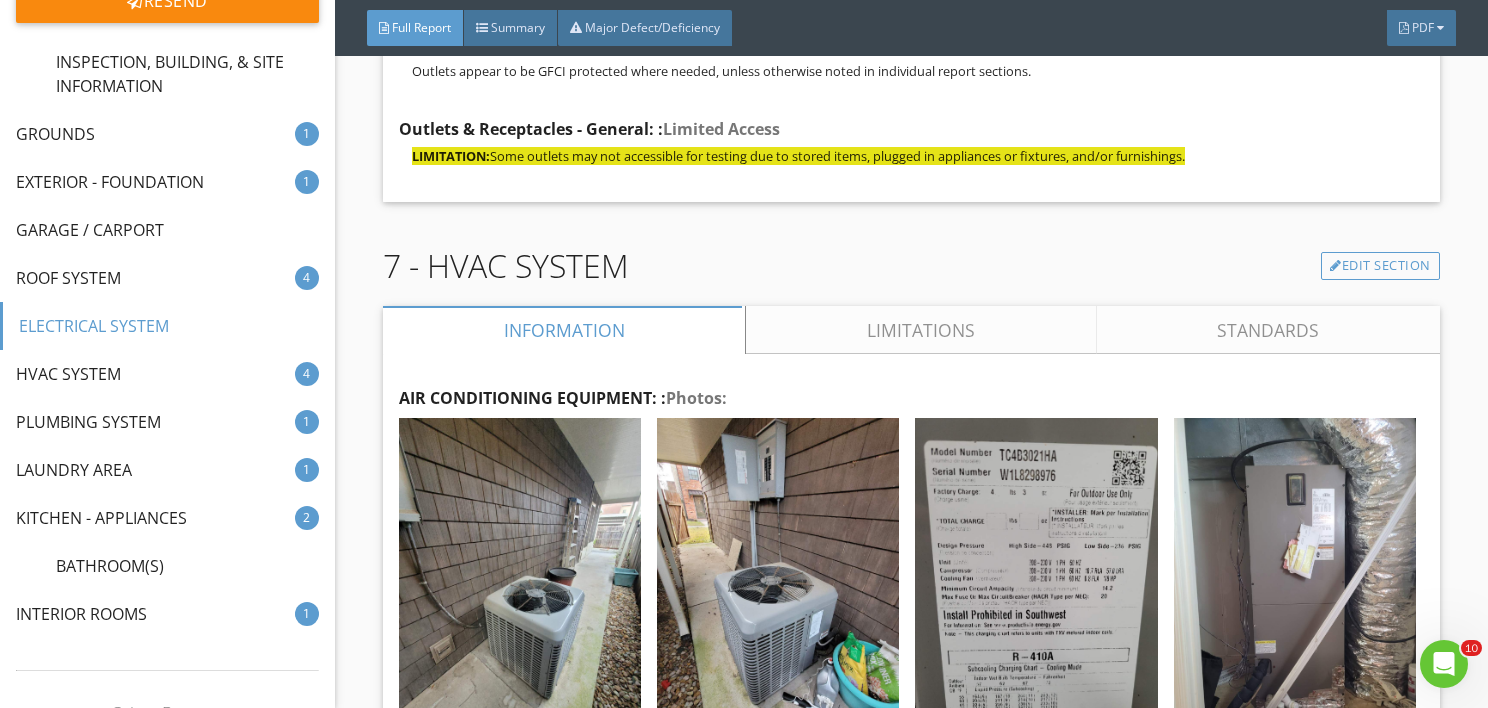 scroll, scrollTop: 15640, scrollLeft: 0, axis: vertical 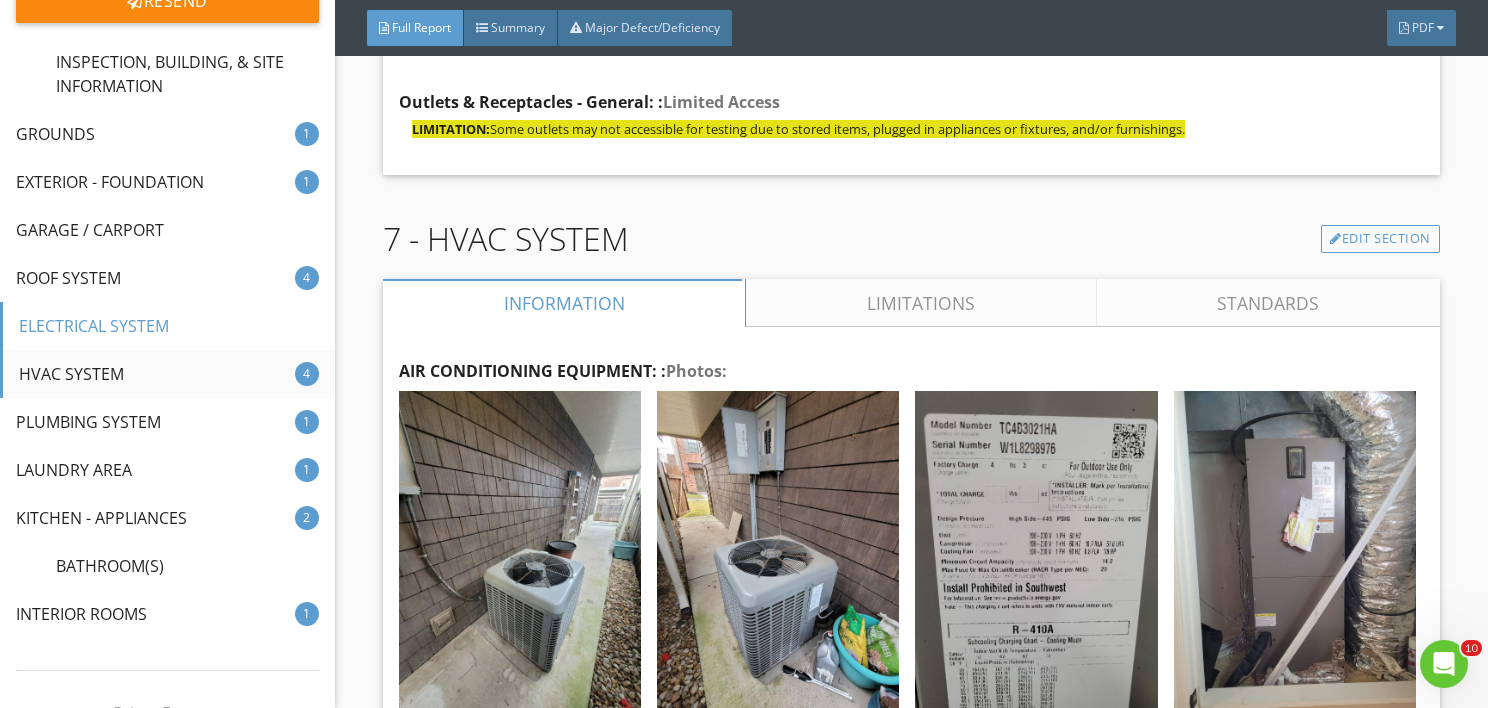 click on "HVAC SYSTEM" at bounding box center [71, 374] 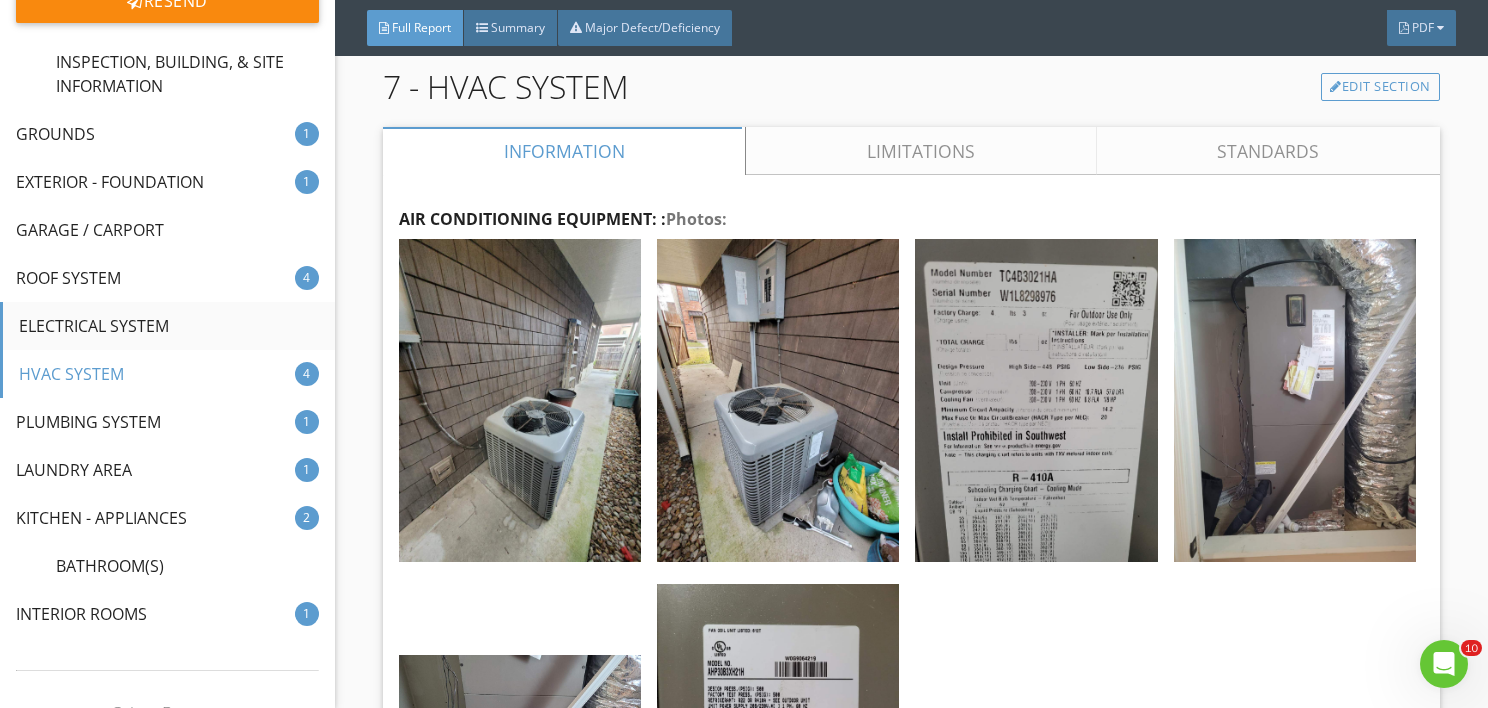 click on "ELECTRICAL SYSTEM" at bounding box center (94, 326) 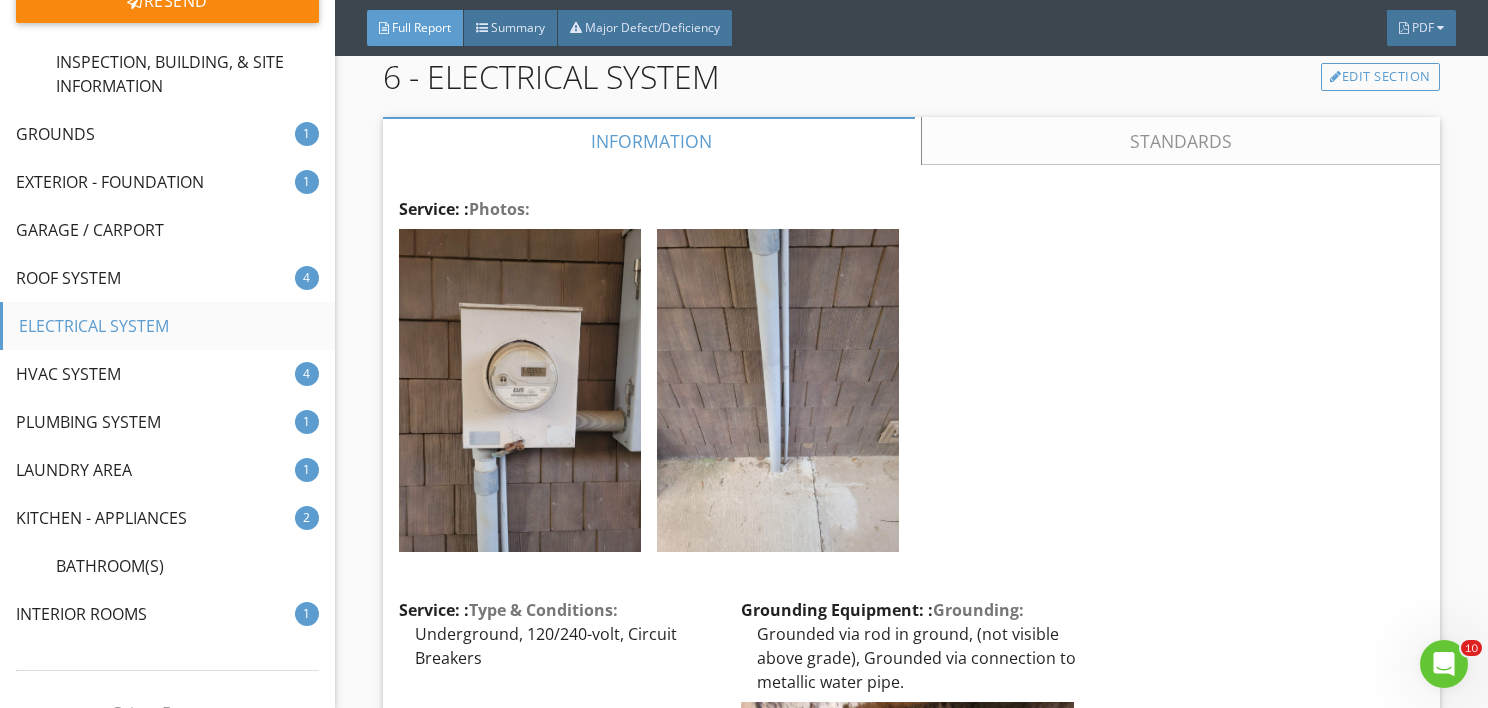 scroll, scrollTop: 12640, scrollLeft: 0, axis: vertical 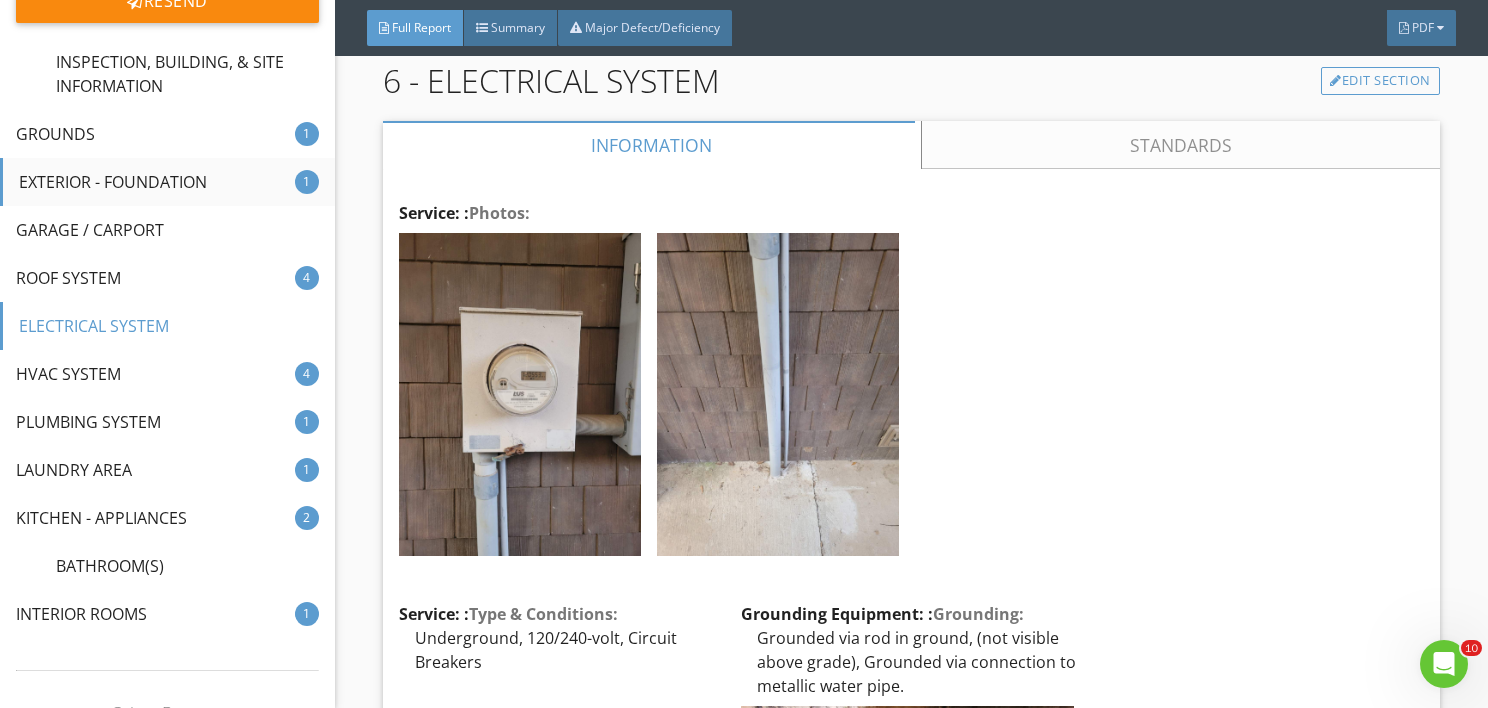 click on "EXTERIOR - FOUNDATION" at bounding box center [113, 182] 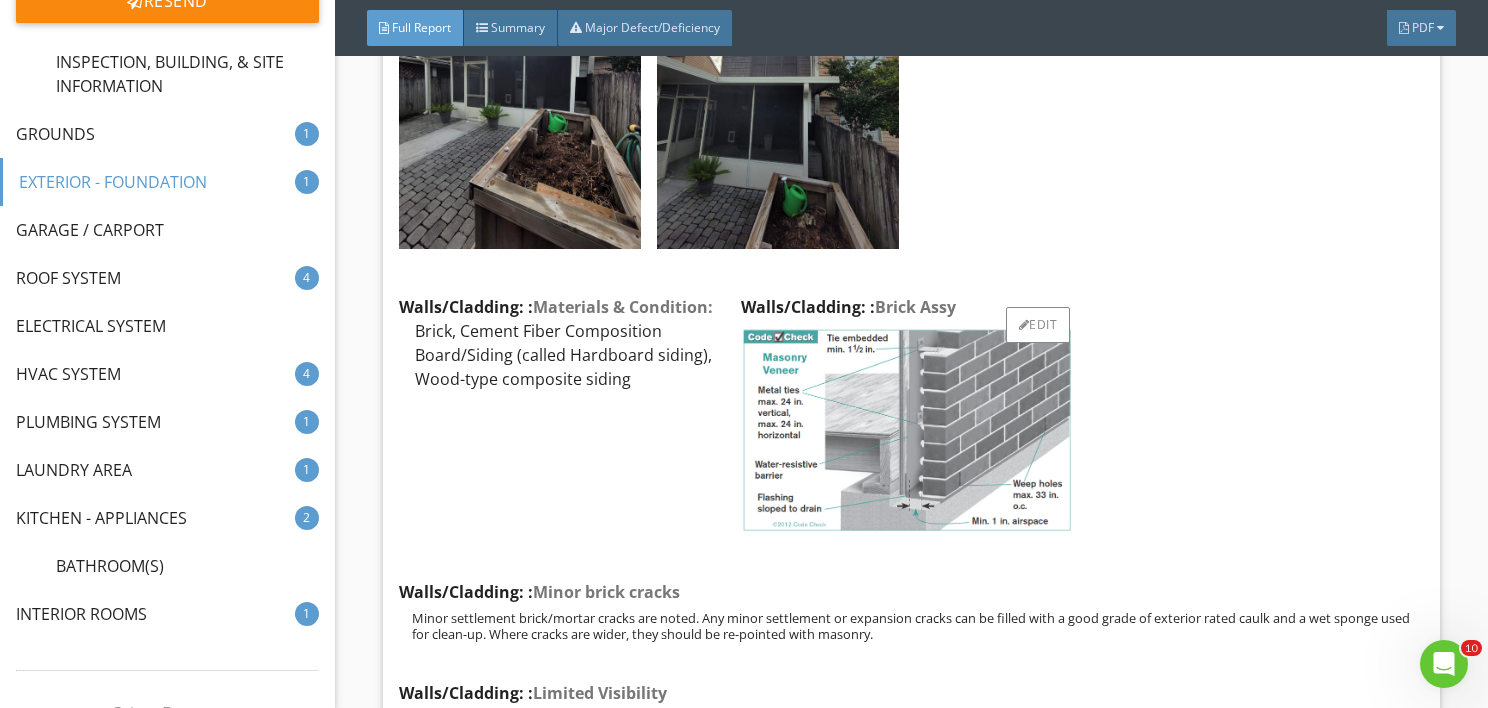 scroll, scrollTop: 5126, scrollLeft: 0, axis: vertical 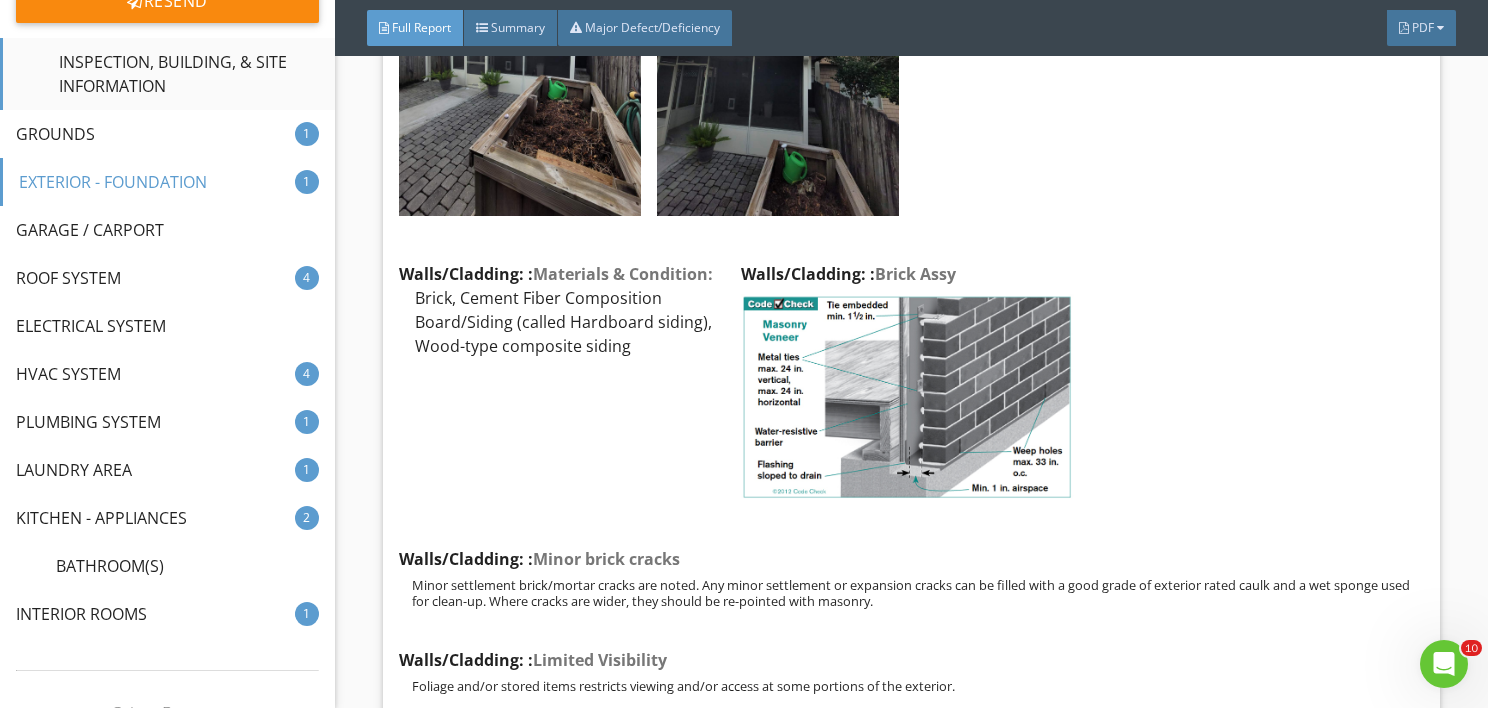 click on "INSPECTION, BUILDING, & SITE INFORMATION" at bounding box center [167, 74] 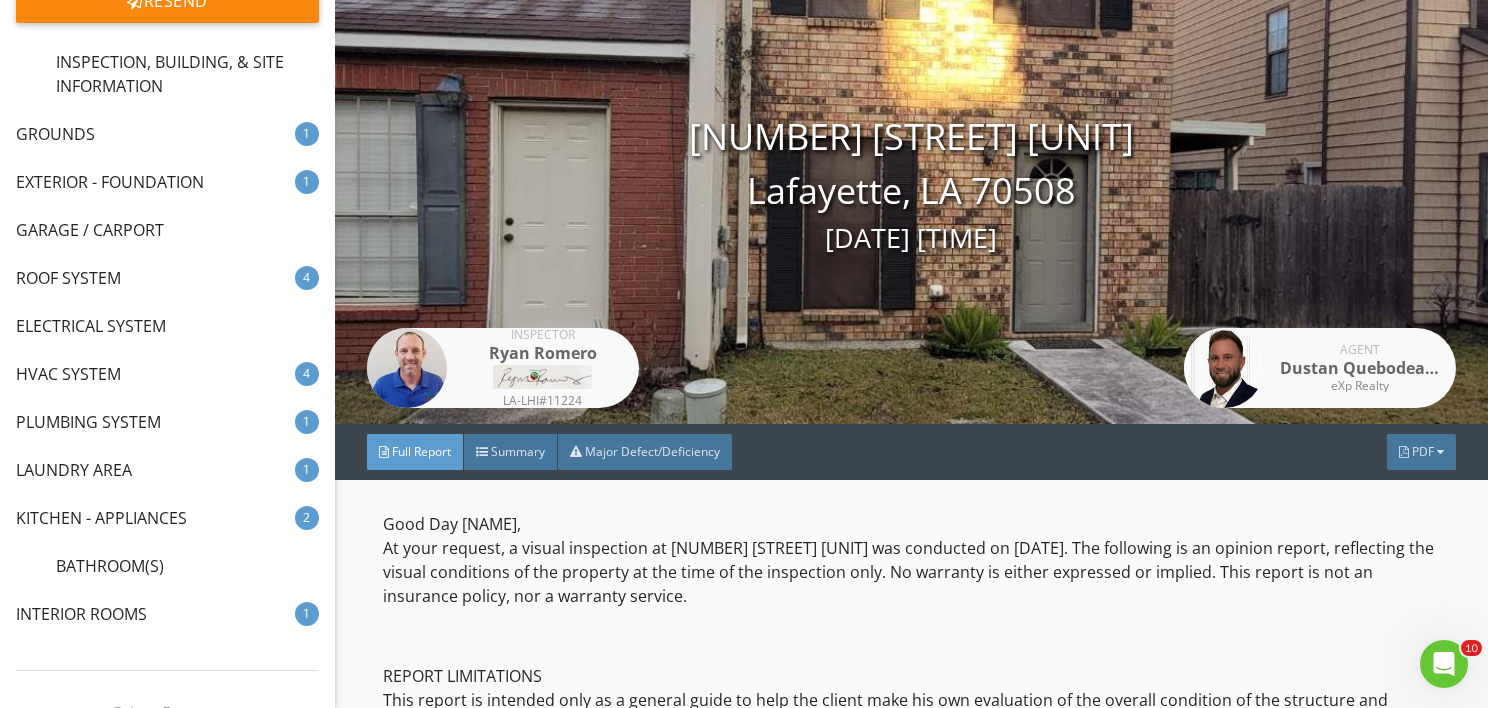 scroll, scrollTop: 0, scrollLeft: 0, axis: both 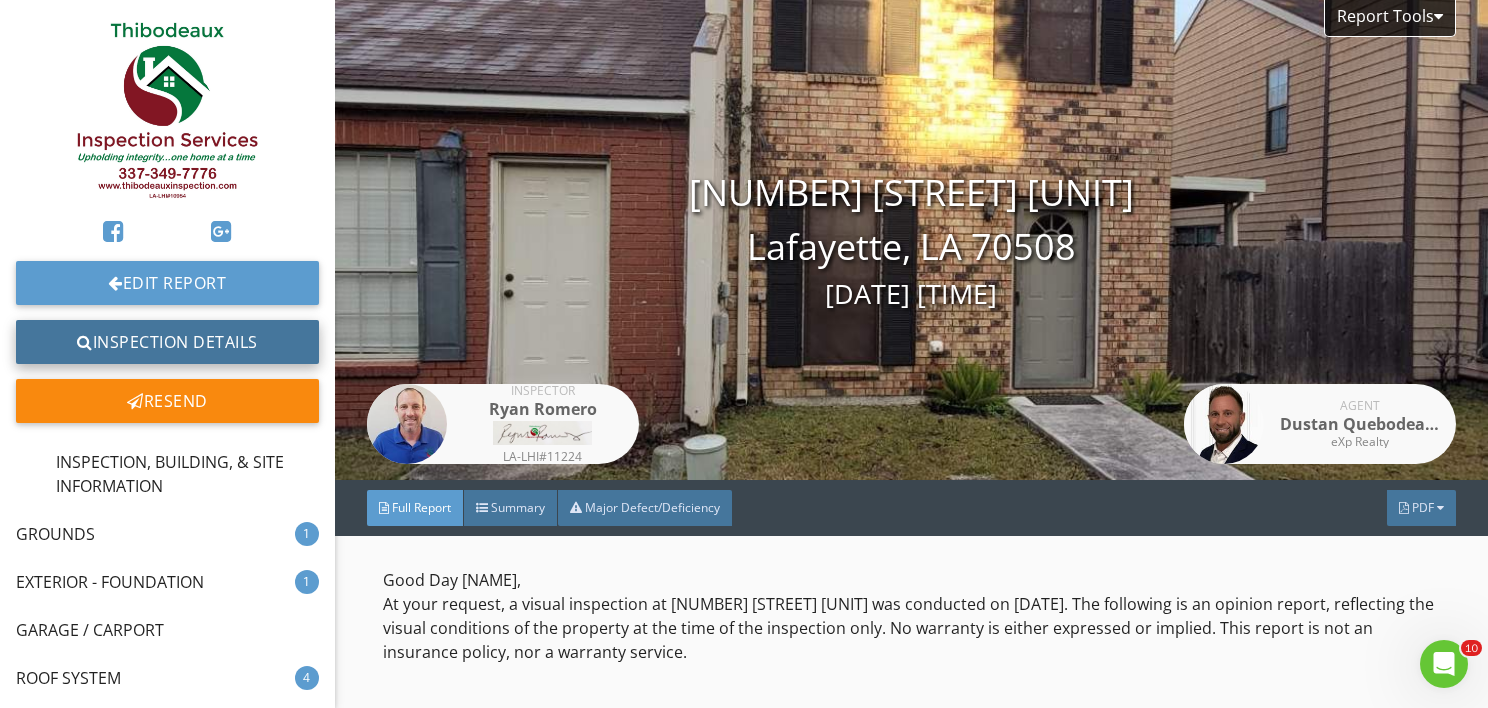 click on "Inspection Details" at bounding box center [167, 342] 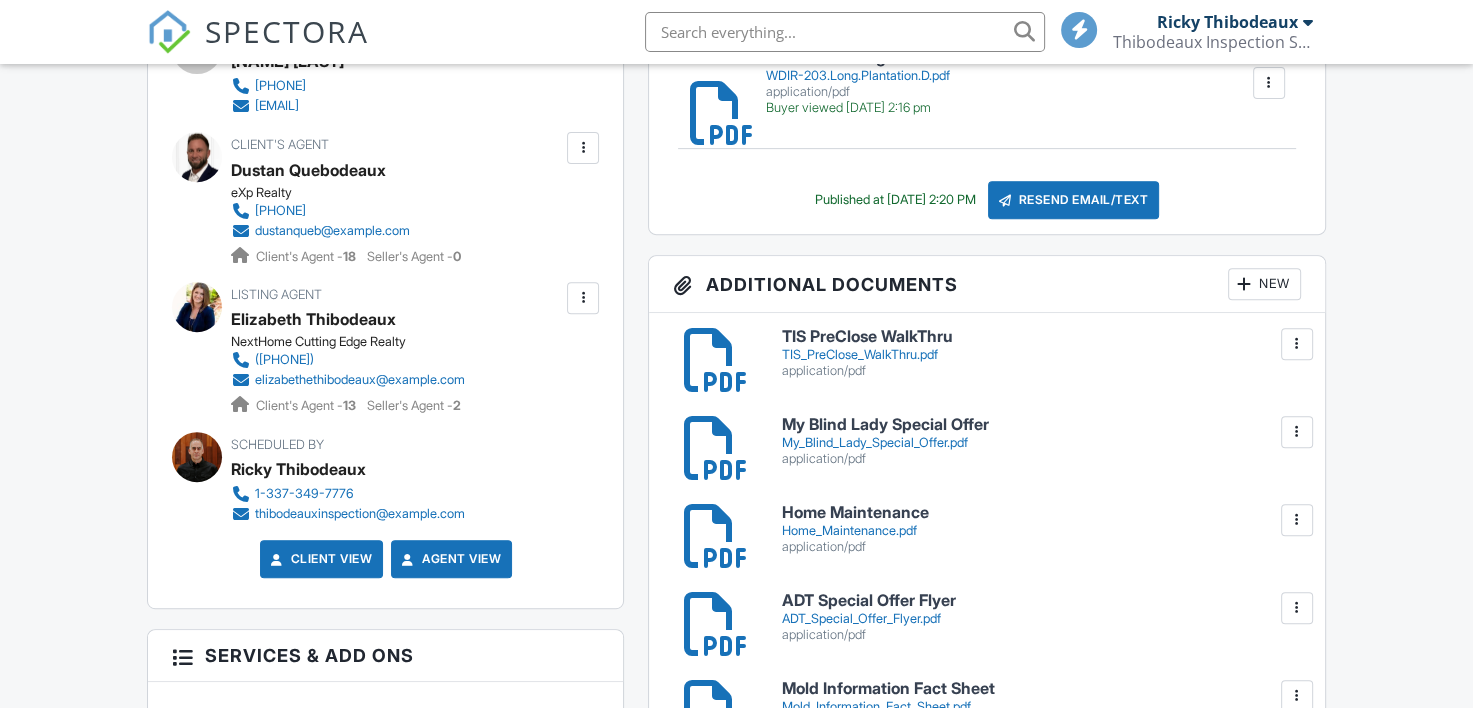 scroll, scrollTop: 0, scrollLeft: 0, axis: both 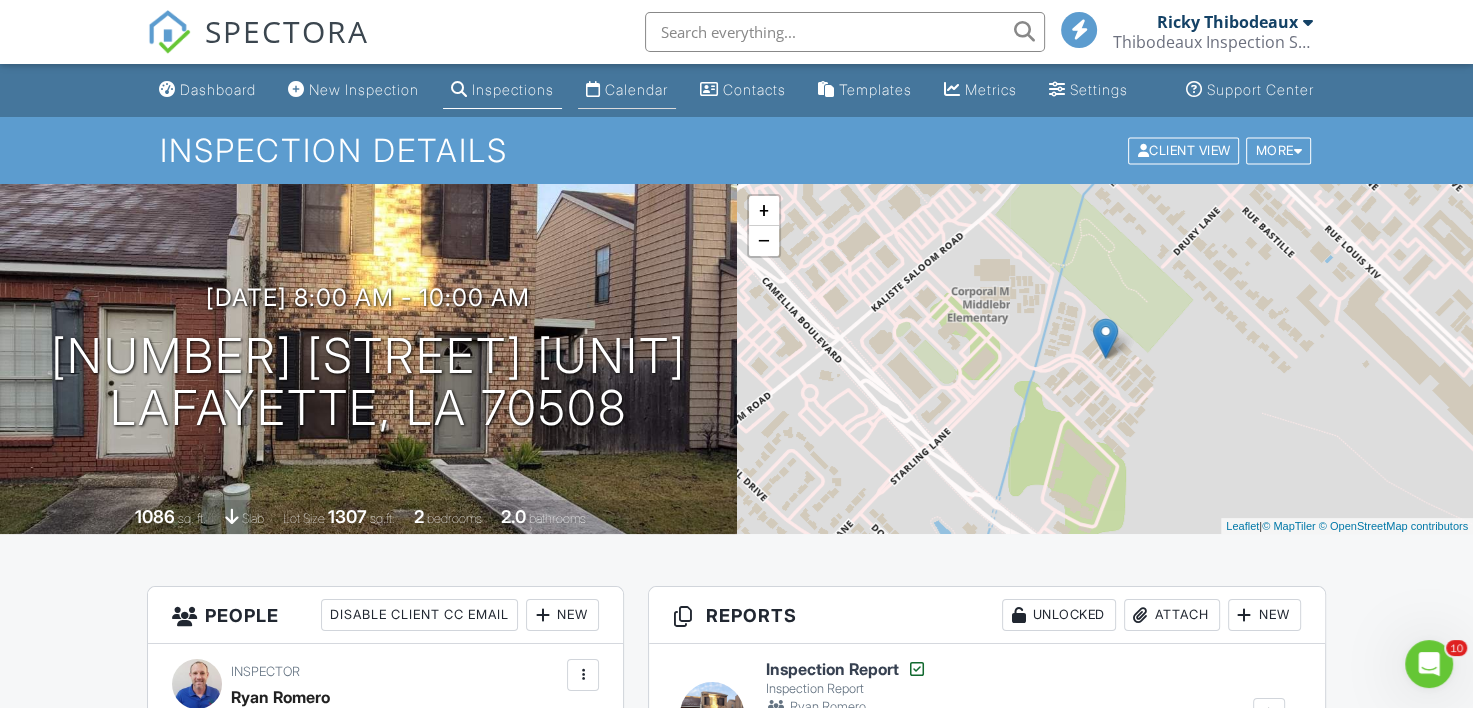 click on "Calendar" at bounding box center [627, 90] 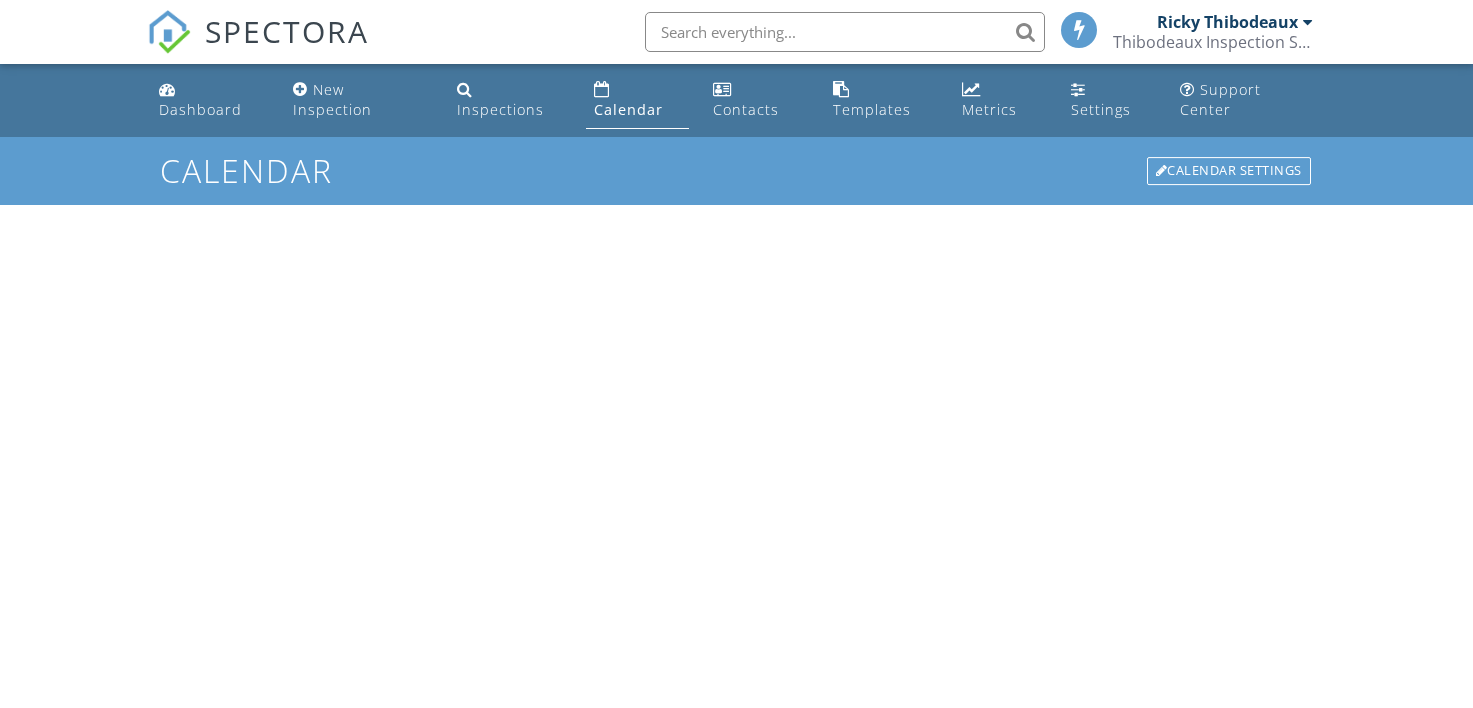 scroll, scrollTop: 0, scrollLeft: 0, axis: both 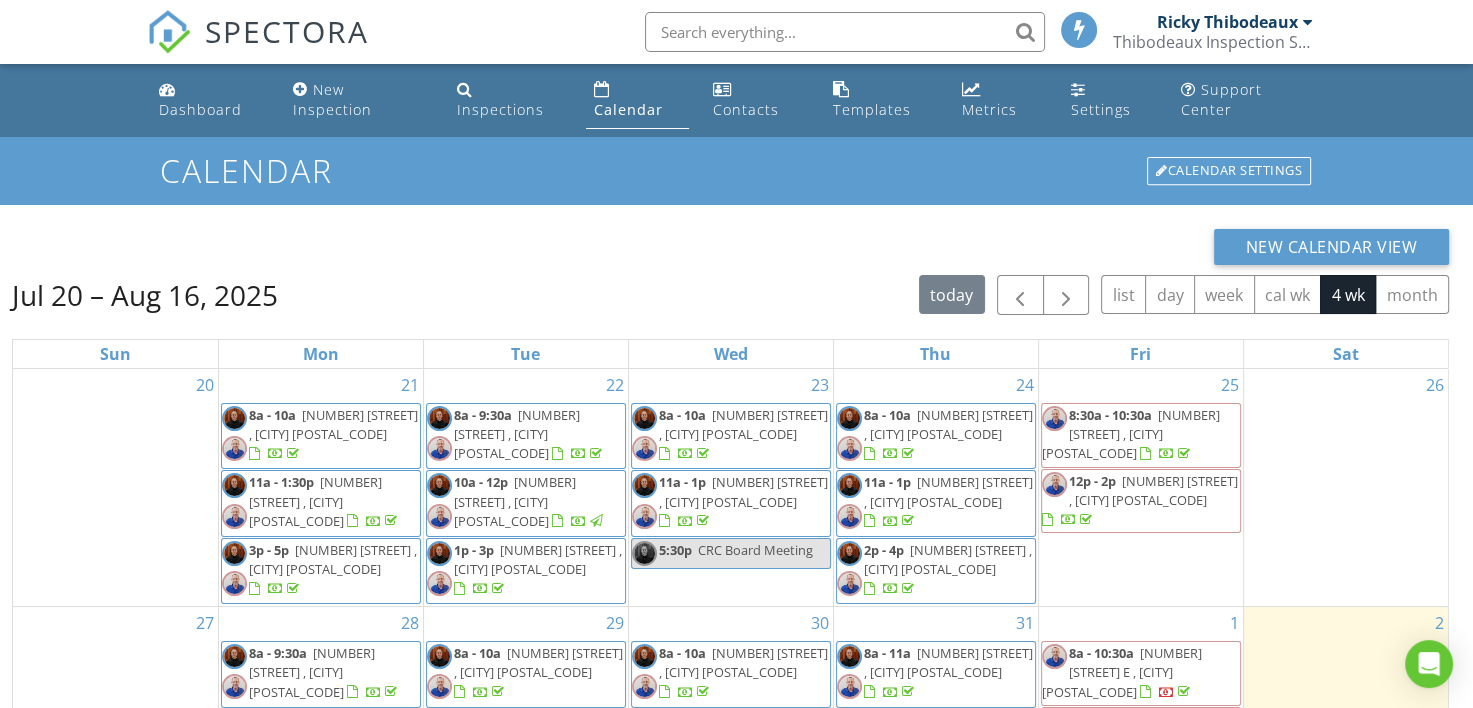 click on "SPECTORA
Ricky Thibodeaux
Thibodeaux Inspection Services, LLC
Role:
Inspector
Dashboard
New Inspection
Inspections
Calendar
Template Editor
Contacts
Automations
Team
Metrics
Payments
Data Exports
Billing
Reporting
Advanced
Settings
What's New
Sign Out" at bounding box center (736, 32) 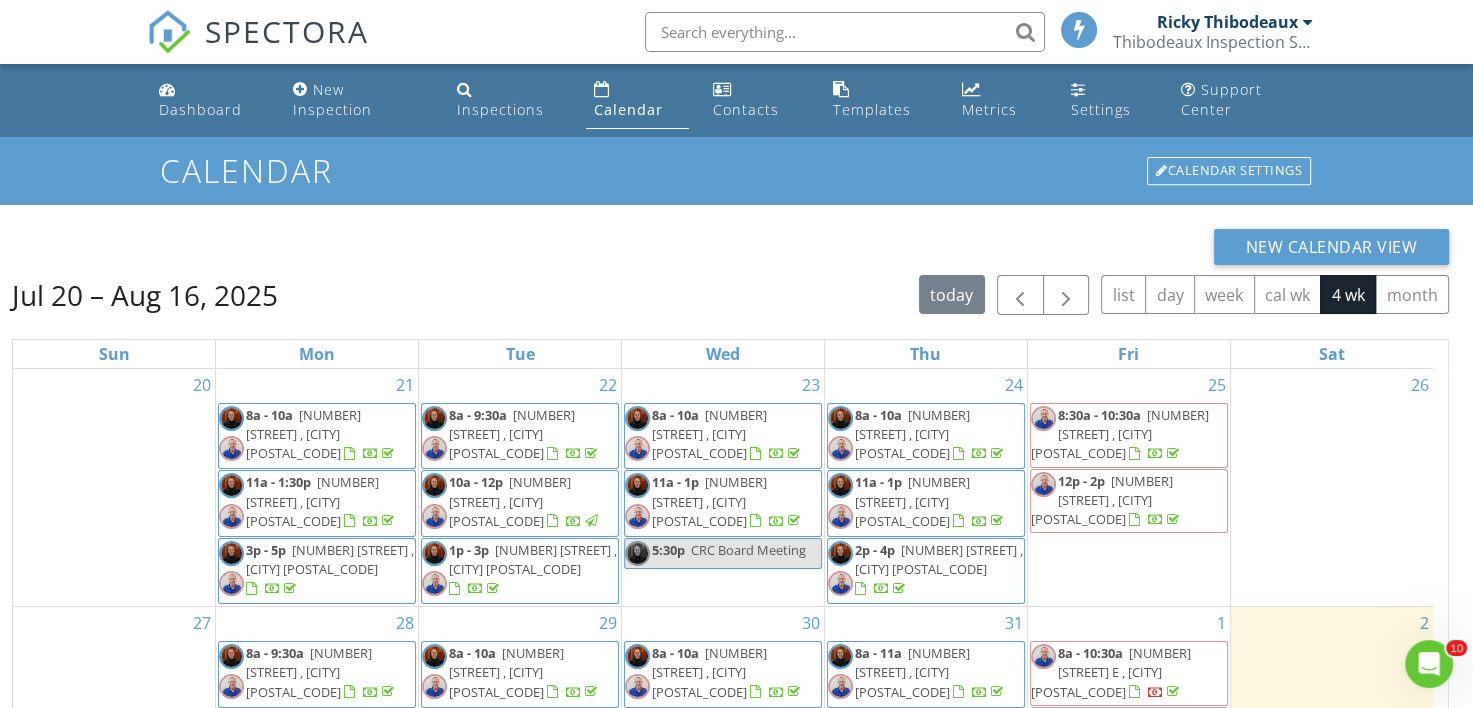 scroll, scrollTop: 0, scrollLeft: 0, axis: both 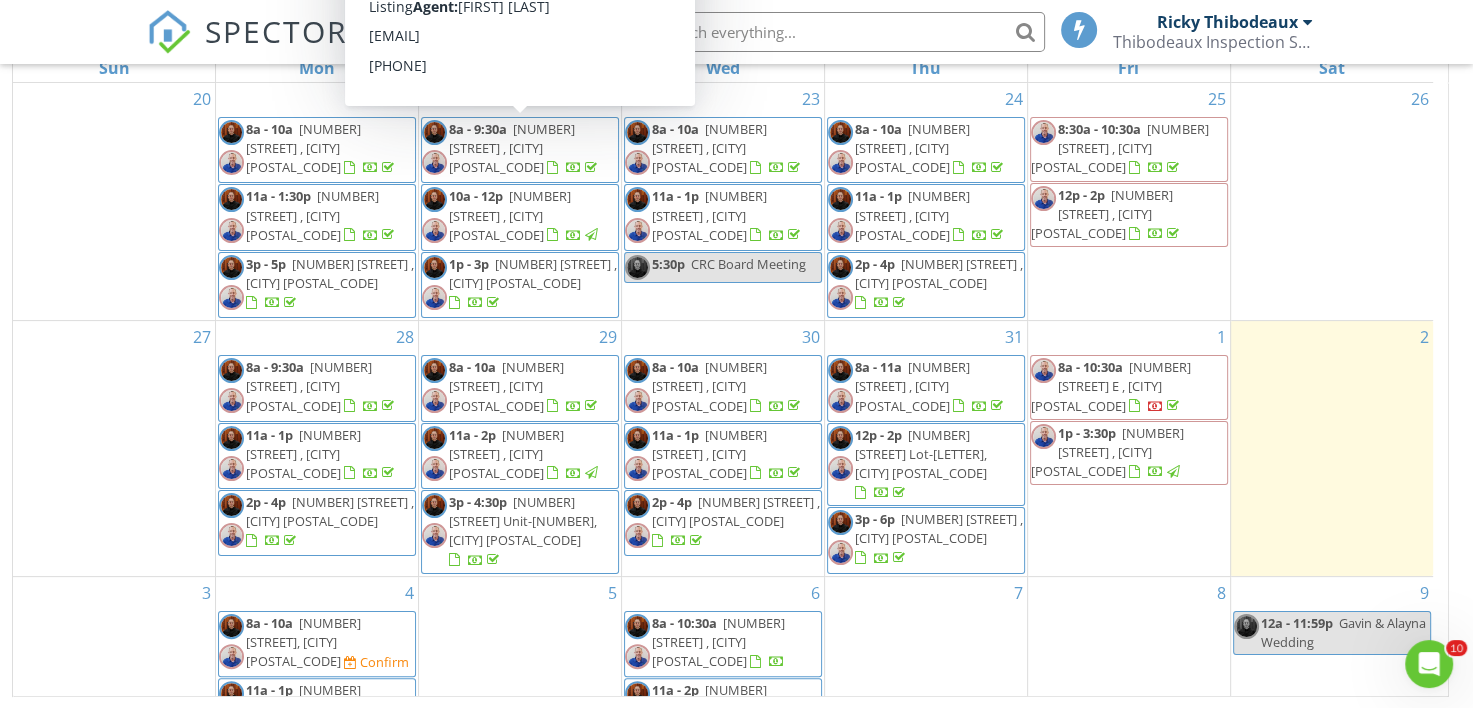 click on "SPECTORA
Ricky Thibodeaux
Thibodeaux Inspection Services, LLC
Role:
Inspector
Dashboard
New Inspection
Inspections
Calendar
Template Editor
Contacts
Automations
Team
Metrics
Payments
Data Exports
Billing
Reporting
Advanced
Settings
What's New
Sign Out" at bounding box center (736, 32) 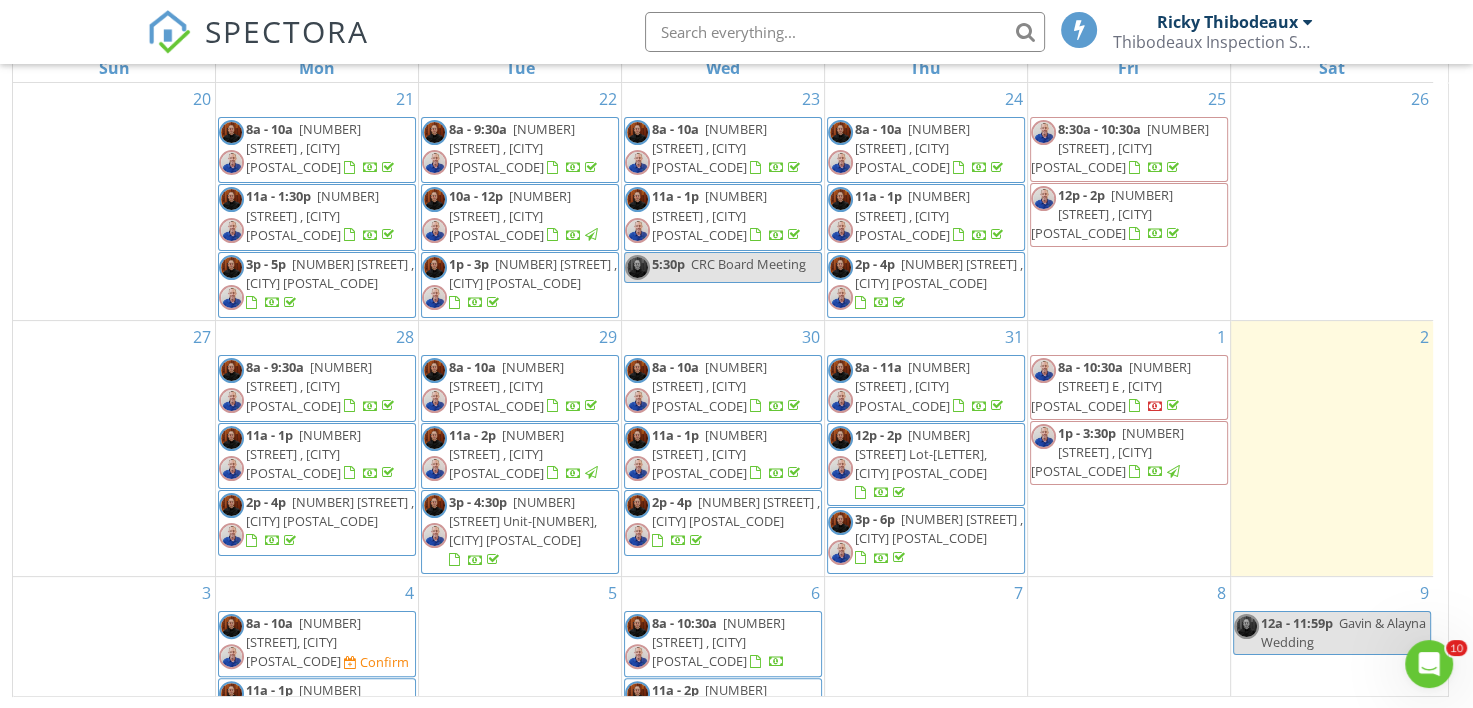scroll, scrollTop: 190, scrollLeft: 0, axis: vertical 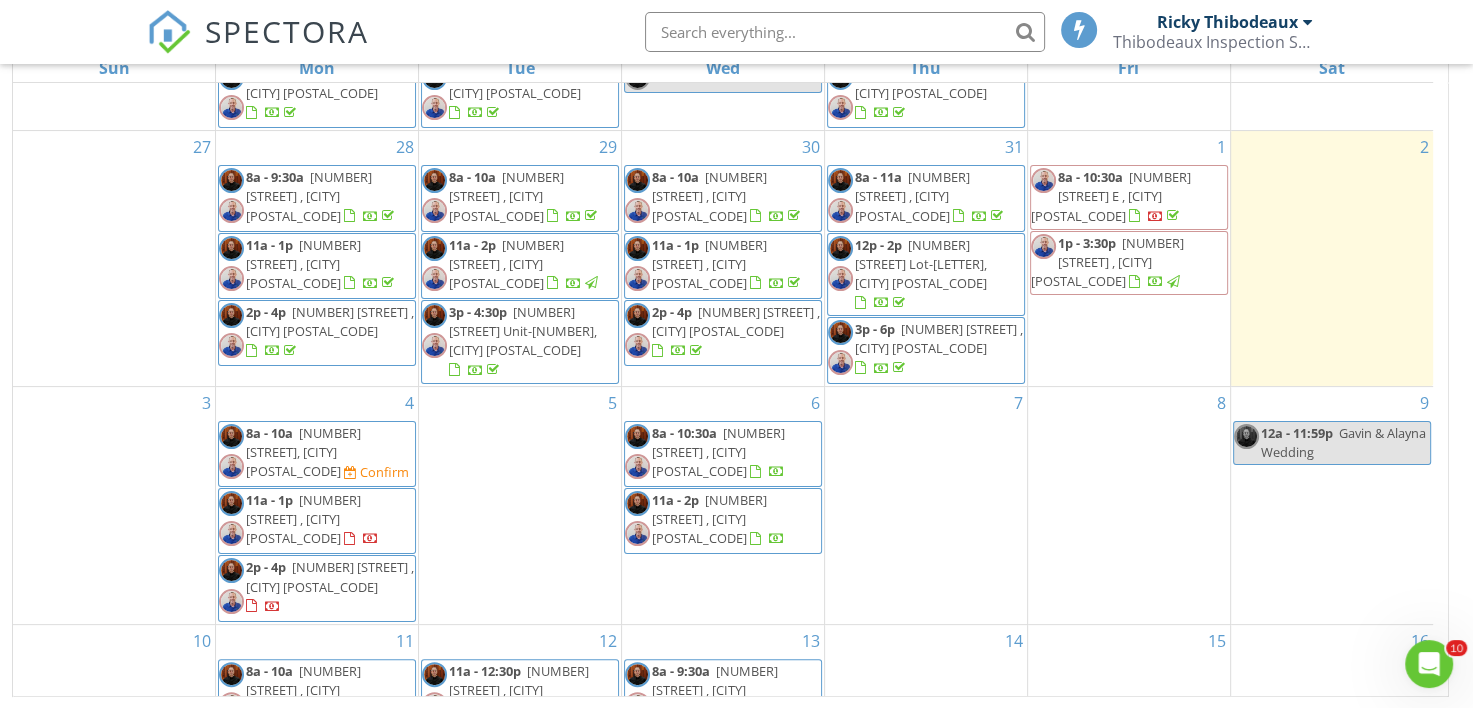 click on "SPECTORA
Ricky Thibodeaux
Thibodeaux Inspection Services, LLC
Role:
Inspector
Dashboard
New Inspection
Inspections
Calendar
Template Editor
Contacts
Automations
Team
Metrics
Payments
Data Exports
Billing
Reporting
Advanced
Settings
What's New
Sign Out" at bounding box center [736, 32] 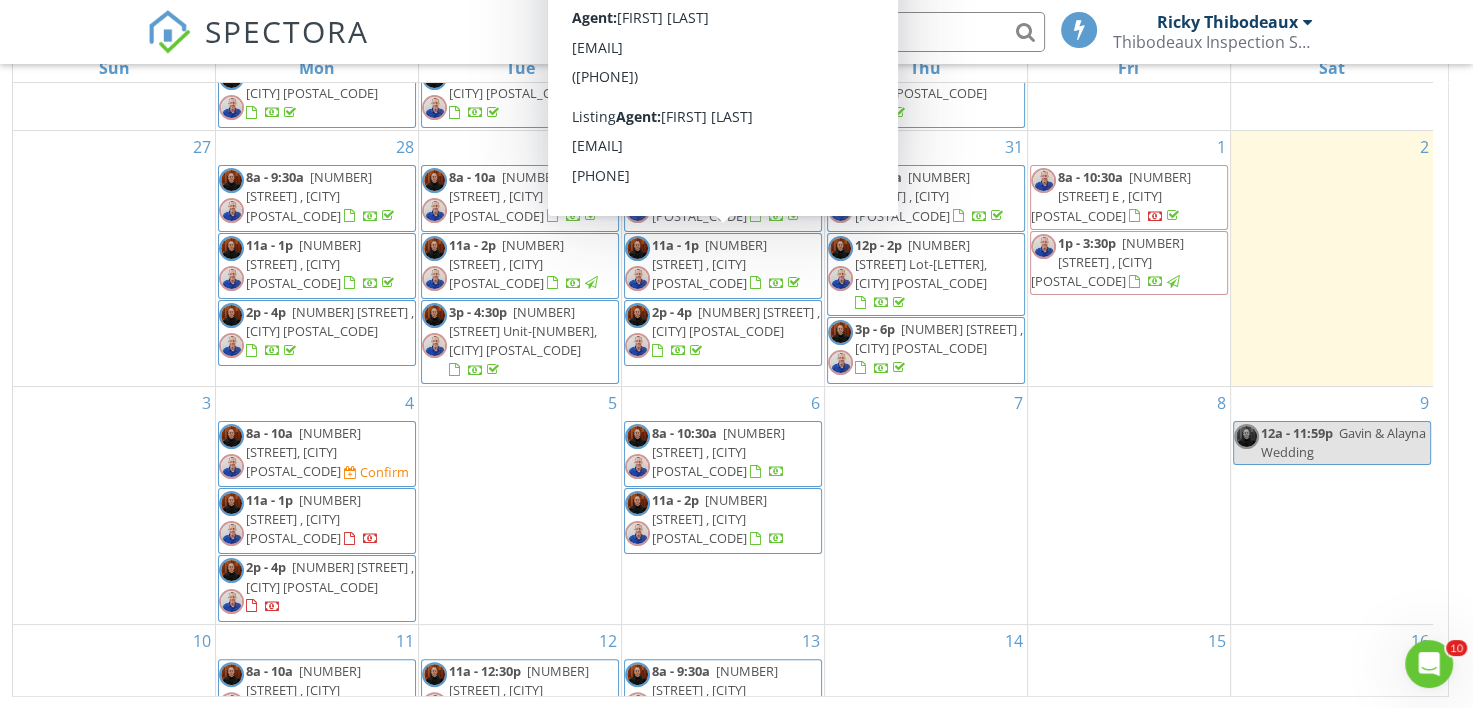 click on "SPECTORA
Ricky Thibodeaux
Thibodeaux Inspection Services, LLC
Role:
Inspector
Dashboard
New Inspection
Inspections
Calendar
Template Editor
Contacts
Automations
Team
Metrics
Payments
Data Exports
Billing
Reporting
Advanced
Settings
What's New
Sign Out" at bounding box center [736, 32] 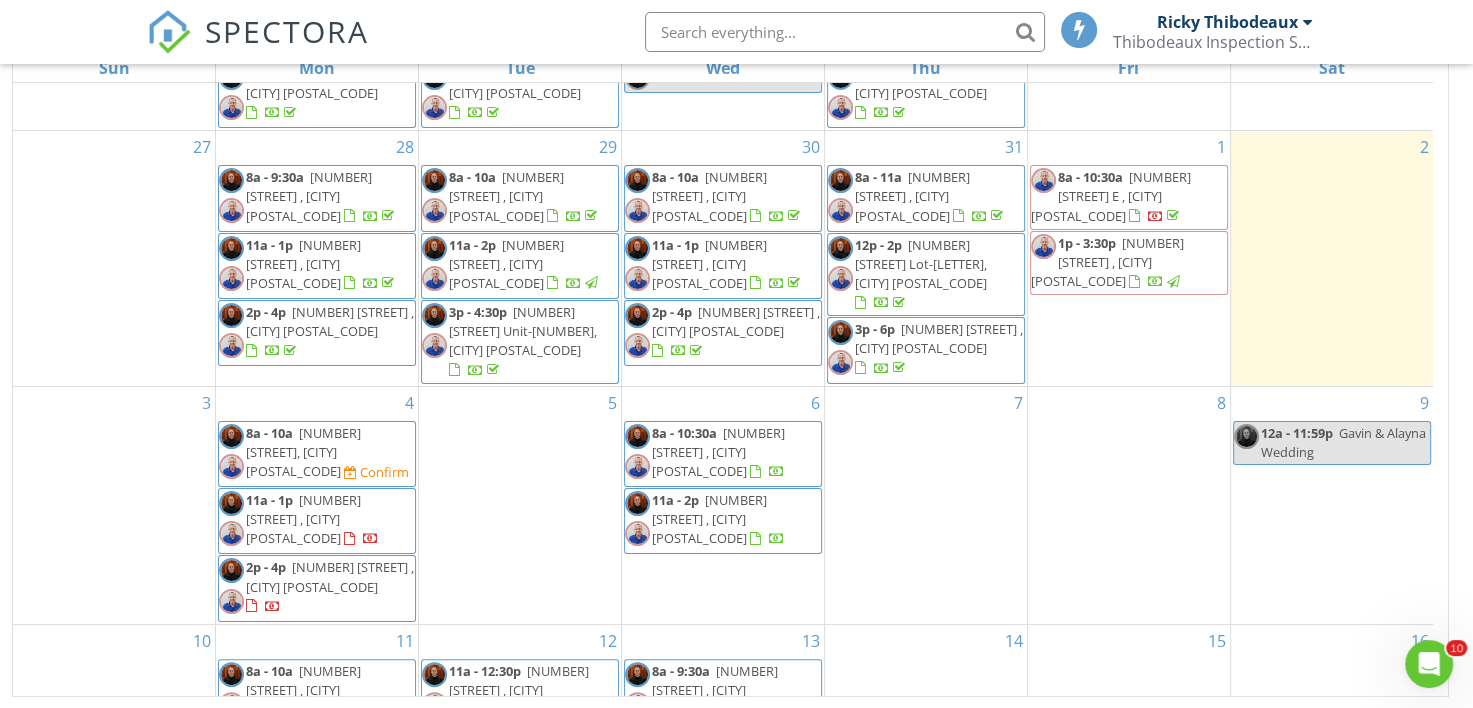 click on "SPECTORA
Ricky Thibodeaux
Thibodeaux Inspection Services, LLC
Role:
Inspector
Dashboard
New Inspection
Inspections
Calendar
Template Editor
Contacts
Automations
Team
Metrics
Payments
Data Exports
Billing
Reporting
Advanced
Settings
What's New
Sign Out" at bounding box center (736, 32) 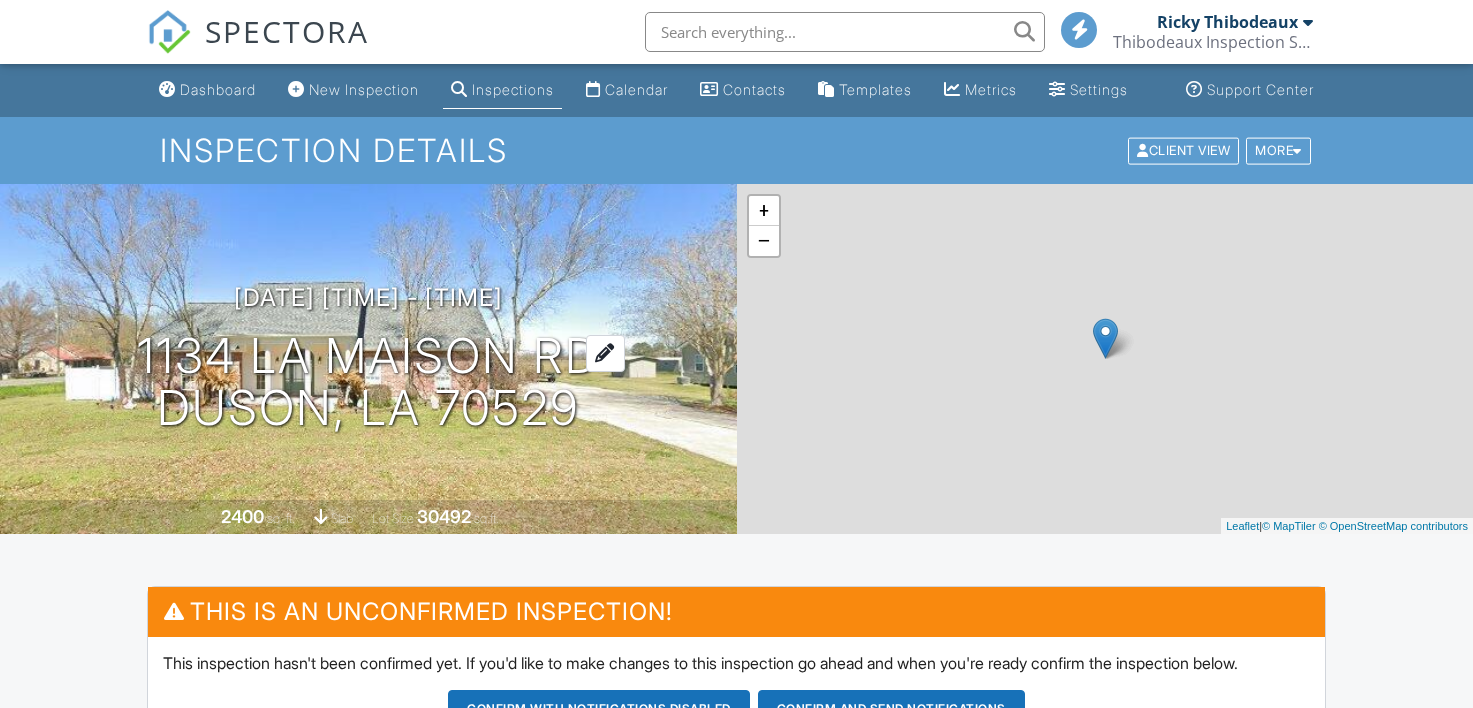 scroll, scrollTop: 0, scrollLeft: 0, axis: both 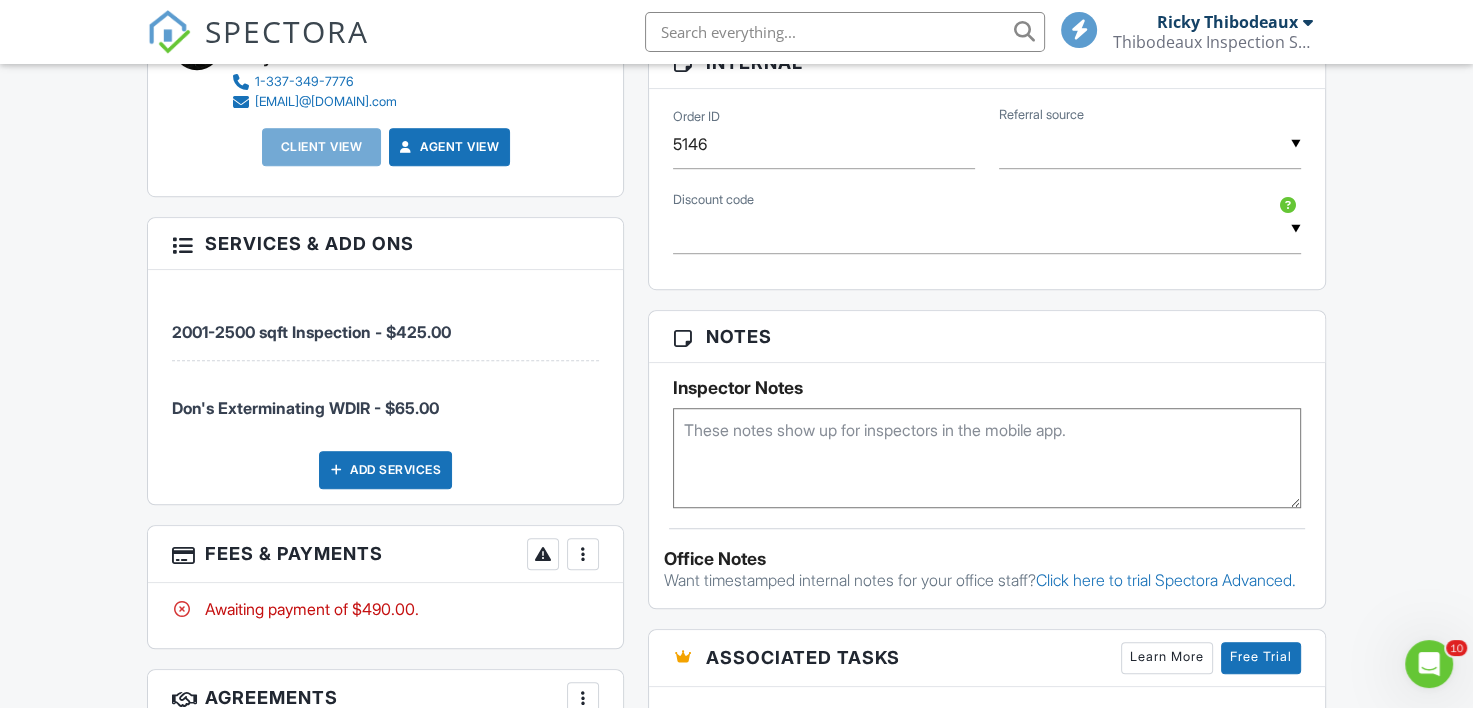 click on "Dashboard
New Inspection
Inspections
Calendar
Contacts
Templates
Metrics
Settings
Support Center
Inspection Details
Client View
More
Property Details
Reschedule
Reorder / Copy
Share
Cancel
Delete
Print Order
Convert to V9
View Change Log
[DATE]  [TIME]
- [TIME]
[NUMBER] [STREET]
[CITY], [STATE] [POSTAL_CODE]
2400
sq. ft.
slab
Lot Size
30492
sq.ft.
+ − Leaflet  |  © MapTiler   © OpenStreetMap contributors
This is an Unconfirmed Inspection!
This inspection hasn't been confirmed yet. If you'd like to make changes to this inspection go ahead and when you're ready confirm the inspection below.
Confirm with notifications disabled
Confirm and send notifications
Reports" at bounding box center (736, 168) 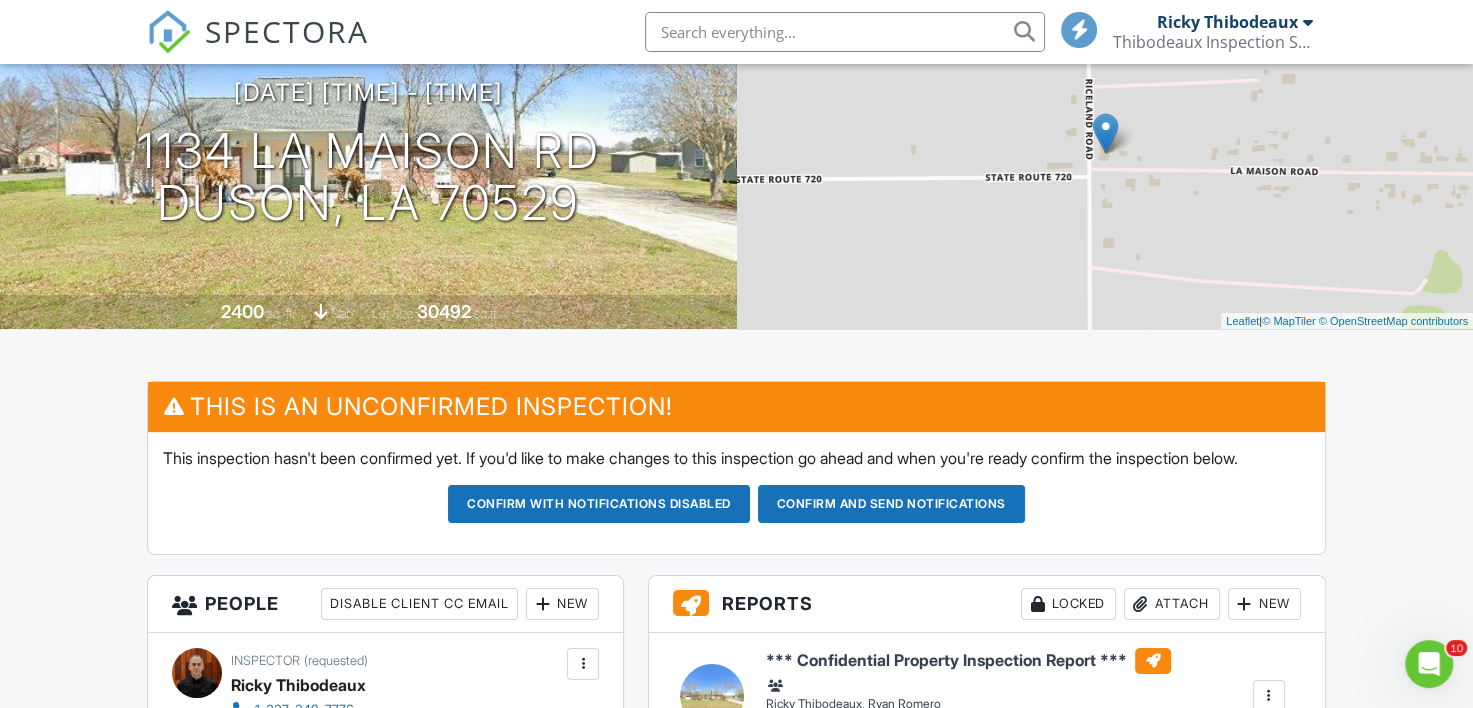 scroll, scrollTop: 0, scrollLeft: 0, axis: both 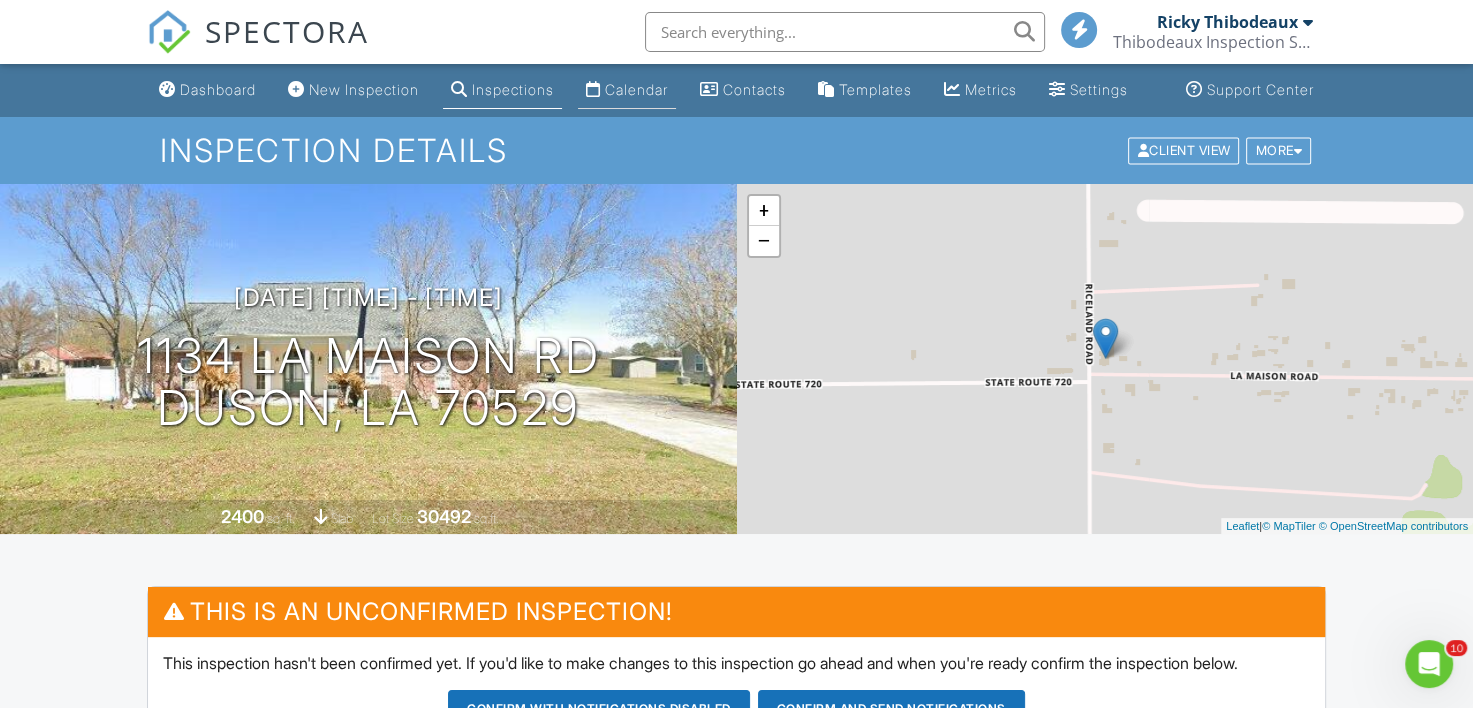 click on "Calendar" at bounding box center (636, 89) 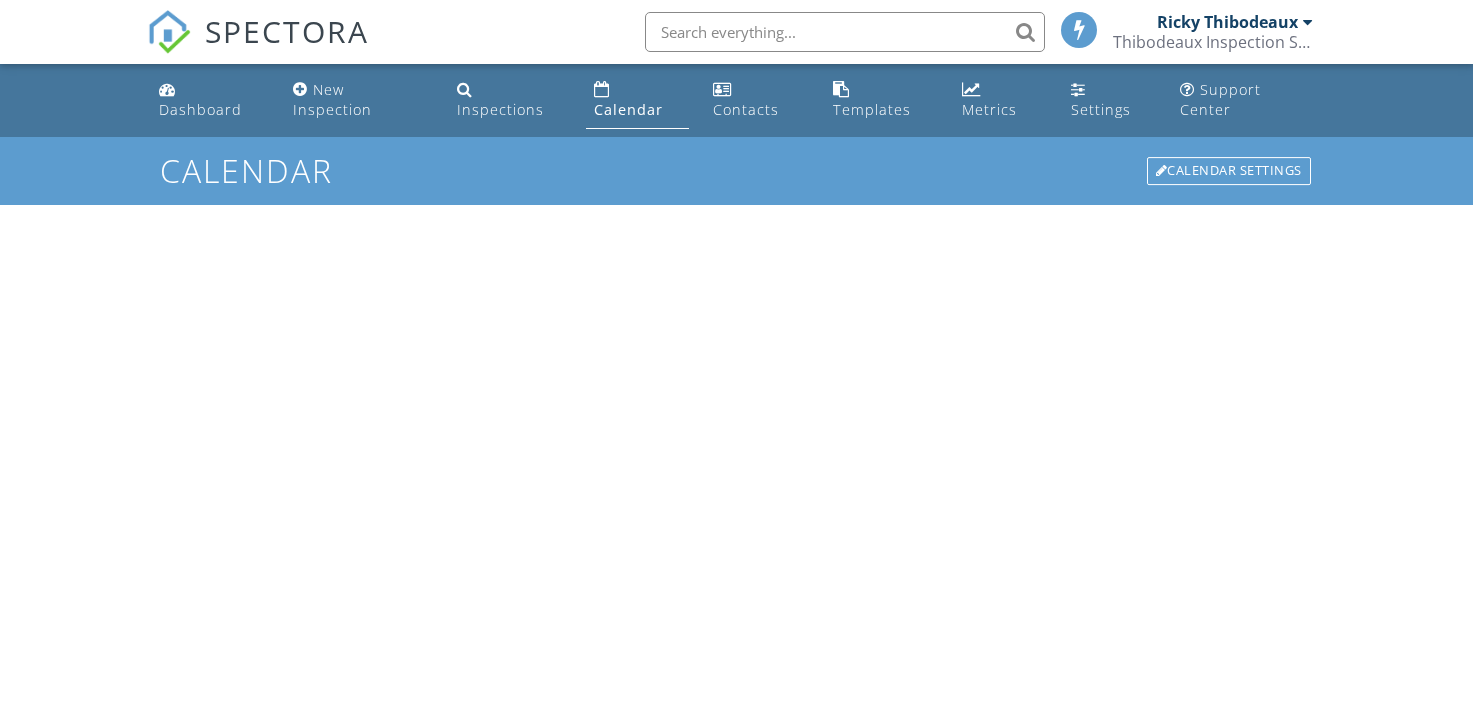 scroll, scrollTop: 0, scrollLeft: 0, axis: both 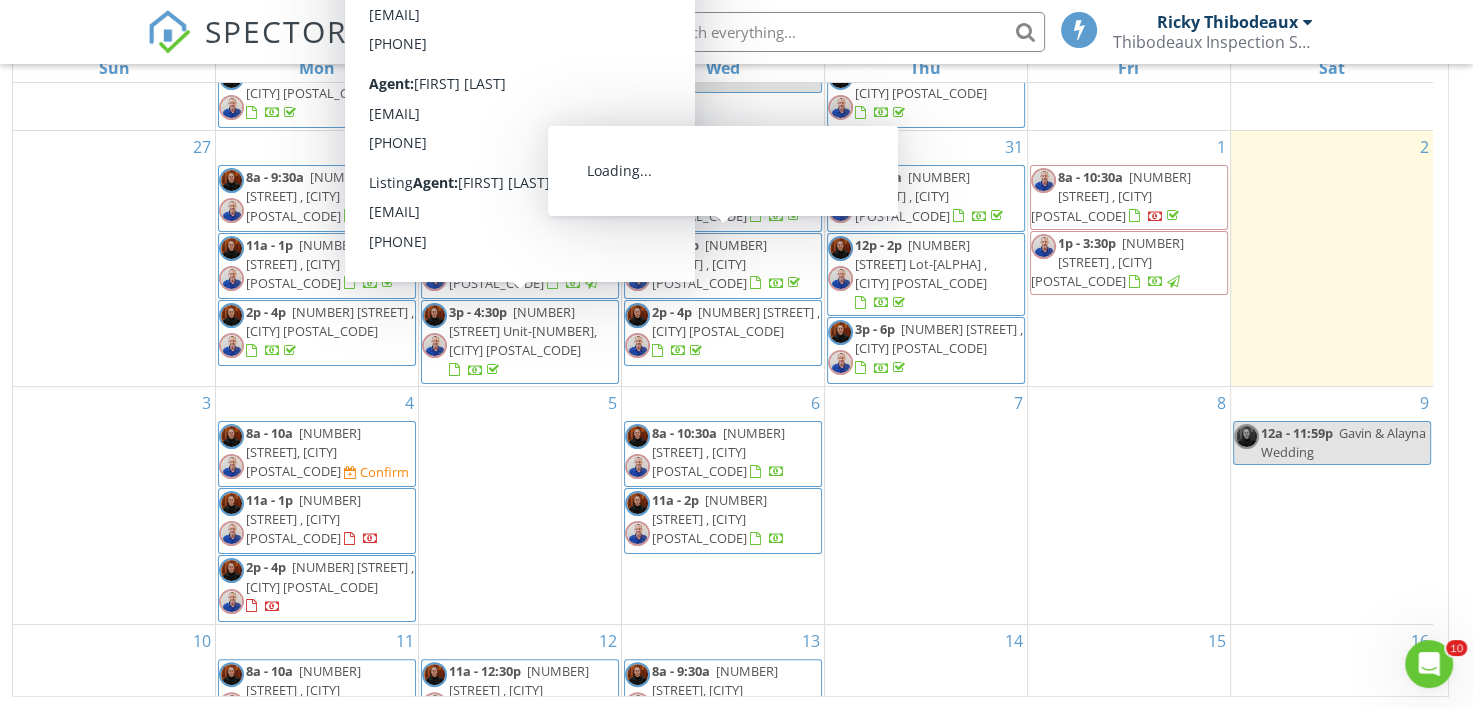 click on "SPECTORA
[FIRST] [LAST]
Thibodeaux Inspection Services, LLC
Role:
Inspector
Dashboard
New Inspection
Inspections
Calendar
Template Editor
Contacts
Automations
Team
Metrics
Payments
Data Exports
Billing
Reporting
Advanced
Settings
What's New
Sign Out" at bounding box center [736, 32] 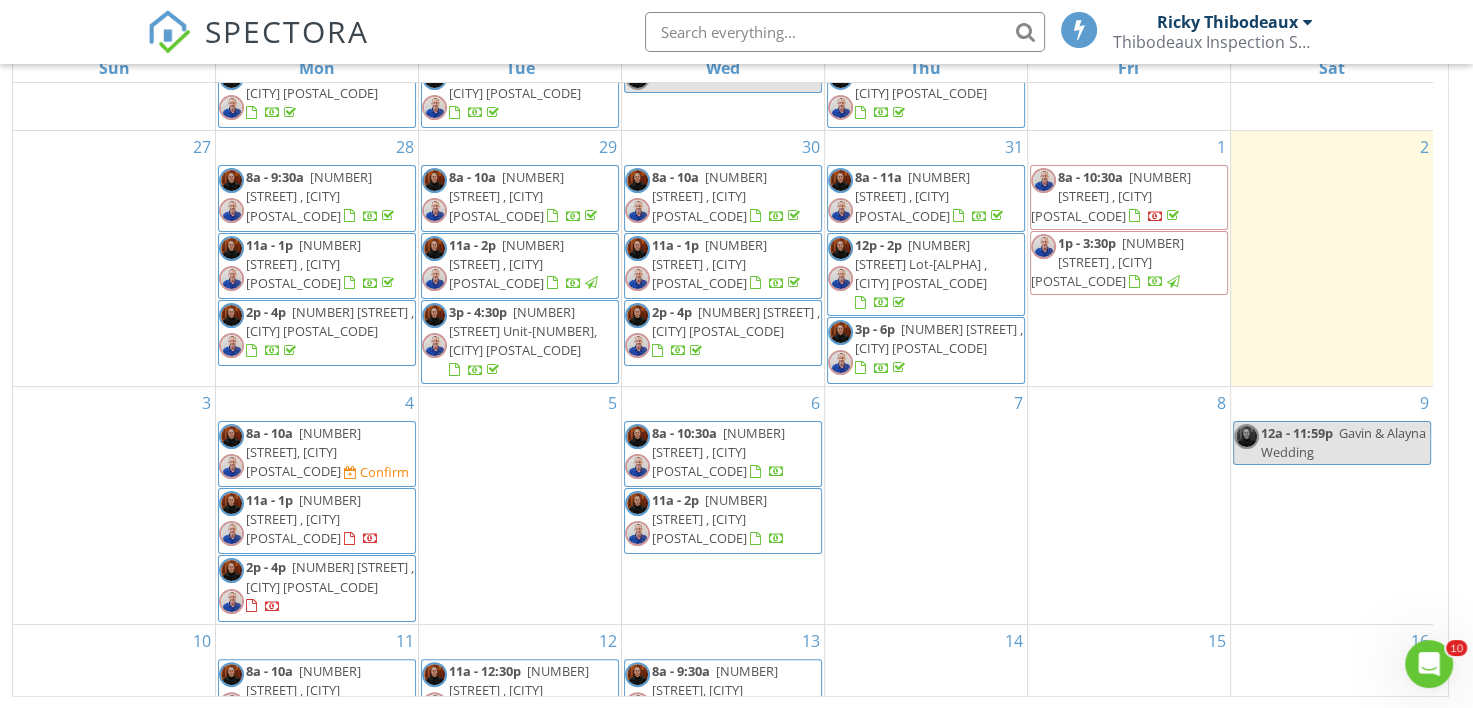 click on "SPECTORA
[FIRST] [LAST]
Thibodeaux Inspection Services, LLC
Role:
Inspector
Dashboard
New Inspection
Inspections
Calendar
Template Editor
Contacts
Automations
Team
Metrics
Payments
Data Exports
Billing
Reporting
Advanced
Settings
What's New
Sign Out" at bounding box center (736, 32) 